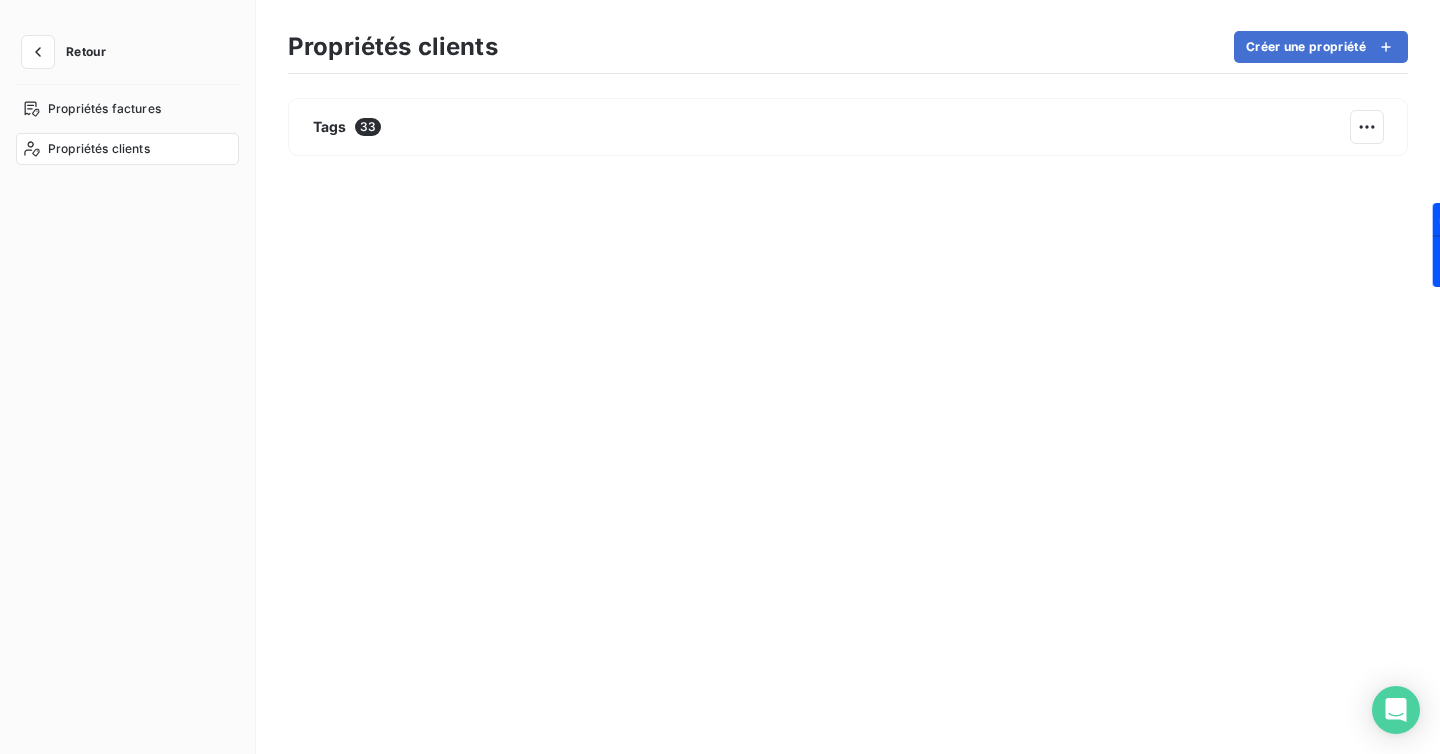 scroll, scrollTop: 0, scrollLeft: 0, axis: both 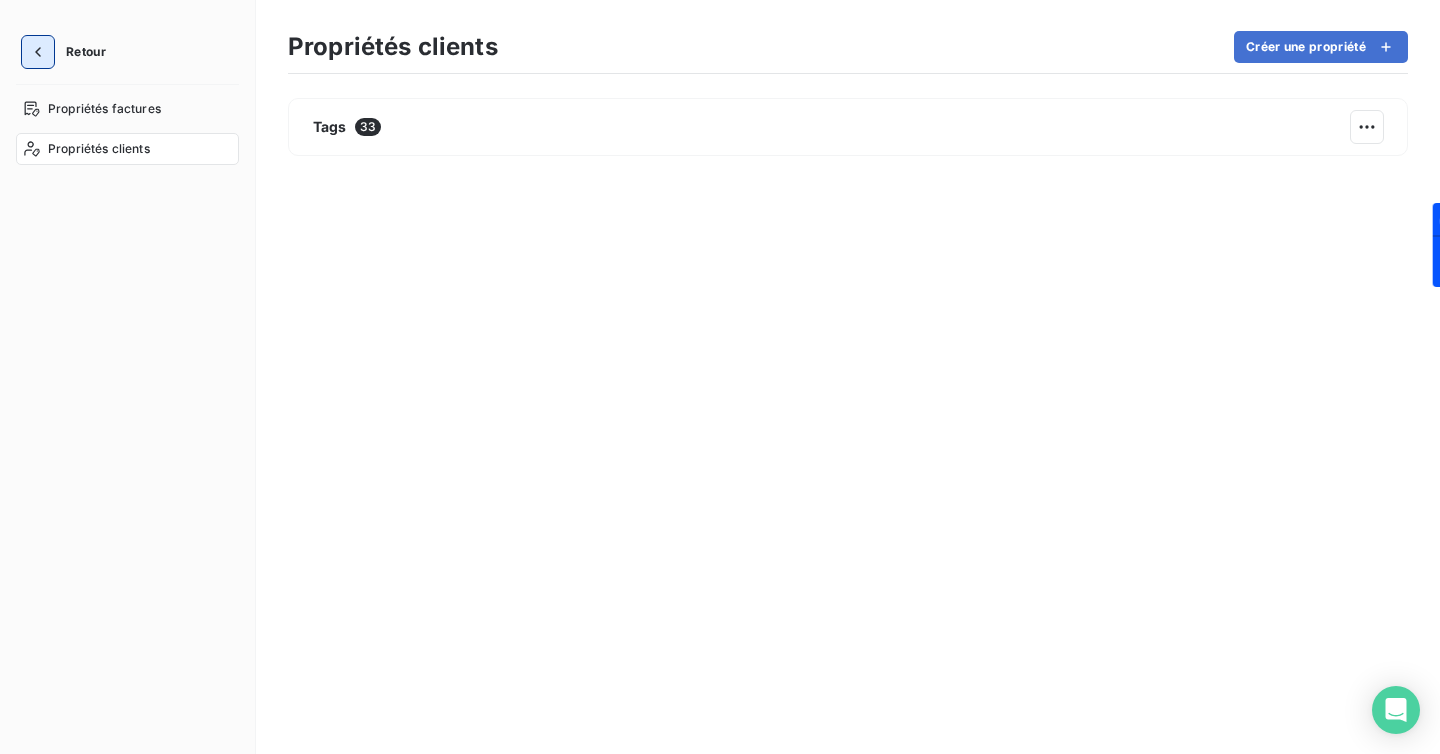 click 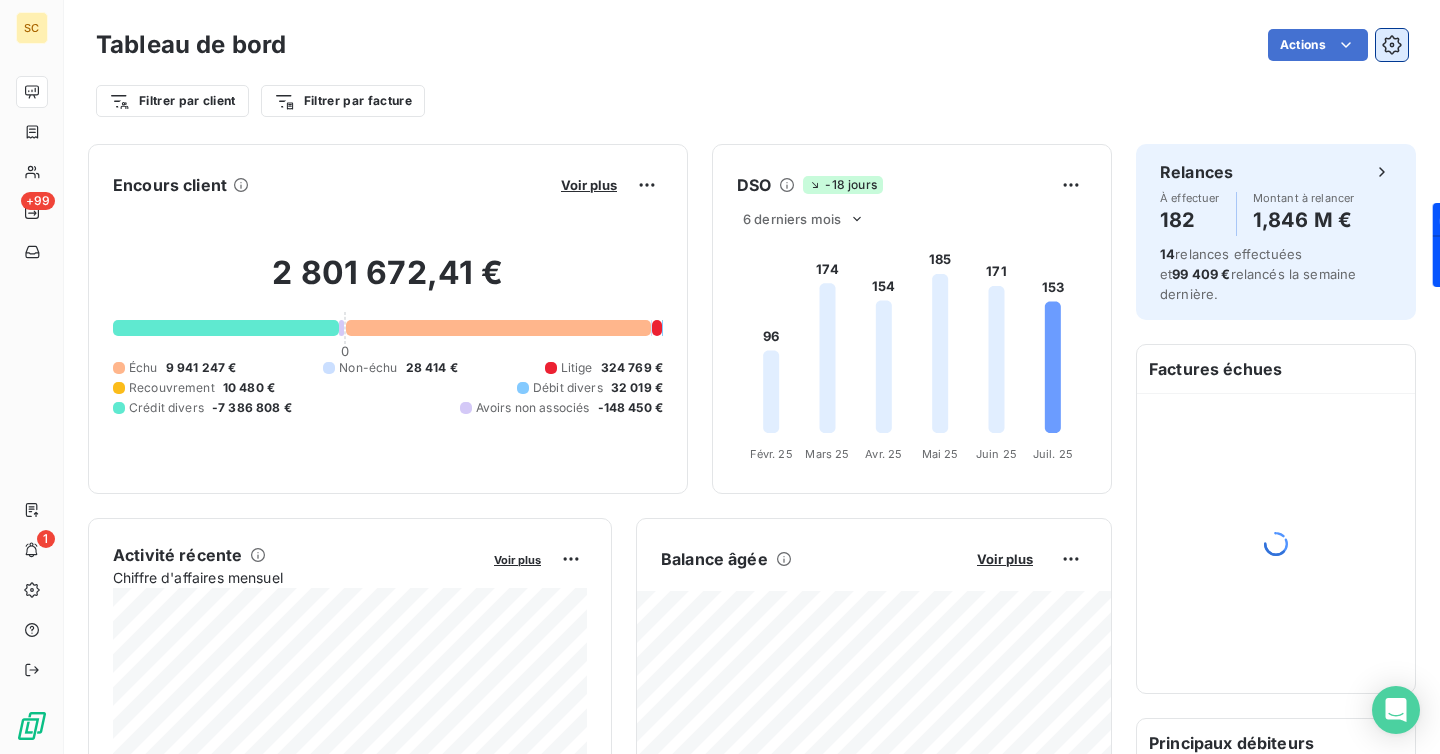 click at bounding box center [1392, 45] 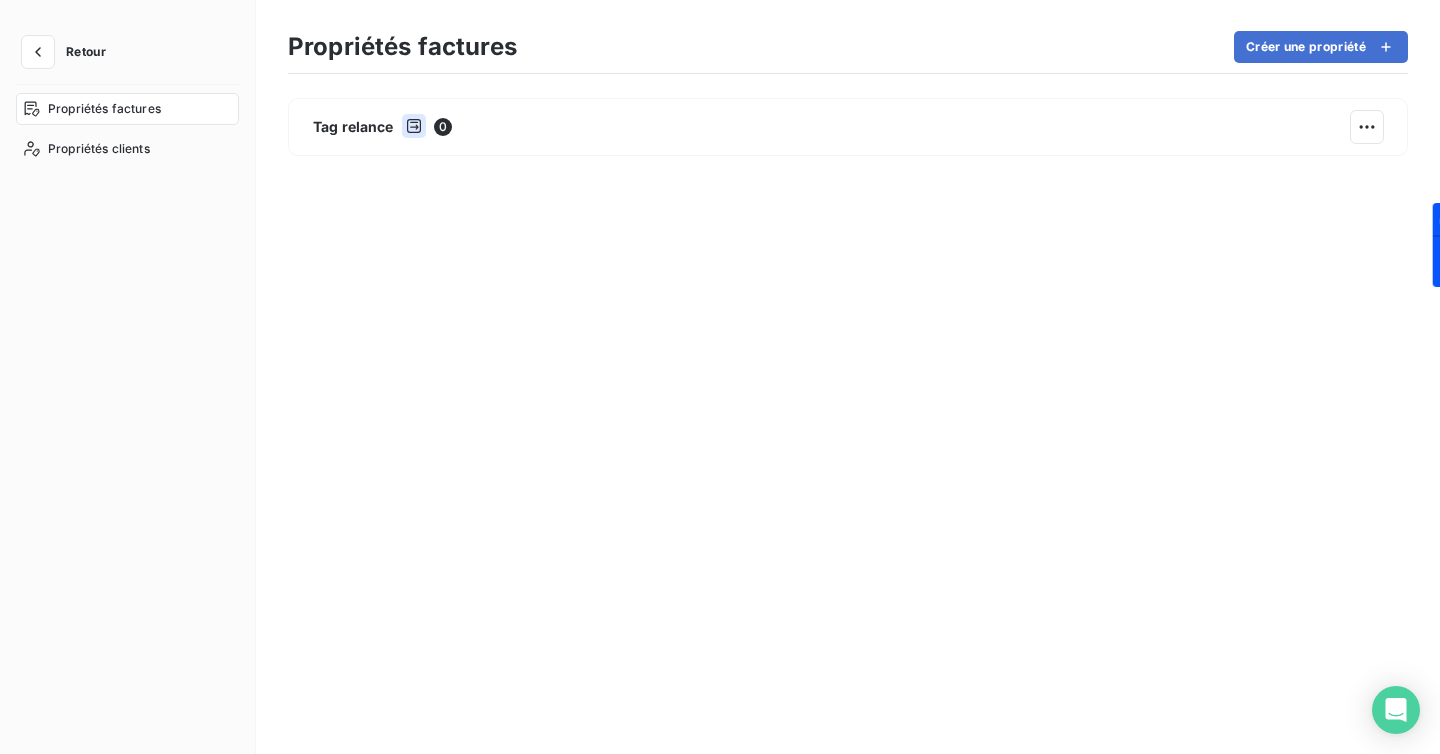 click on "Propriétés factures" at bounding box center [127, 109] 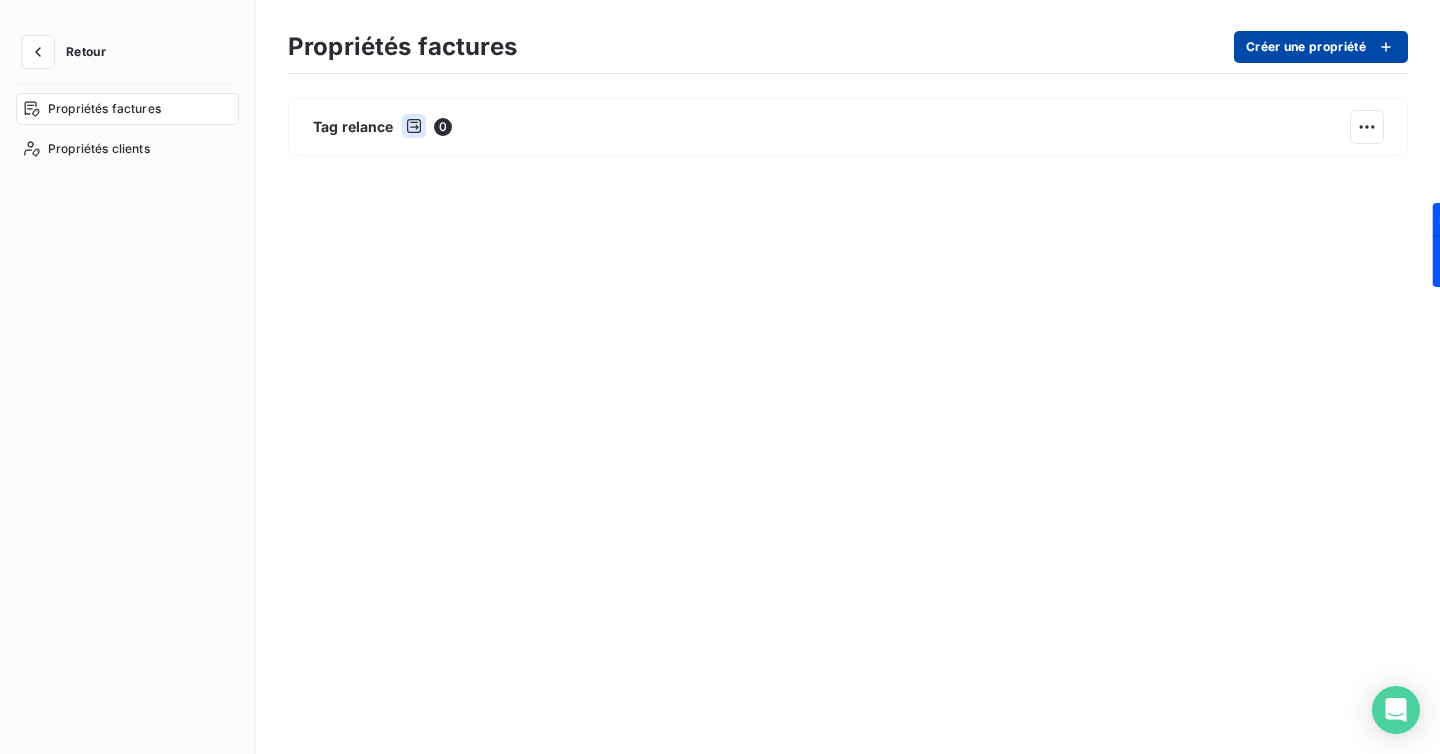 click on "Créer une propriété" at bounding box center (1321, 47) 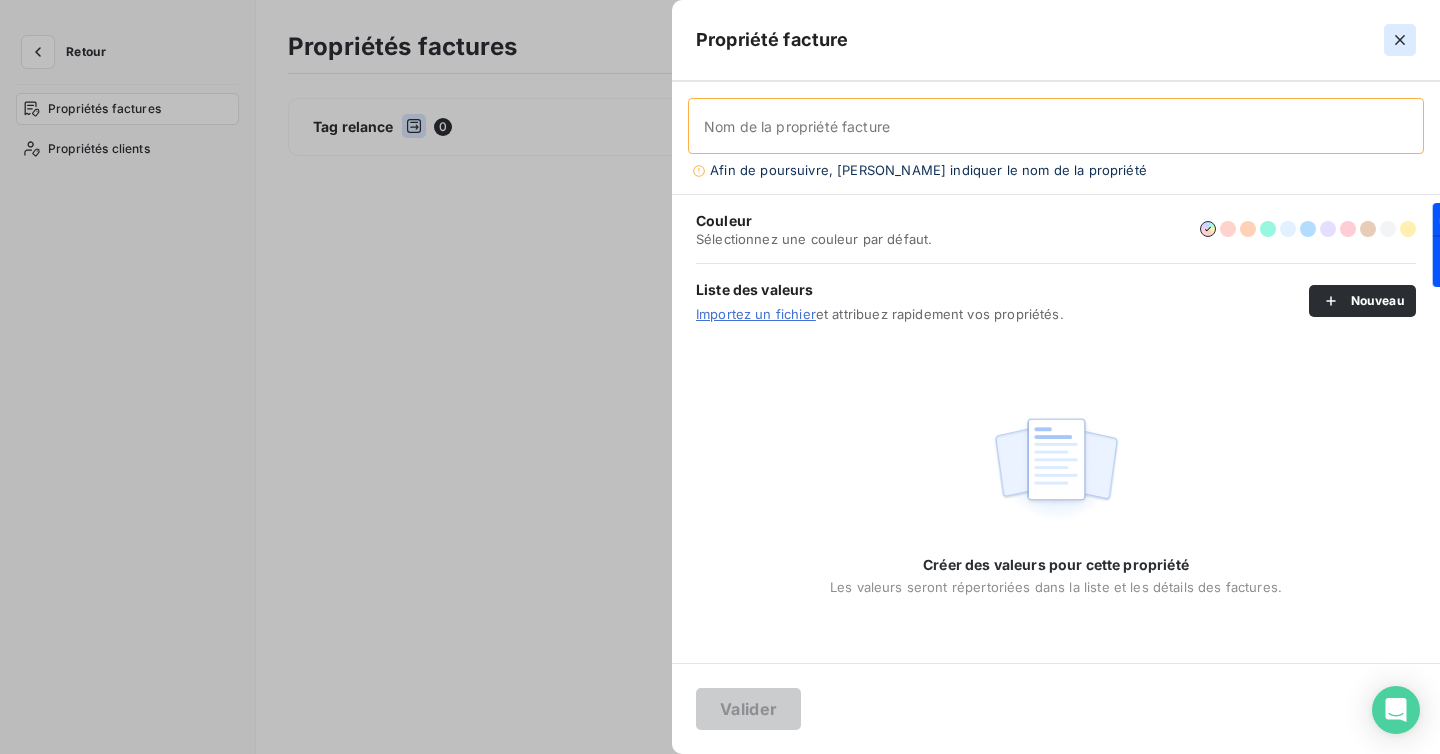 click 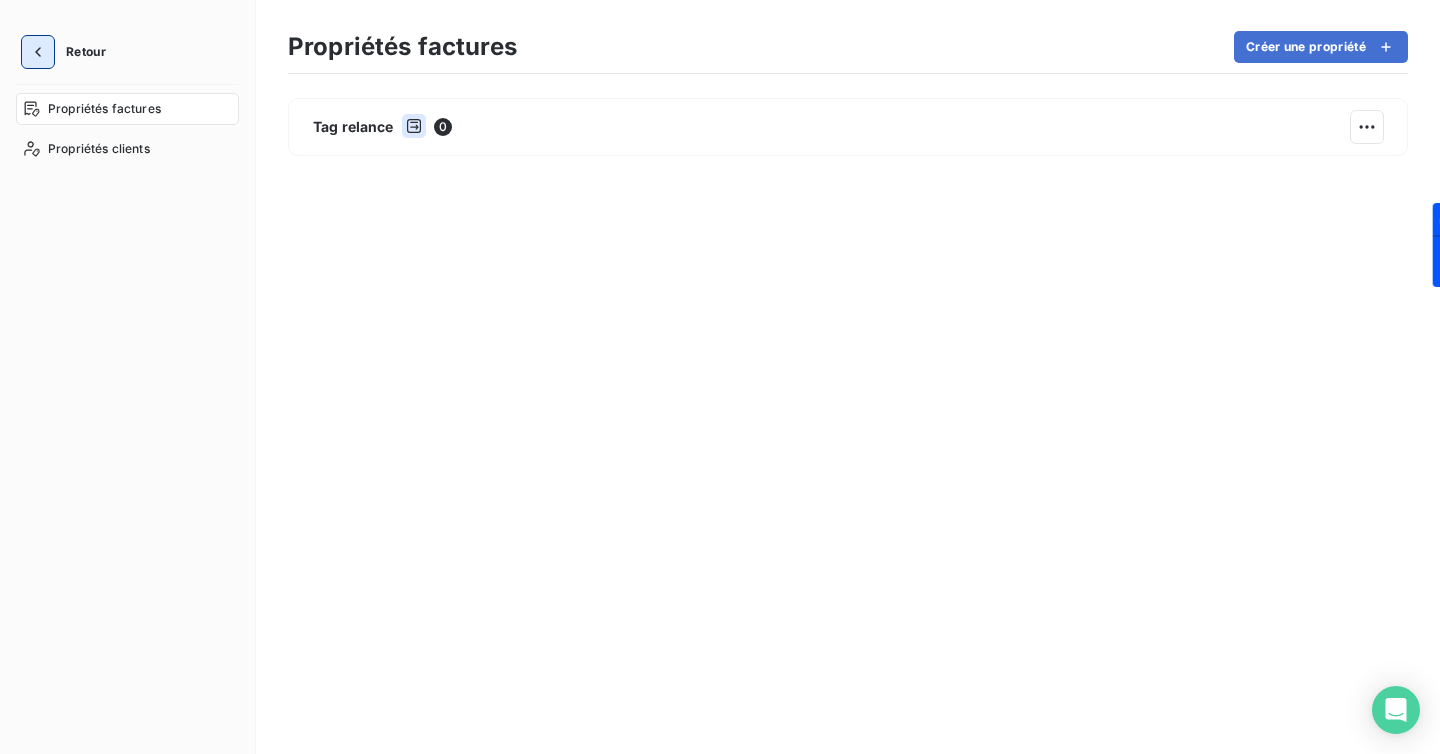 click at bounding box center [38, 52] 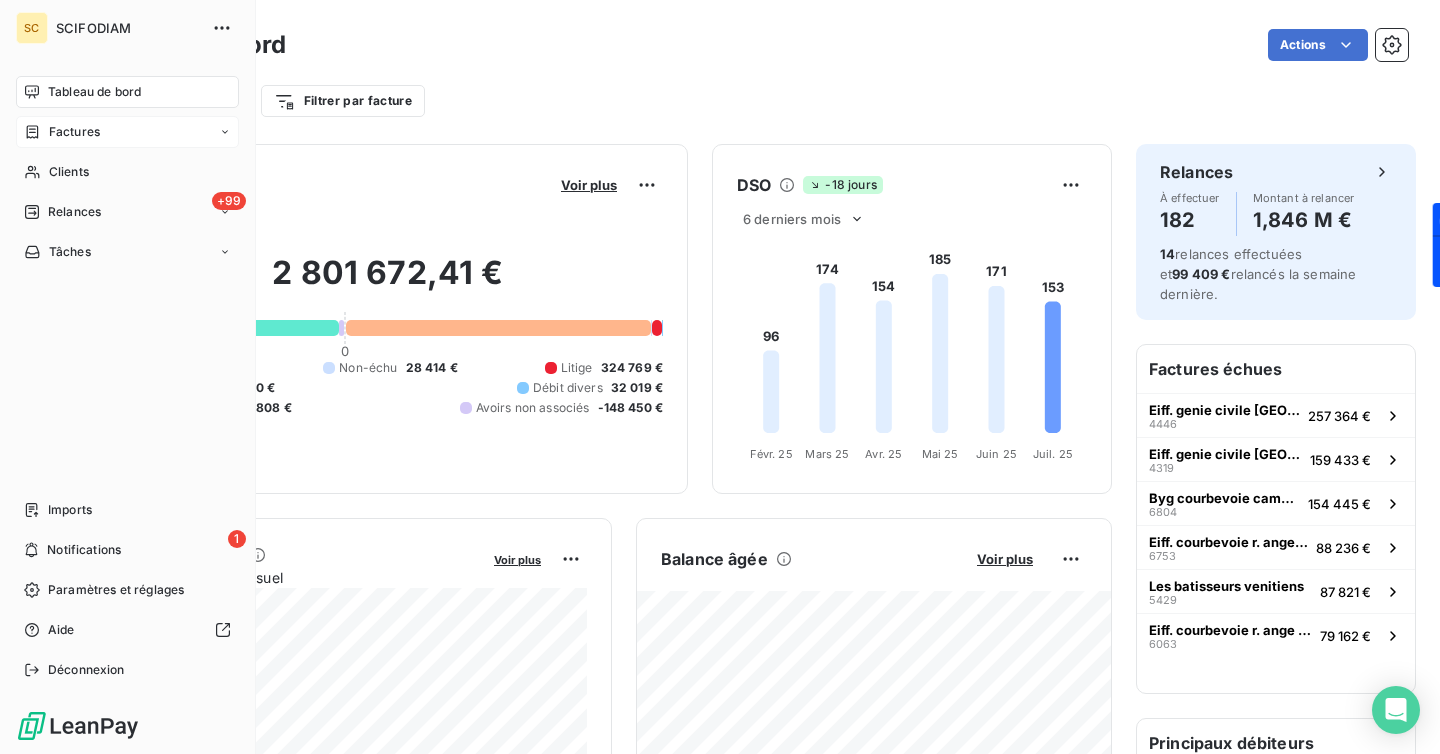 click on "Factures" at bounding box center [127, 132] 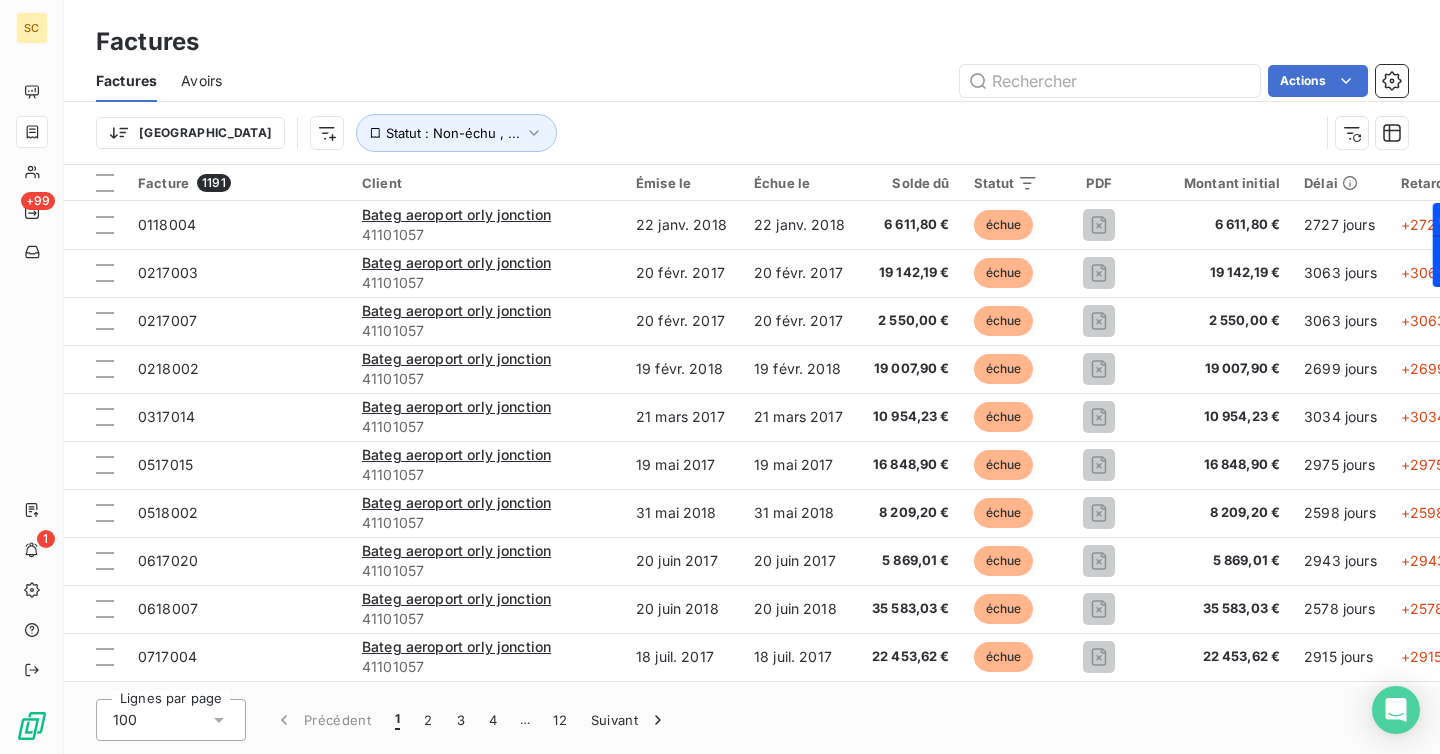 click on "SC +99 1 Factures Factures Avoirs Actions Trier Statut  : Non-échu , ... Facture 1191 Client Émise le Échue le Solde dû Statut PDF Montant initial Délai Retard   Litige Tag relance 0118004 Bateg aeroport orly jonction 41101057 [DATE] [DATE] 6 611,80 € échue 6 611,80 € 2727 jours +2727 j _ _ 0217003 Bateg aeroport orly jonction 41101057 [DATE] [DATE] 19 142,19 € échue 19 142,19 € 3063 jours +3063 j _ _ 0217007 Bateg aeroport orly jonction 41101057 [DATE] [DATE] 2 550,00 € échue 2 550,00 € 3063 jours +3063 j _ _ 0218002 Bateg aeroport orly jonction 41101057 [DATE] [DATE] 19 007,90 € échue 19 007,90 € 2699 jours +2699 j _ _ 0317014 Bateg aeroport orly jonction 41101057 [DATE] [DATE] 10 954,23 € échue 10 954,23 € 3034 jours +3034 j _ _ 0517015 Bateg aeroport orly jonction 41101057 [DATE] [DATE] 16 848,90 € échue 16 848,90 € 2975 jours +2975 j _ _ 0518002 _" at bounding box center [720, 377] 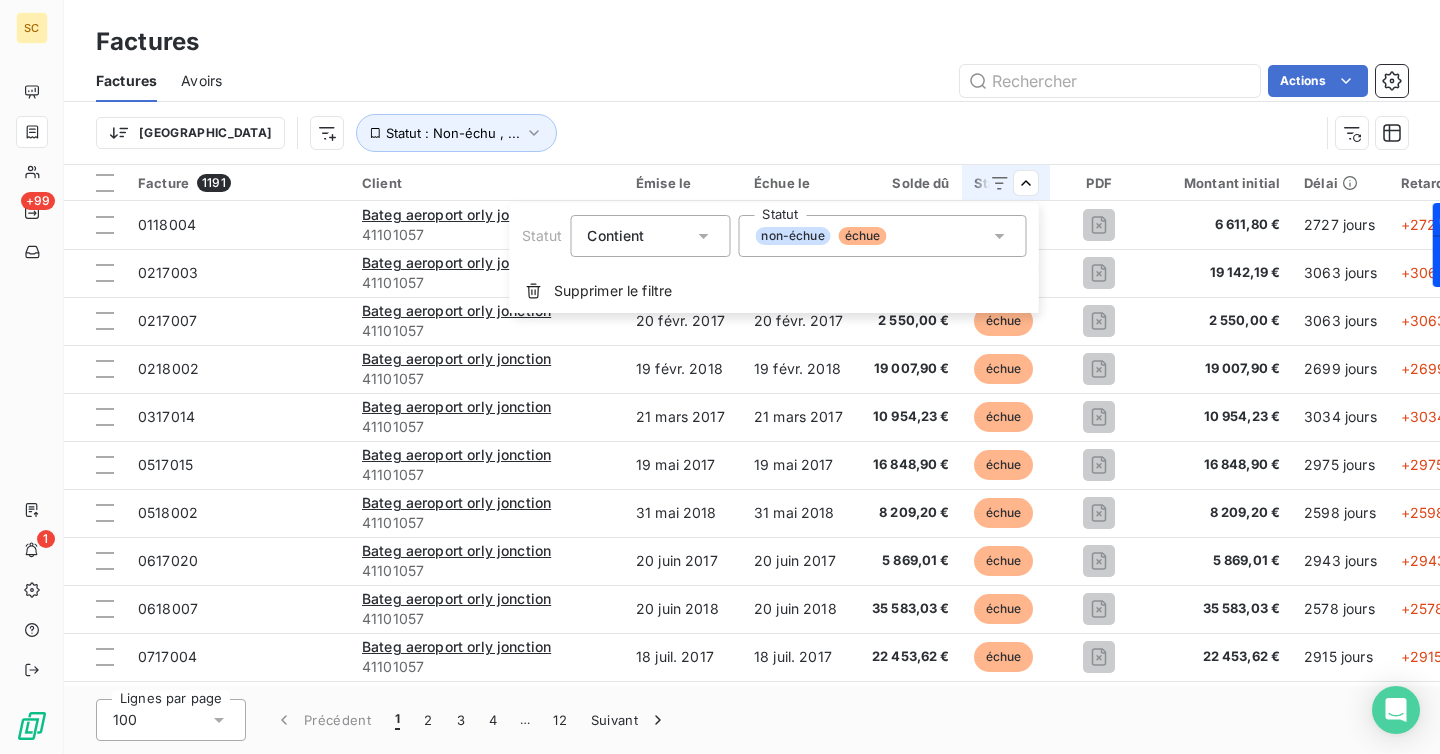 click 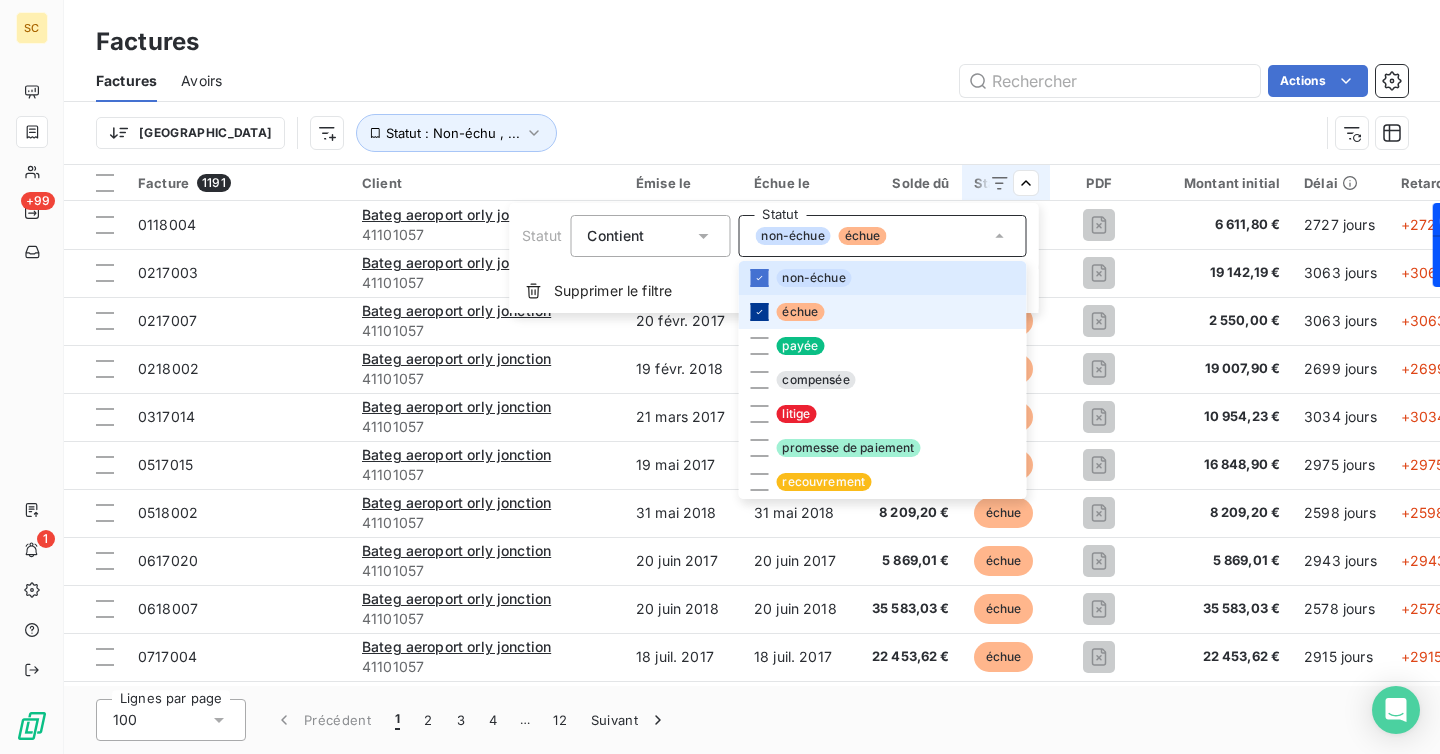 click 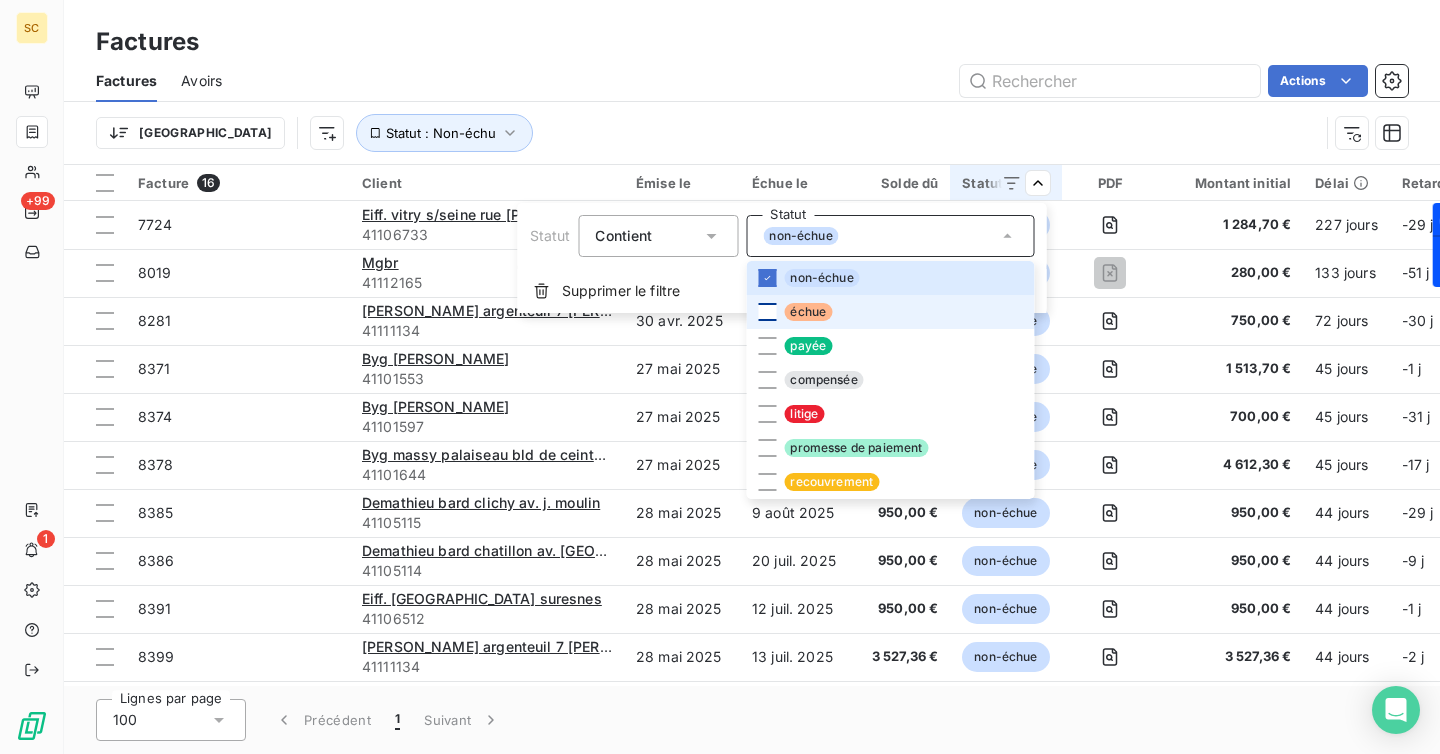click on "SC +99 1 Factures Factures Avoirs Actions Trier Statut  : Non-échu  Facture 16 Client Émise le Échue le Solde dû Statut PDF Montant initial Délai Retard   Litige Tag relance 7724 Eiff. vitry s/seine rue [PERSON_NAME] 41106733 [DATE] [DATE] 1 284,70 € non-échue 1 284,70 € 227 jours -29 j _ _ 8019 Mgbr 41112165 [DATE] [DATE] 280,00 € non-échue 280,00 € 133 jours -51 j _ _ 8281 [PERSON_NAME] argenteuil 7 [PERSON_NAME] 41111134 [DATE] [DATE] 750,00 € non-échue 750,00 € 72 jours -30 j _ _ 8371 Byg bagneux mathurins 41101553 [DATE] [DATE] 1 513,70 € non-échue 1 513,70 € 45 jours -1 j _ _ 8374 Byg fleury merogis 41101597 [DATE] [DATE] 700,00 € non-échue 700,00 € 45 jours -31 j _ _ 8378 Byg massy palaiseau bld de ceinture 41101644 [DATE] [DATE] 4 612,30 € non-échue 4 612,30 € 45 jours -17 j _ _ 8385 Demathieu bard clichy av. j. moulin 41105115 [DATE] [DATE] 950,00 € _" at bounding box center [720, 377] 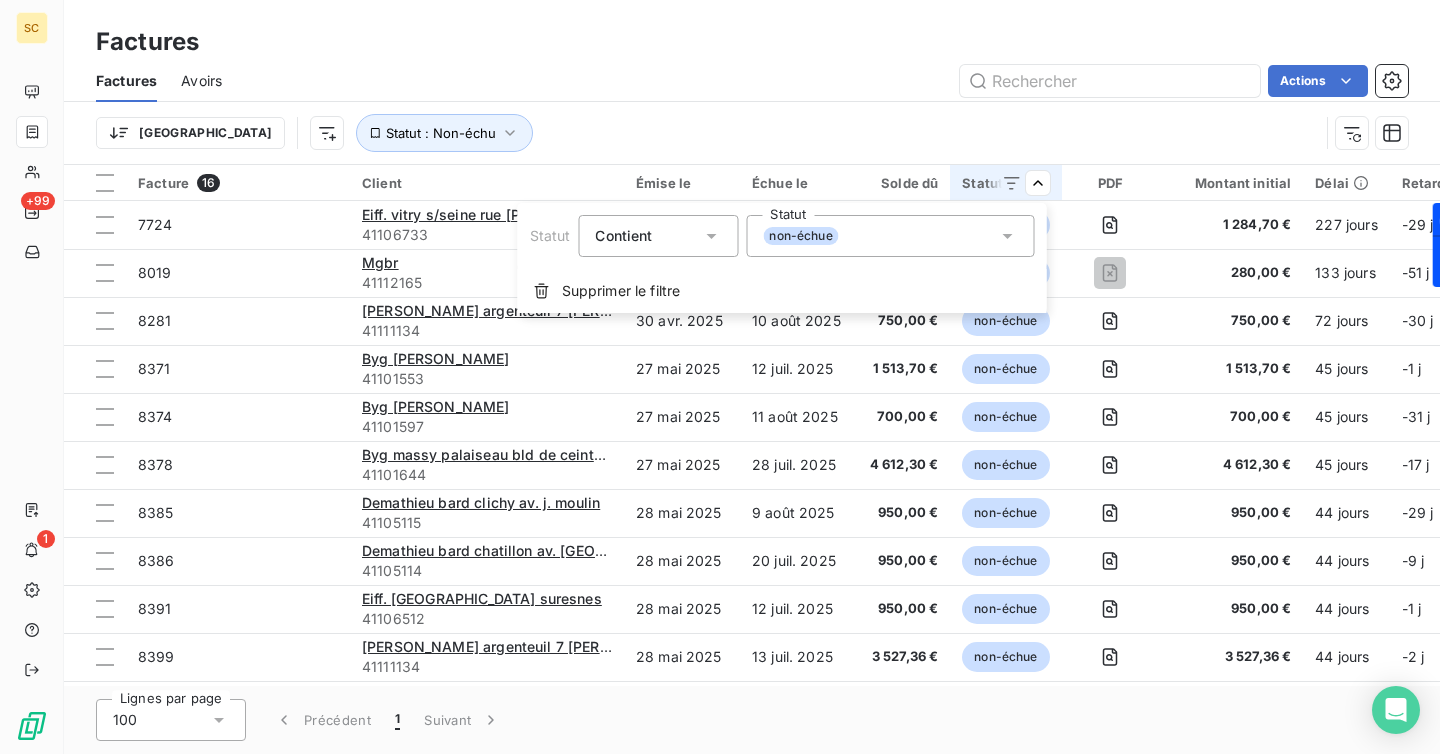 click 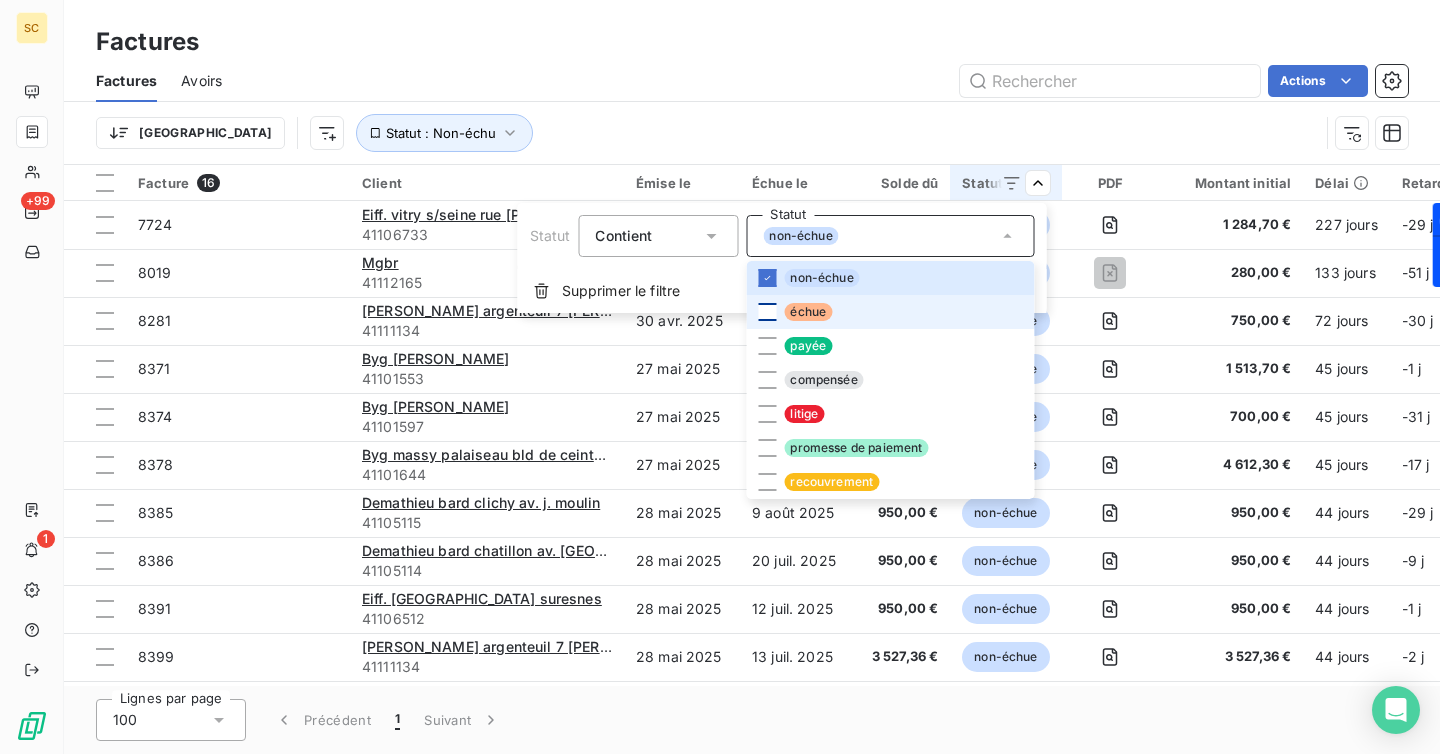 click at bounding box center (767, 312) 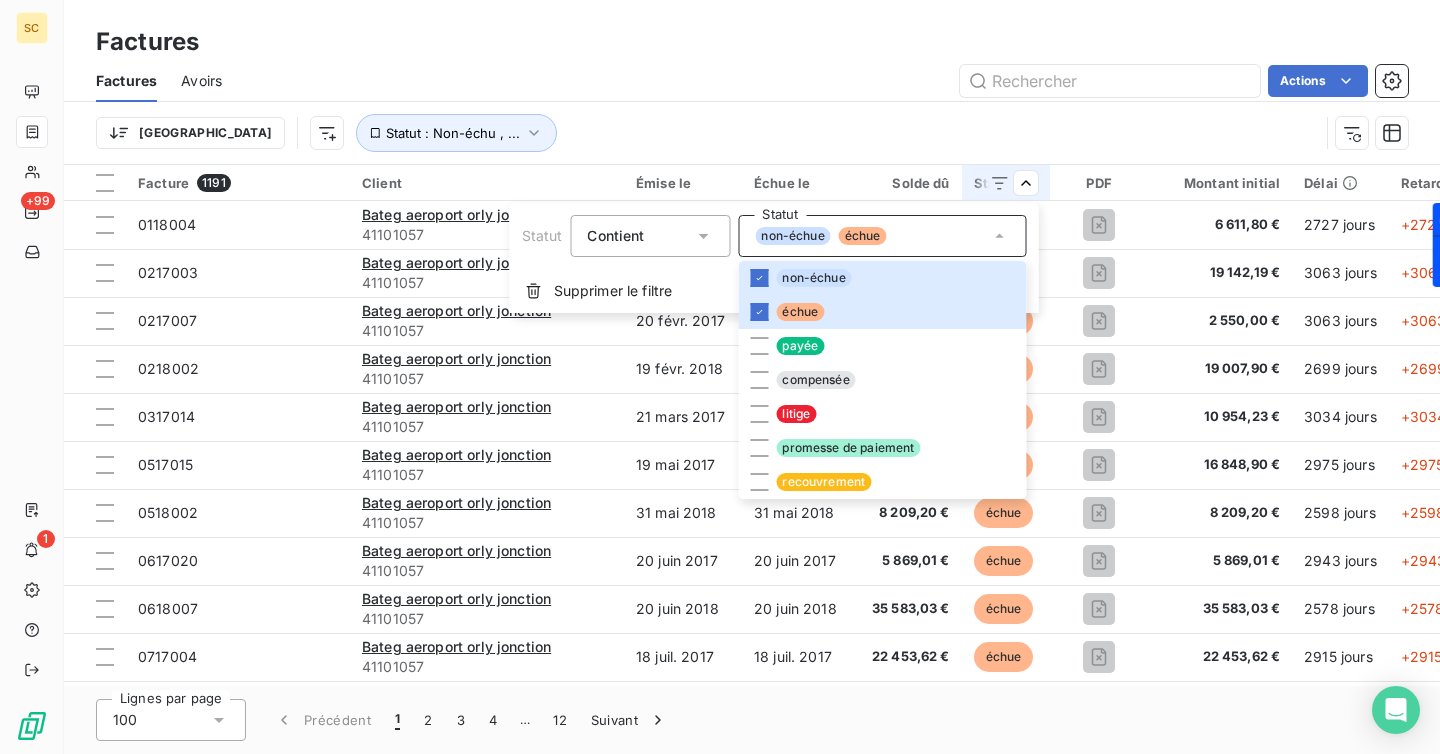 click on "SC +99 1 Factures Factures Avoirs Actions Trier Statut  : Non-échu , ... Facture 1191 Client Émise le Échue le Solde dû Statut PDF Montant initial Délai Retard   Litige Tag relance 0118004 Bateg aeroport orly jonction 41101057 [DATE] [DATE] 6 611,80 € échue 6 611,80 € 2727 jours +2727 j _ _ 0217003 Bateg aeroport orly jonction 41101057 [DATE] [DATE] 19 142,19 € échue 19 142,19 € 3063 jours +3063 j _ _ 0217007 Bateg aeroport orly jonction 41101057 [DATE] [DATE] 2 550,00 € échue 2 550,00 € 3063 jours +3063 j _ _ 0218002 Bateg aeroport orly jonction 41101057 [DATE] [DATE] 19 007,90 € échue 19 007,90 € 2699 jours +2699 j _ _ 0317014 Bateg aeroport orly jonction 41101057 [DATE] [DATE] 10 954,23 € échue 10 954,23 € 3034 jours +3034 j _ _ 0517015 Bateg aeroport orly jonction 41101057 [DATE] [DATE] 16 848,90 € échue 16 848,90 € 2975 jours +2975 j _ _ 0518002 _" at bounding box center (720, 377) 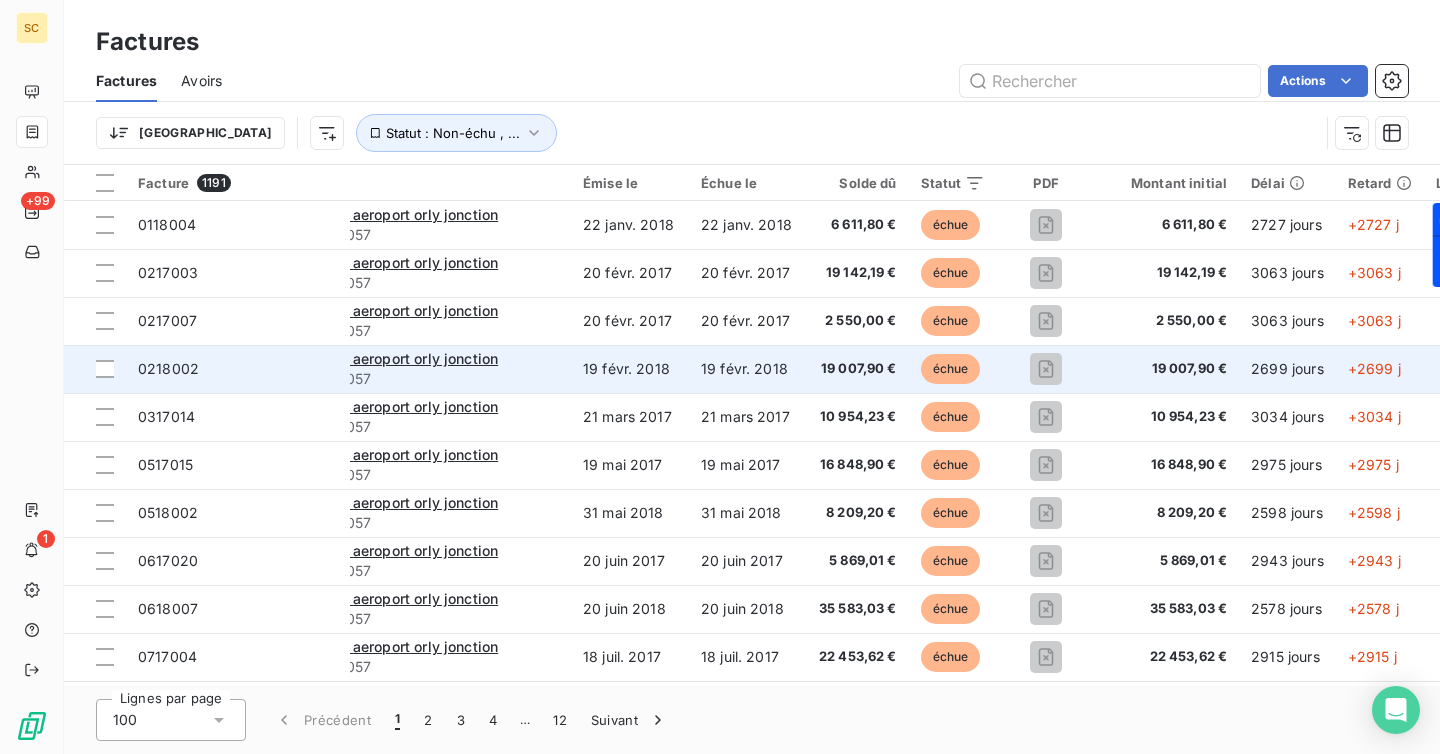 scroll, scrollTop: 0, scrollLeft: 0, axis: both 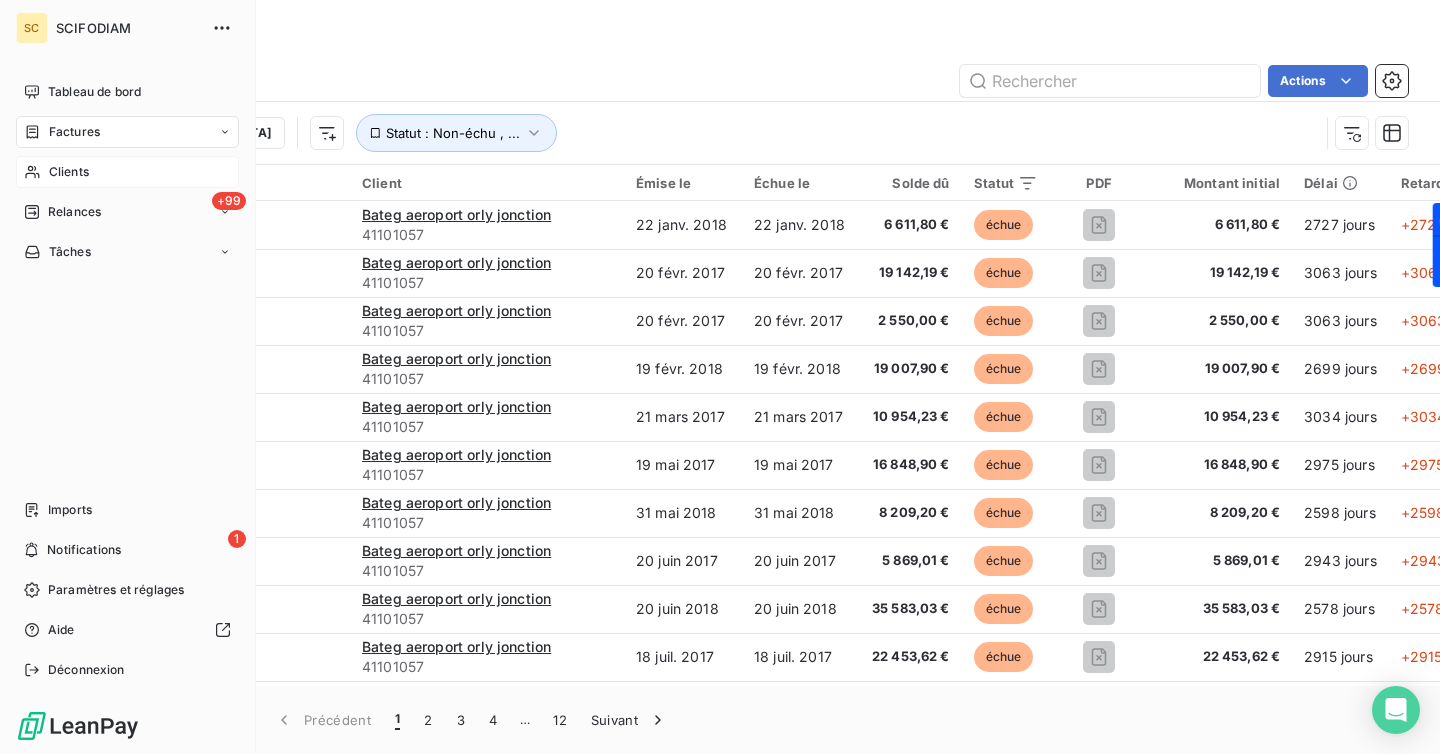 click on "Clients" at bounding box center (69, 172) 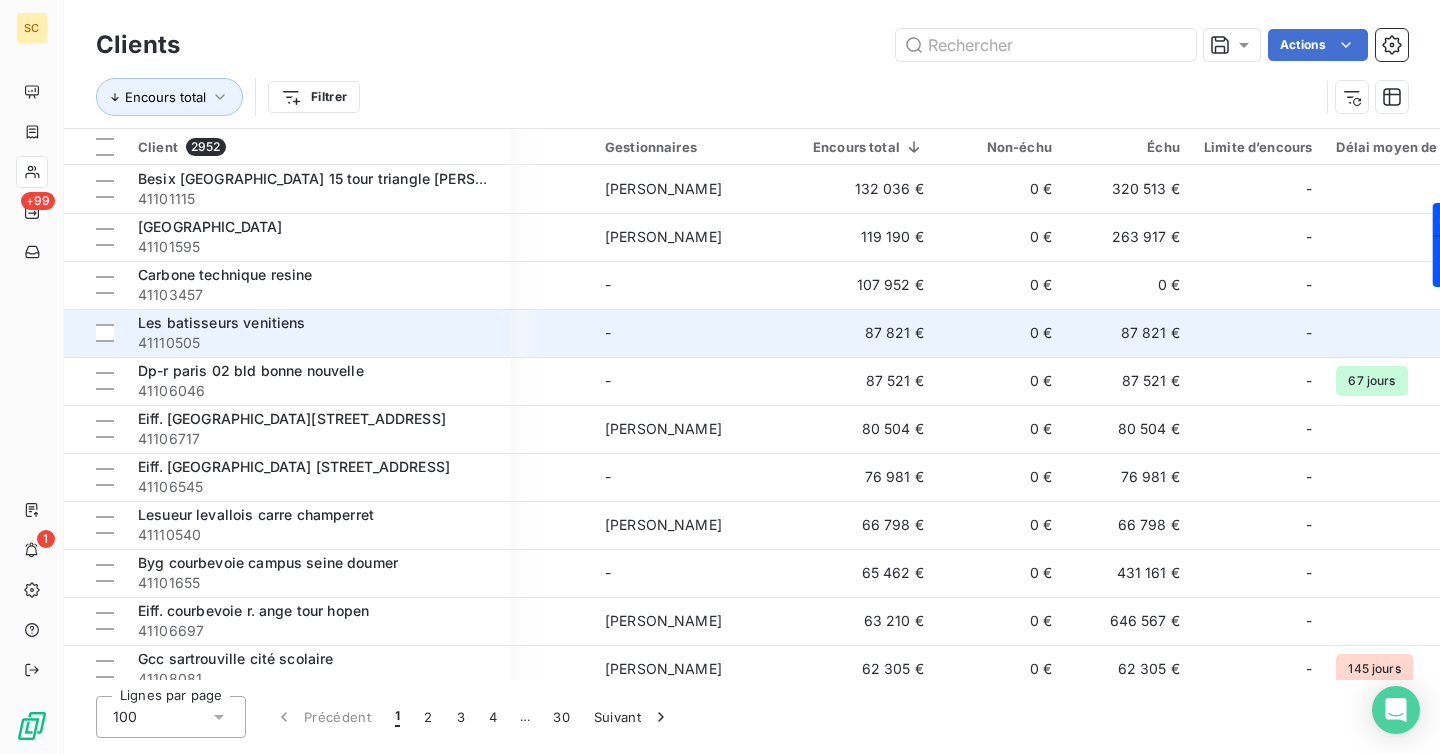 scroll, scrollTop: 0, scrollLeft: 0, axis: both 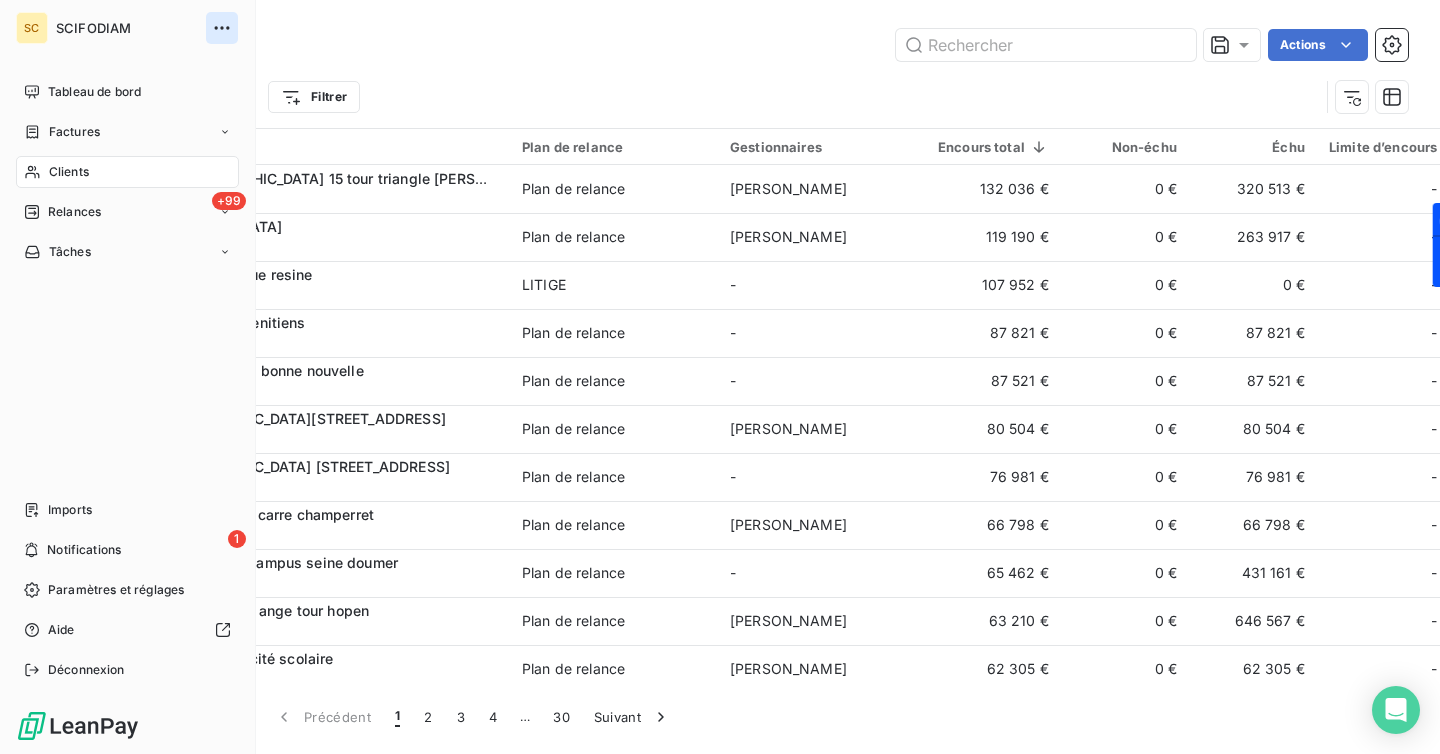 click 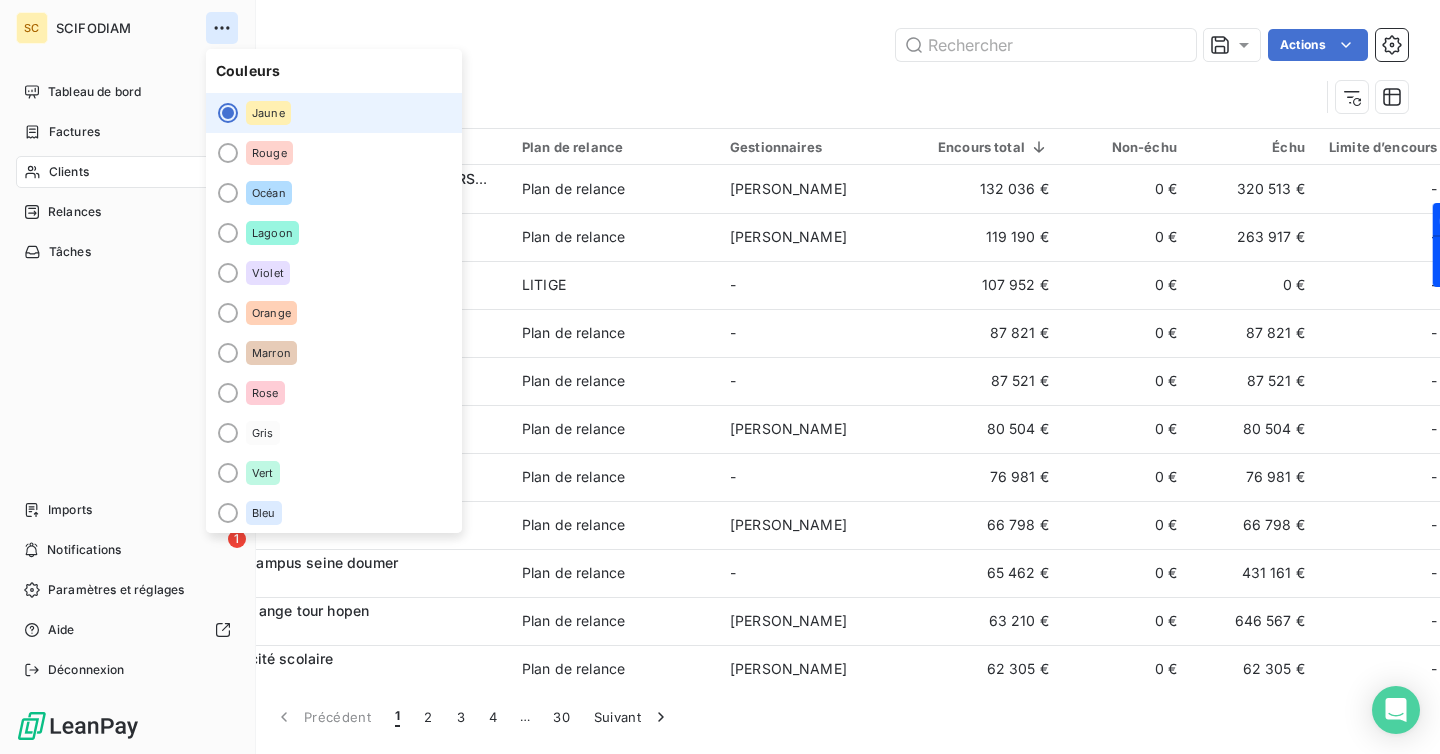 click 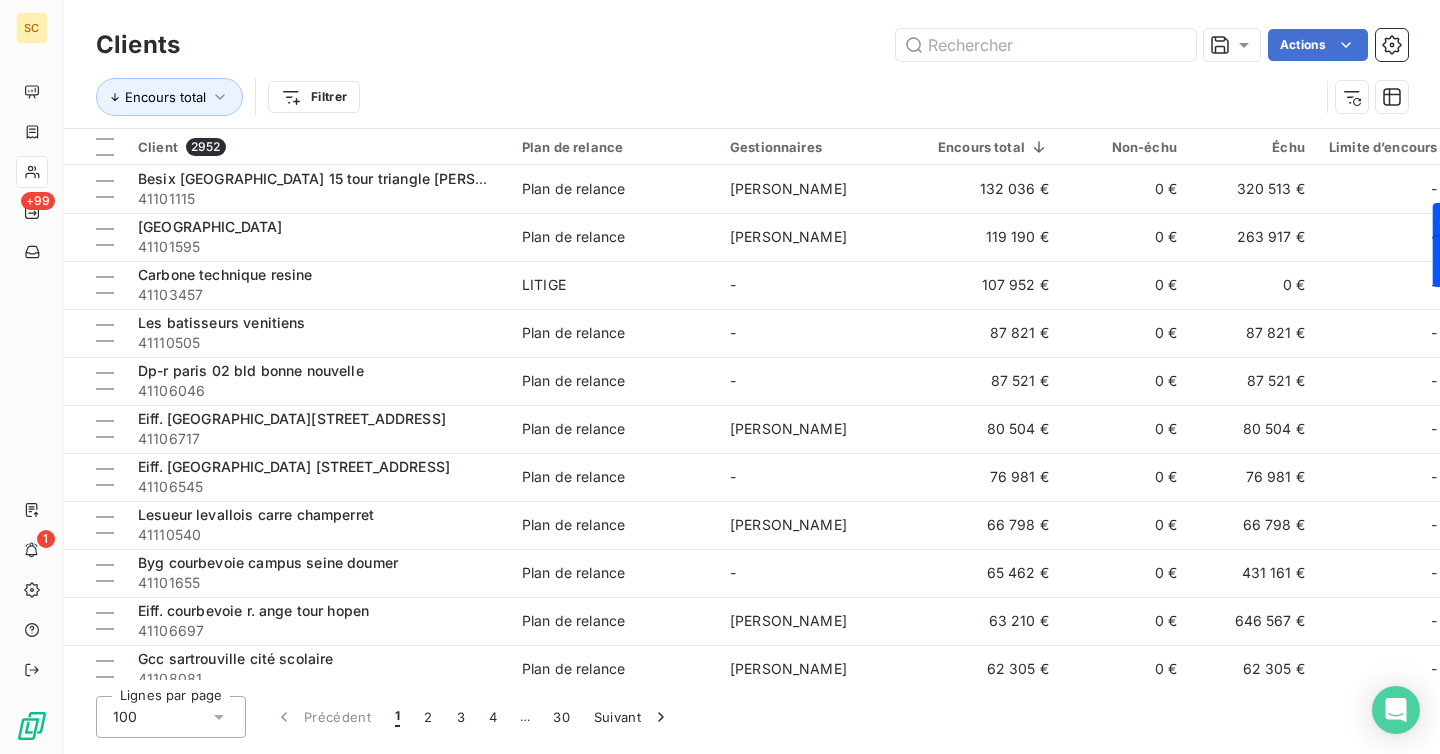 click on "Actions" at bounding box center (806, 45) 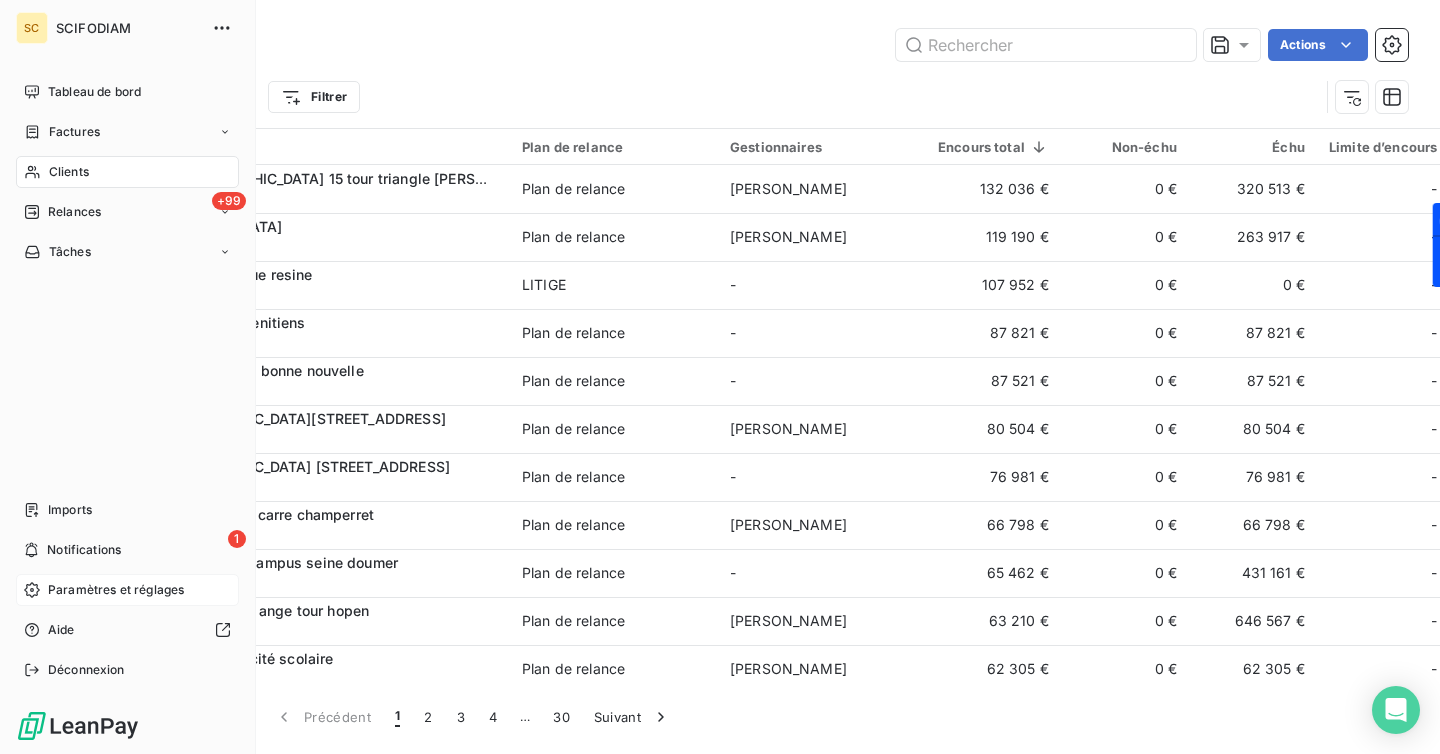 click on "Paramètres et réglages" at bounding box center (116, 590) 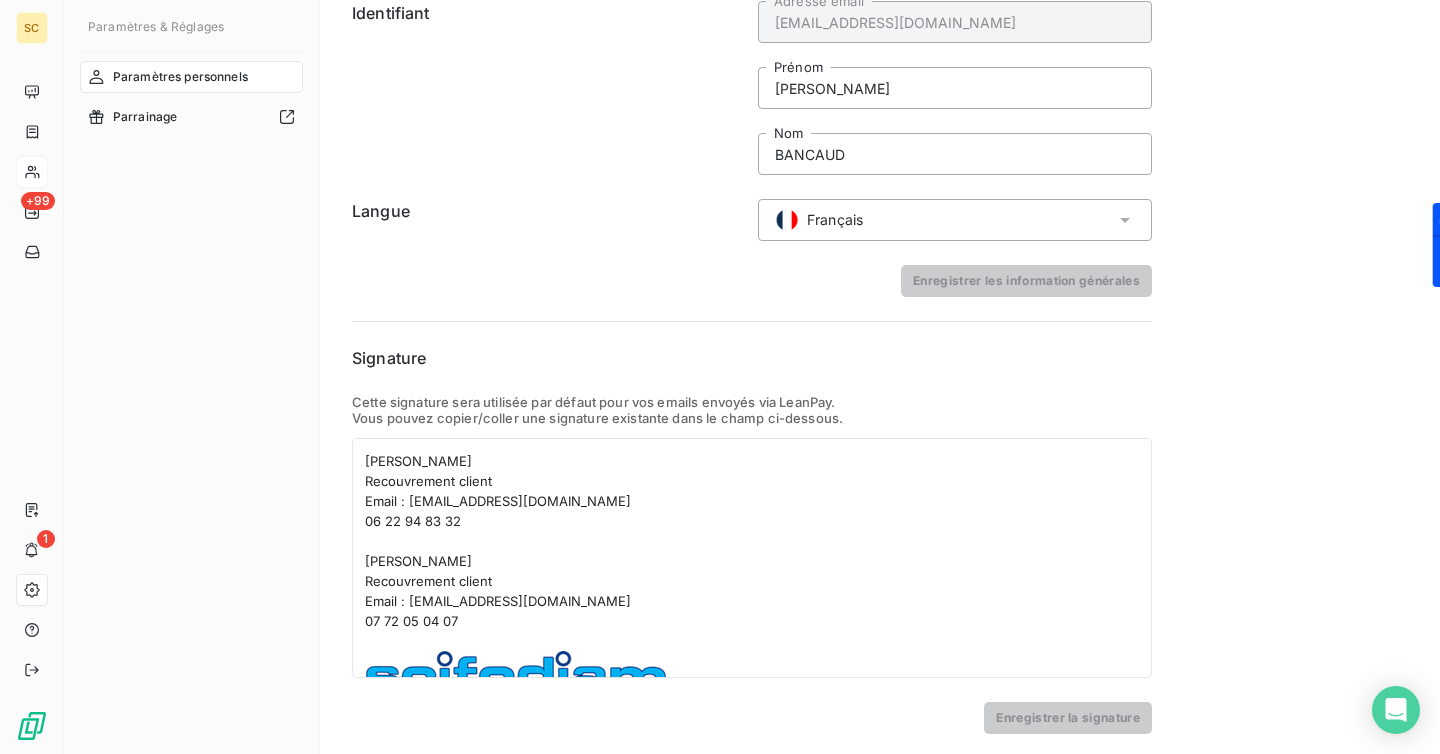 scroll, scrollTop: 95, scrollLeft: 0, axis: vertical 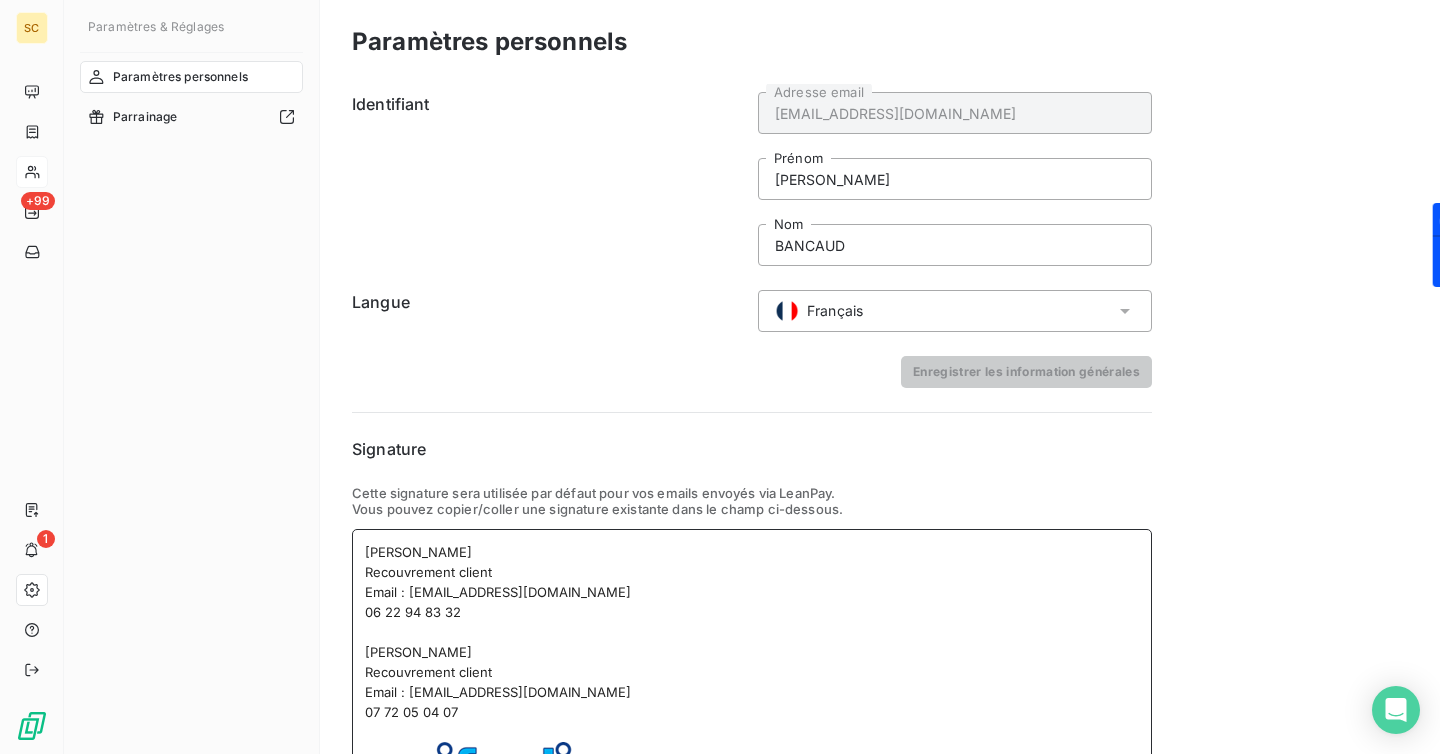 drag, startPoint x: 530, startPoint y: 551, endPoint x: 308, endPoint y: 540, distance: 222.27235 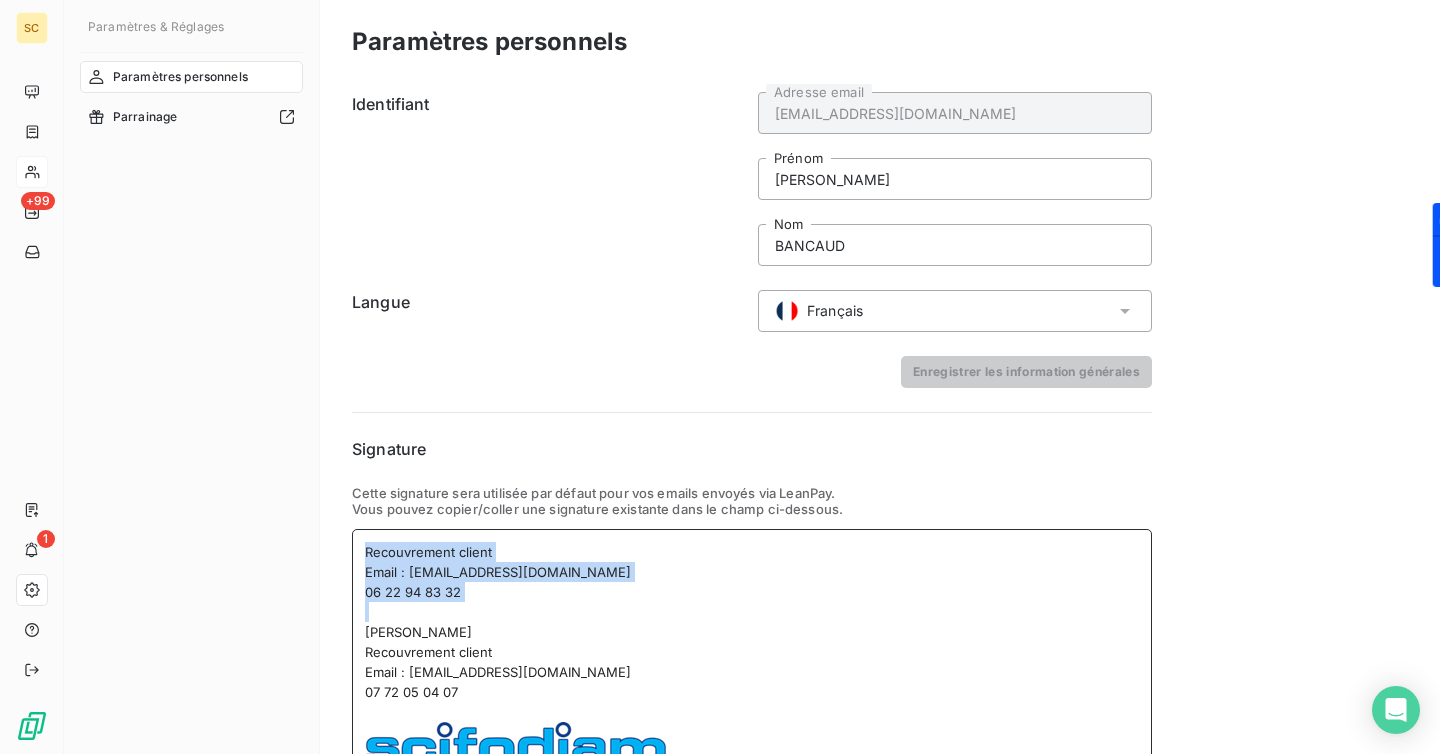 drag, startPoint x: 363, startPoint y: 630, endPoint x: 341, endPoint y: 501, distance: 130.86252 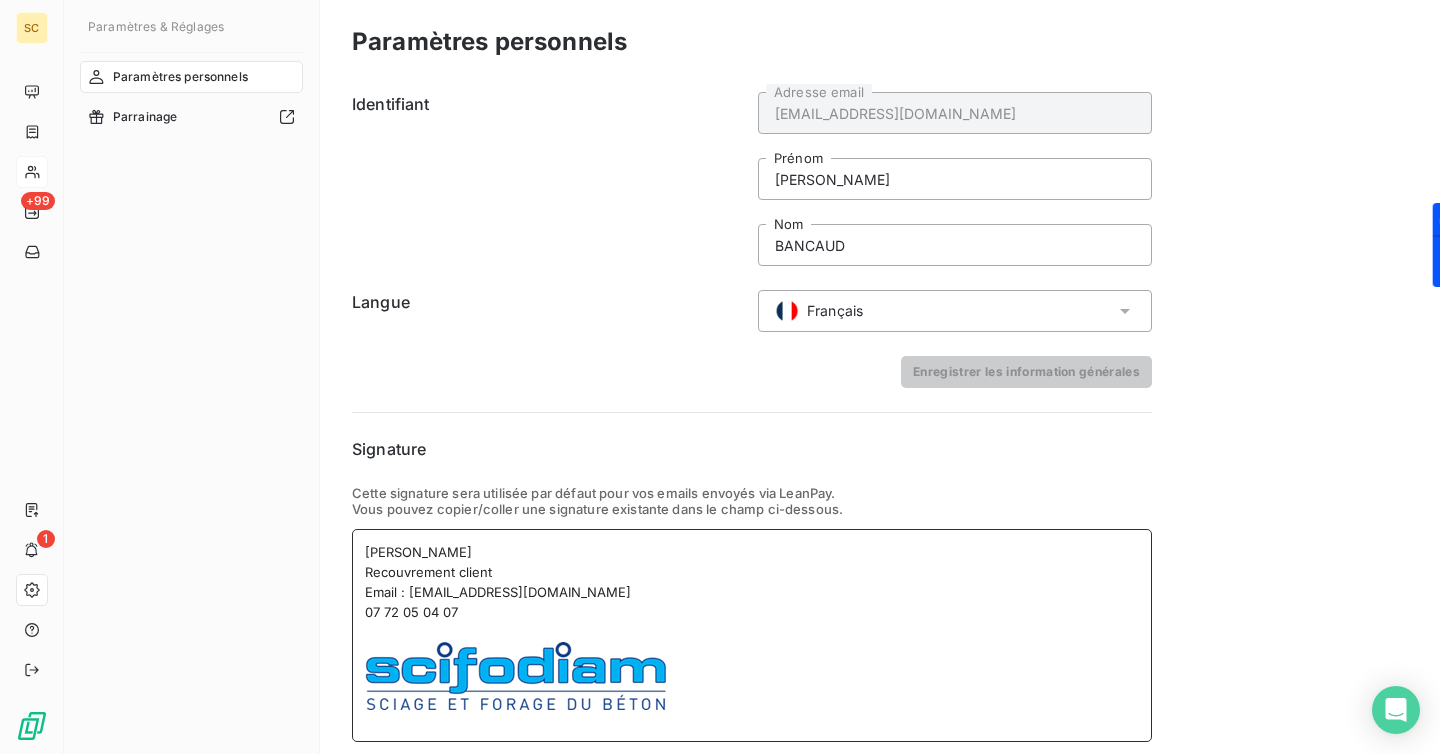 scroll, scrollTop: 68, scrollLeft: 0, axis: vertical 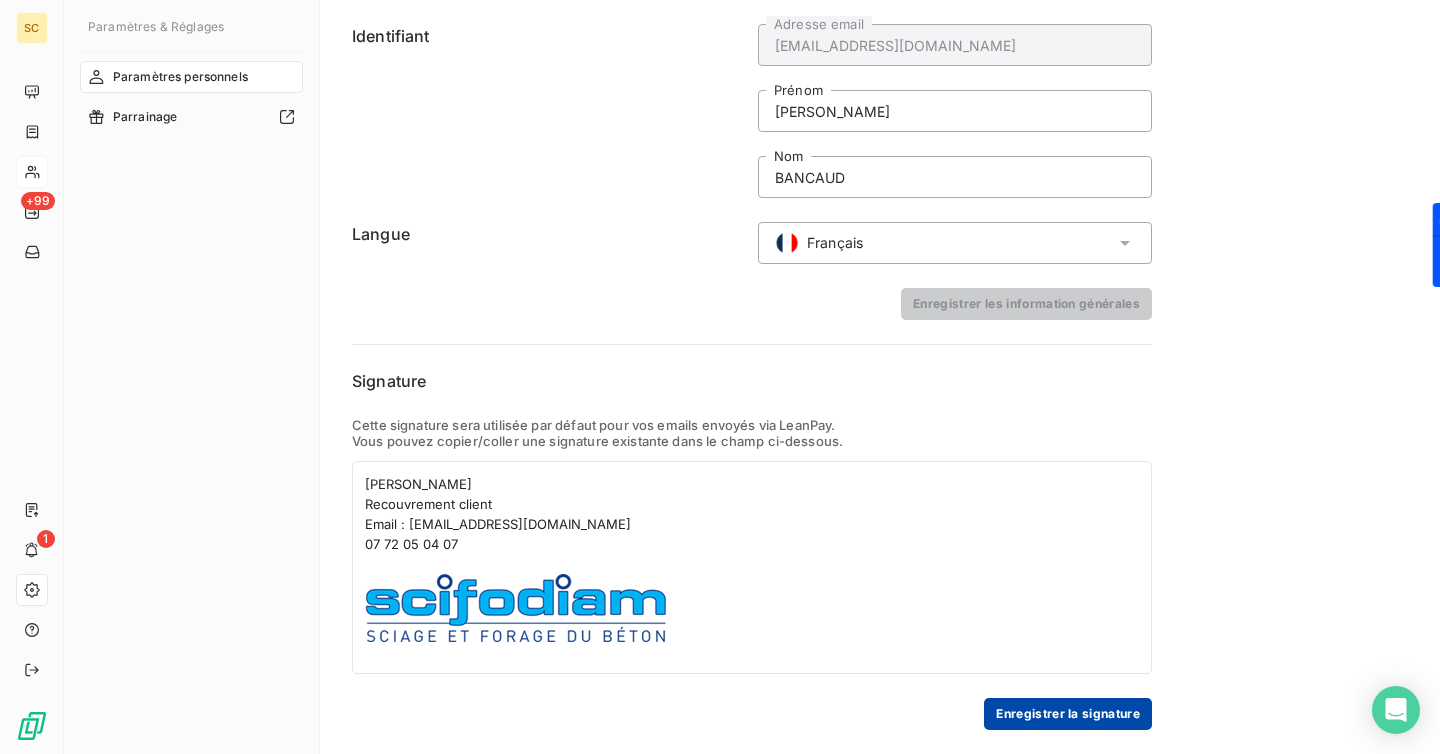 click on "Enregistrer la signature" at bounding box center (1068, 714) 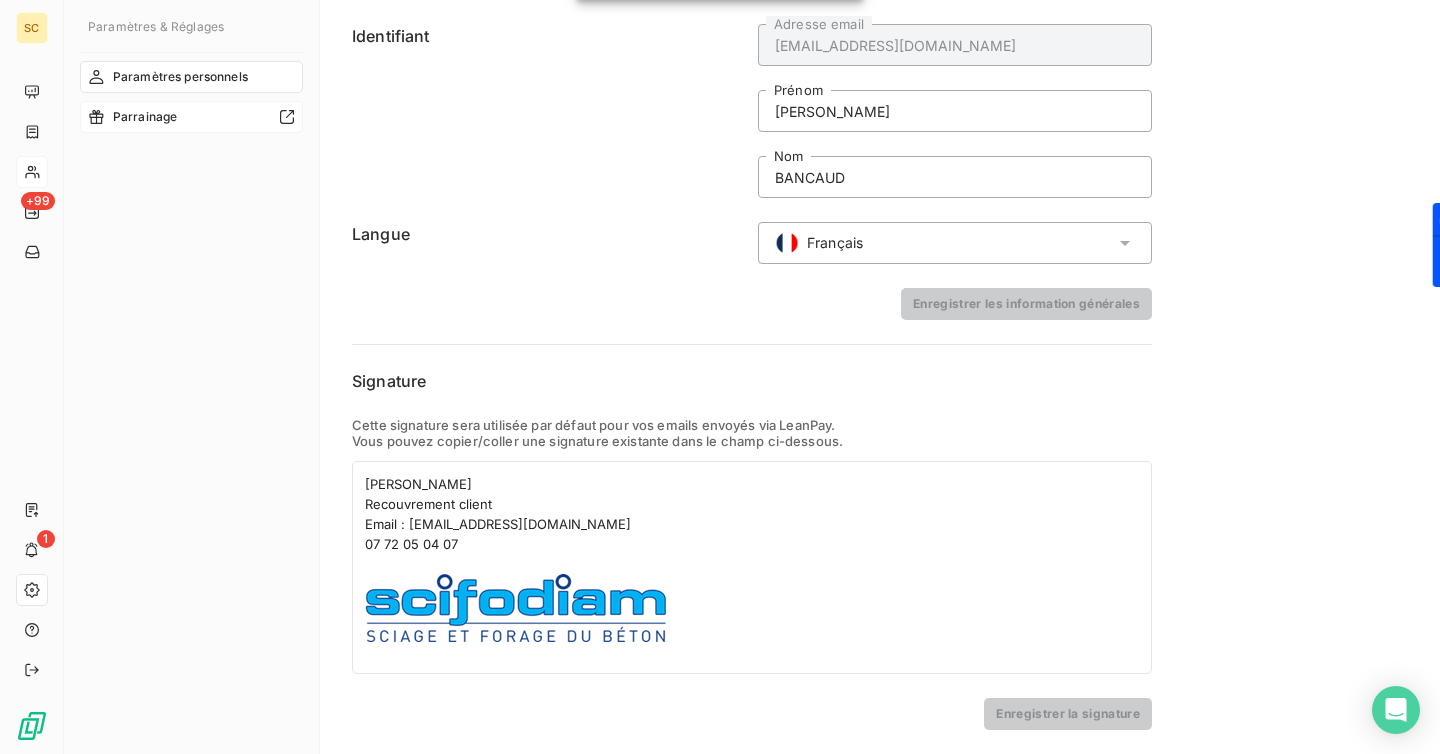 click on "Parrainage" at bounding box center [145, 117] 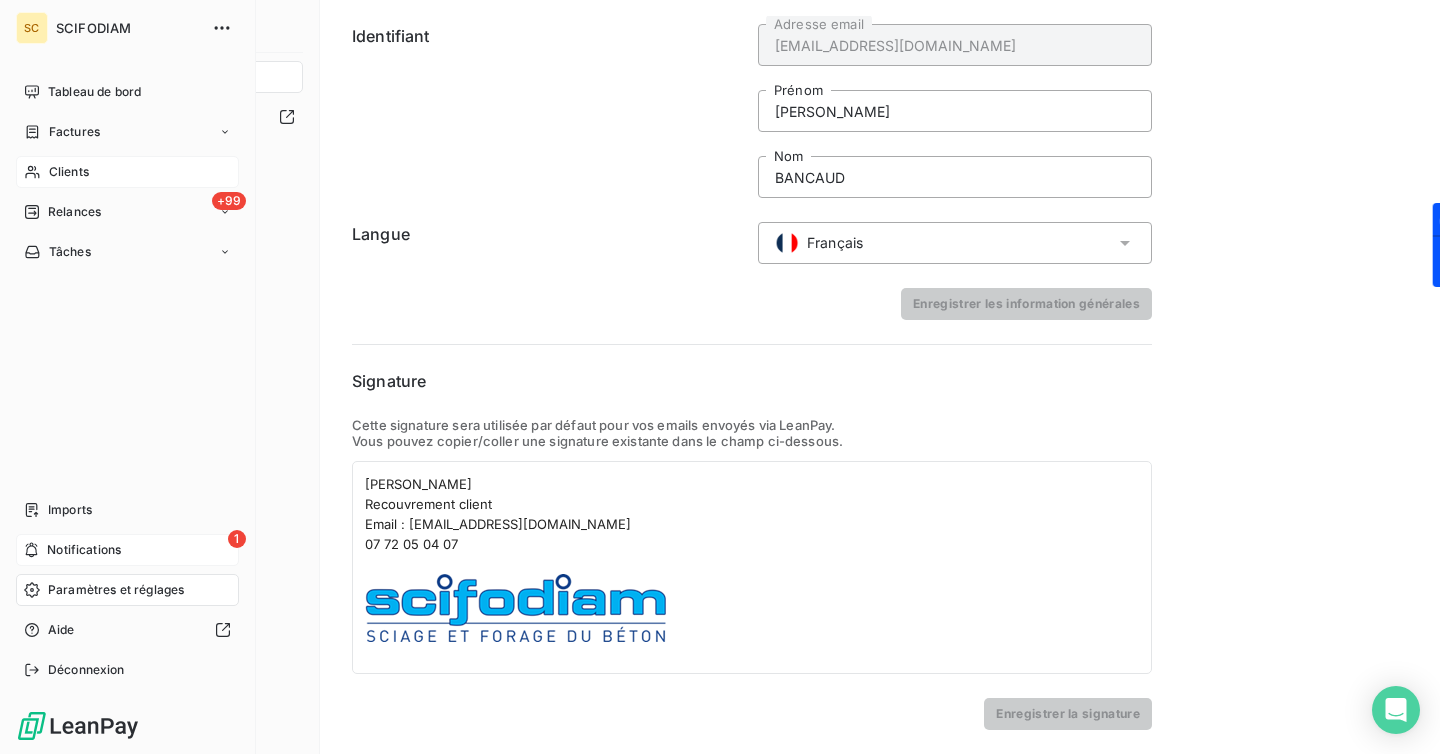 click on "Notifications" at bounding box center (84, 550) 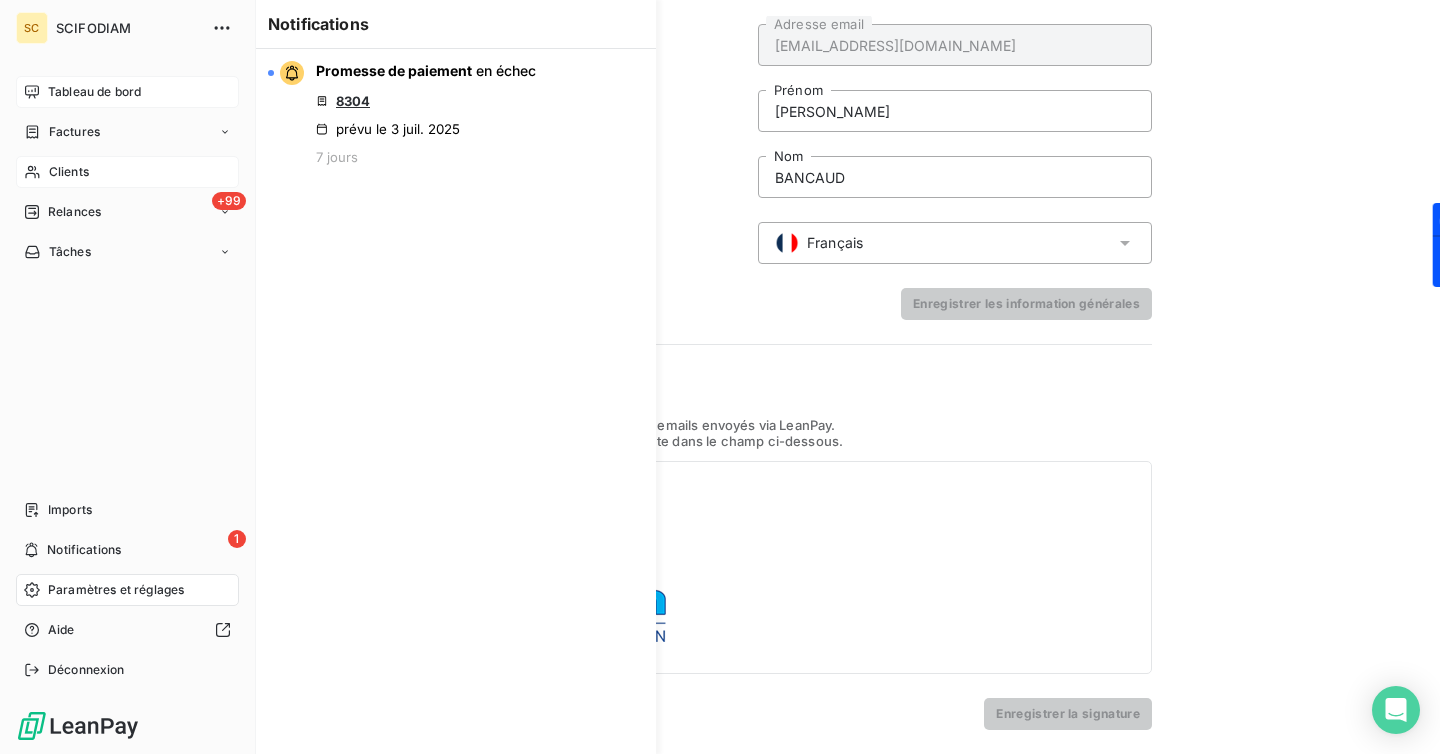 click on "Tableau de bord" at bounding box center [127, 92] 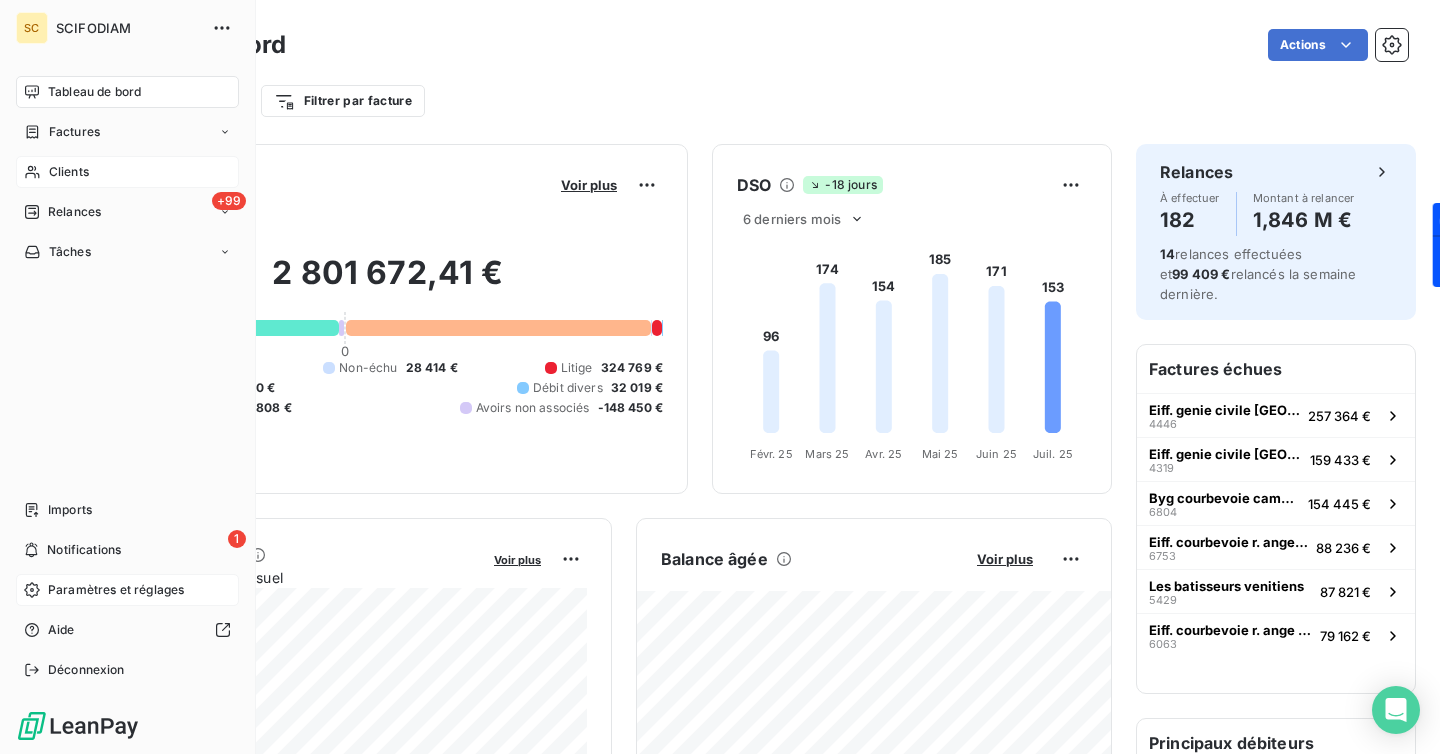 click on "Clients" at bounding box center [127, 172] 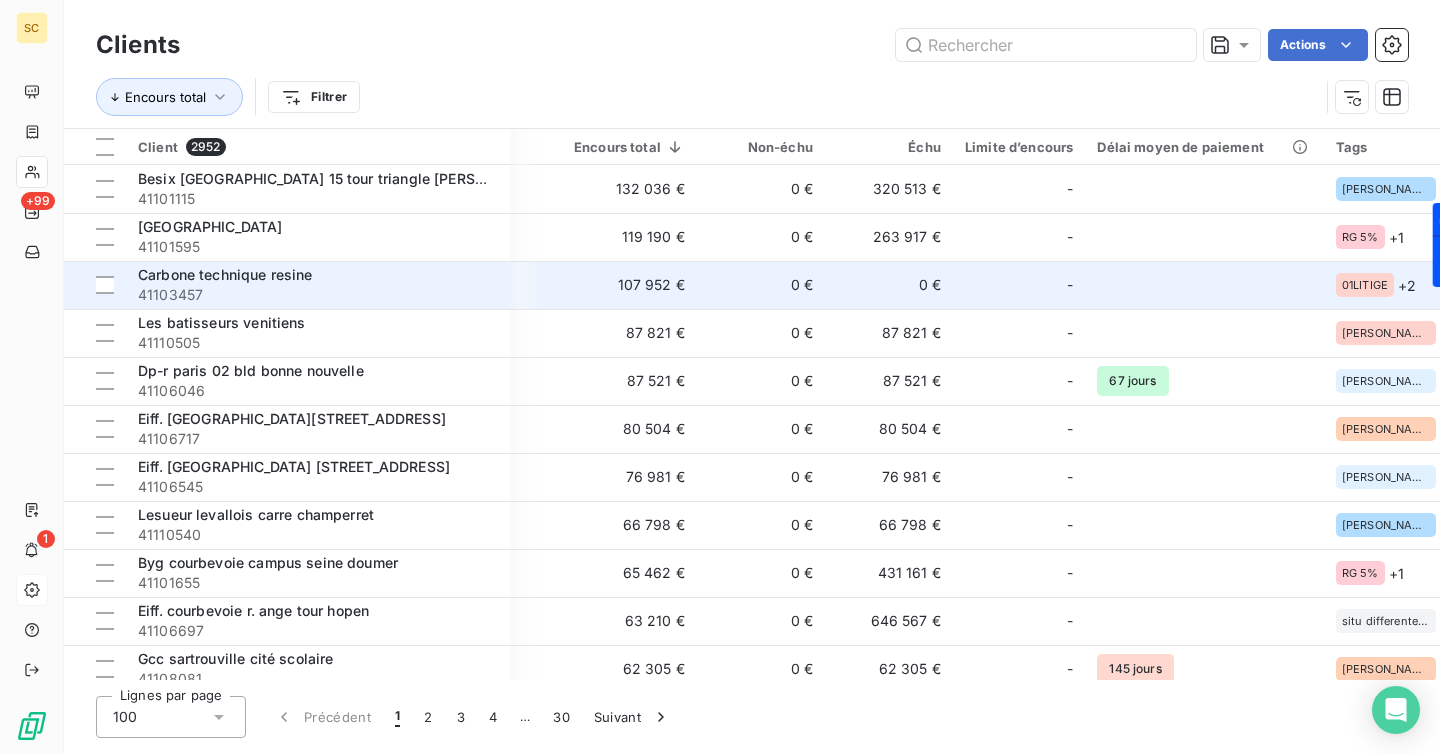 scroll, scrollTop: 0, scrollLeft: 396, axis: horizontal 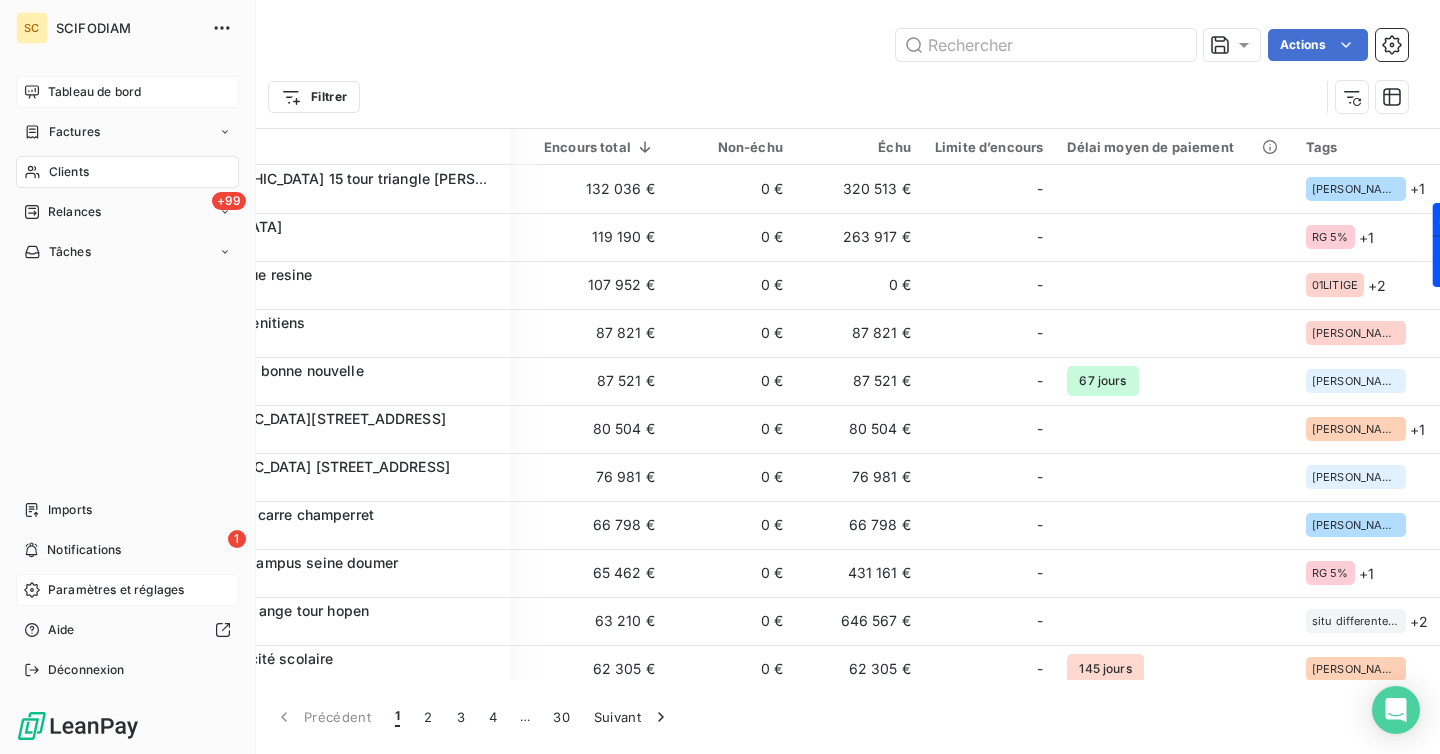 click on "Tableau de bord" at bounding box center [94, 92] 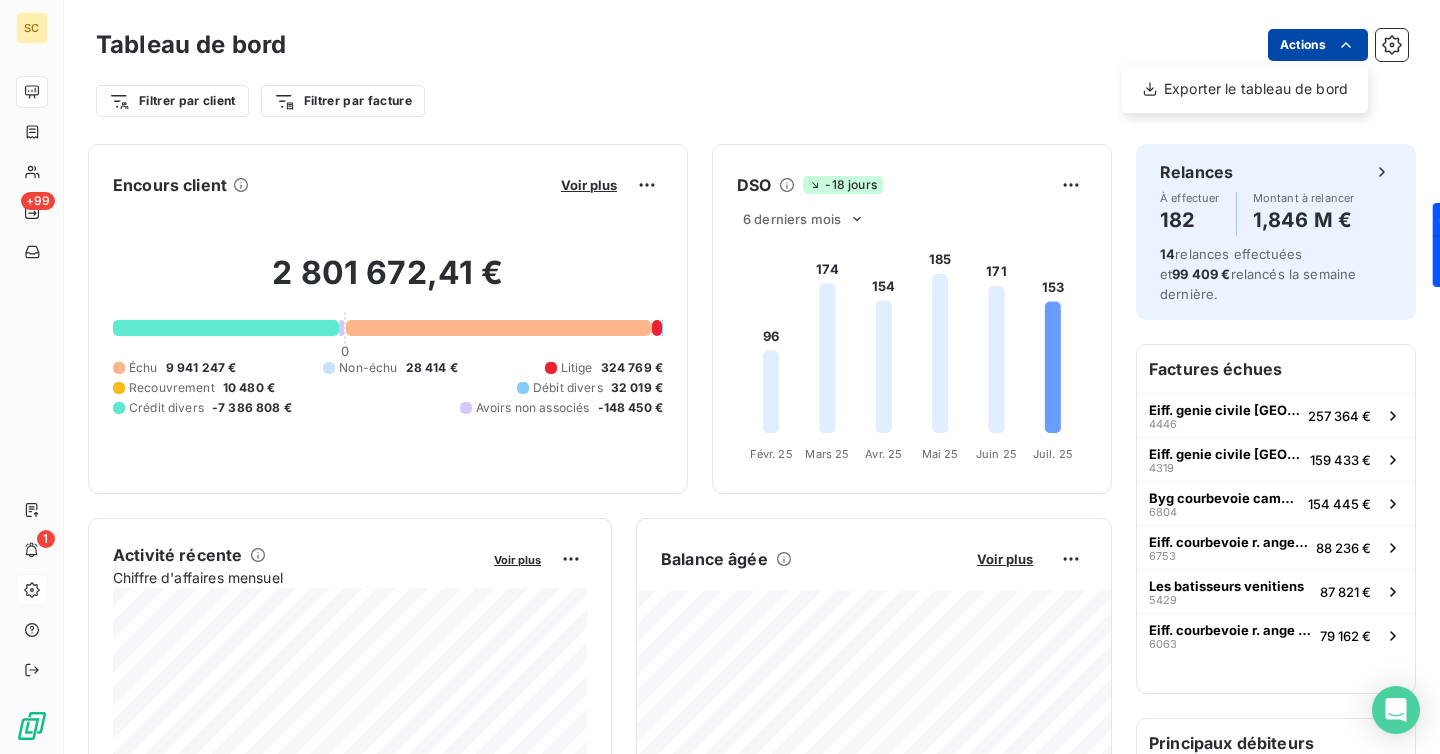 click on "SC +99 1 Tableau de bord Actions Exporter le tableau de bord Filtrer par client Filtrer par facture Encours client   Voir plus 2 801 672,41 € 0 Échu 9 941 247 € Non-échu 28 414 €   Litige 324 769 € Recouvrement 10 480 € Débit divers 32 019 € Crédit divers -7 386 808 € Avoirs non associés -148 450 € DSO -18 jours 6 derniers mois 96 174 154 185 171 153 [DATE] Févr. [DATE] Mars [DATE] Avr. [DATE] Mai [DATE] Juin [DATE] Juil. 25 Activité récente Chiffre d'affaires mensuel Voir plus Balance âgée Voir plus Relances par montant Encaissements Prévisionnel basé sur le délai moyen de paiement des 3 derniers mois Relances À effectuer 182 Montant à relancer 1,846 M € 14  relances effectuées et  99 409 €  relancés la semaine dernière. Factures échues Eiff. genie civile [GEOGRAPHIC_DATA] 4446 257 364 € Eiff. genie civile [GEOGRAPHIC_DATA] 4319 159 433 € Byg courbevoie campus seine doumer 6804 154 445 € 6753 88 236 € 5429 6063" at bounding box center (720, 377) 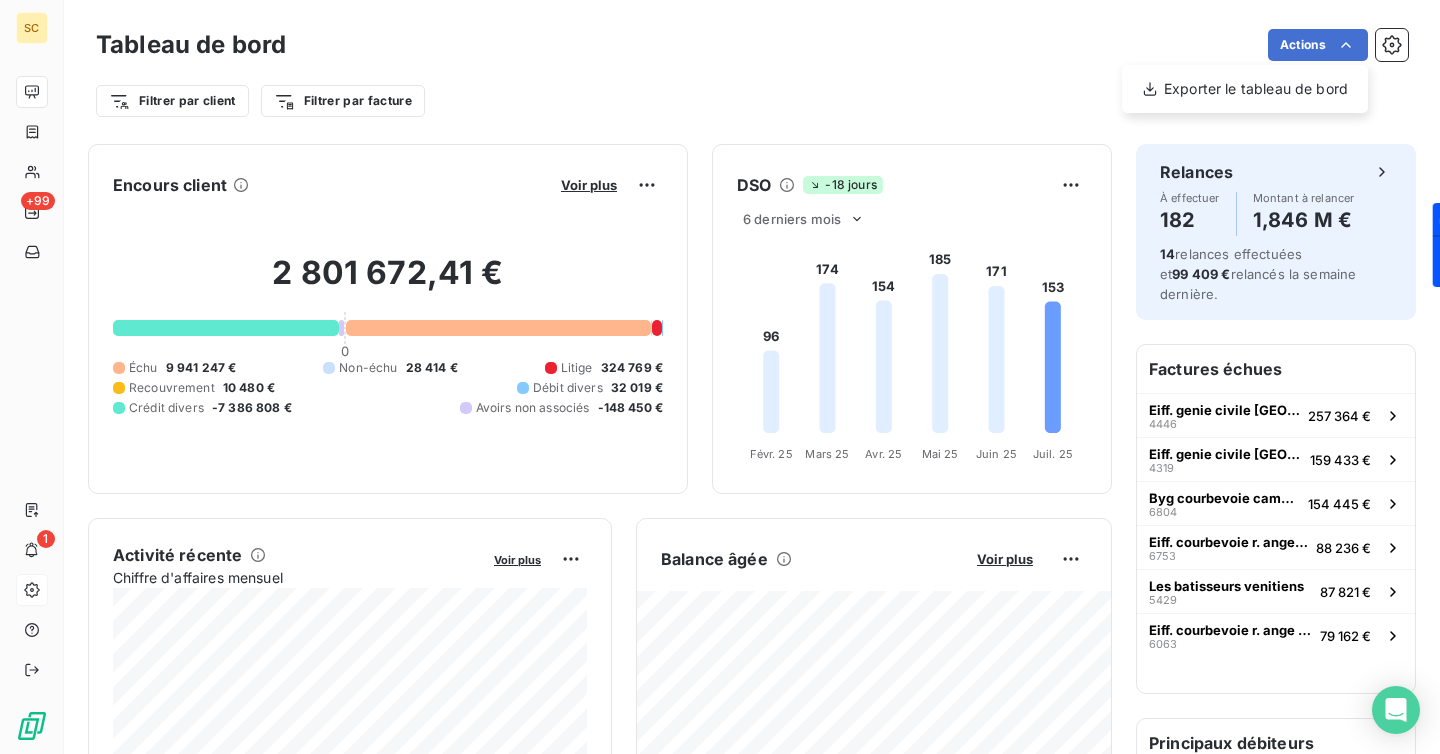 click on "SC +99 1 Tableau de bord Actions Exporter le tableau de bord Filtrer par client Filtrer par facture Encours client   Voir plus 2 801 672,41 € 0 Échu 9 941 247 € Non-échu 28 414 €   Litige 324 769 € Recouvrement 10 480 € Débit divers 32 019 € Crédit divers -7 386 808 € Avoirs non associés -148 450 € DSO -18 jours 6 derniers mois 96 174 154 185 171 153 [DATE] Févr. [DATE] Mars [DATE] Avr. [DATE] Mai [DATE] Juin [DATE] Juil. 25 Activité récente Chiffre d'affaires mensuel Voir plus Balance âgée Voir plus Relances par montant Encaissements Prévisionnel basé sur le délai moyen de paiement des 3 derniers mois Relances À effectuer 182 Montant à relancer 1,846 M € 14  relances effectuées et  99 409 €  relancés la semaine dernière. Factures échues Eiff. genie civile [GEOGRAPHIC_DATA] 4446 257 364 € Eiff. genie civile [GEOGRAPHIC_DATA] 4319 159 433 € Byg courbevoie campus seine doumer 6804 154 445 € 6753 88 236 € 5429 6063" at bounding box center (720, 377) 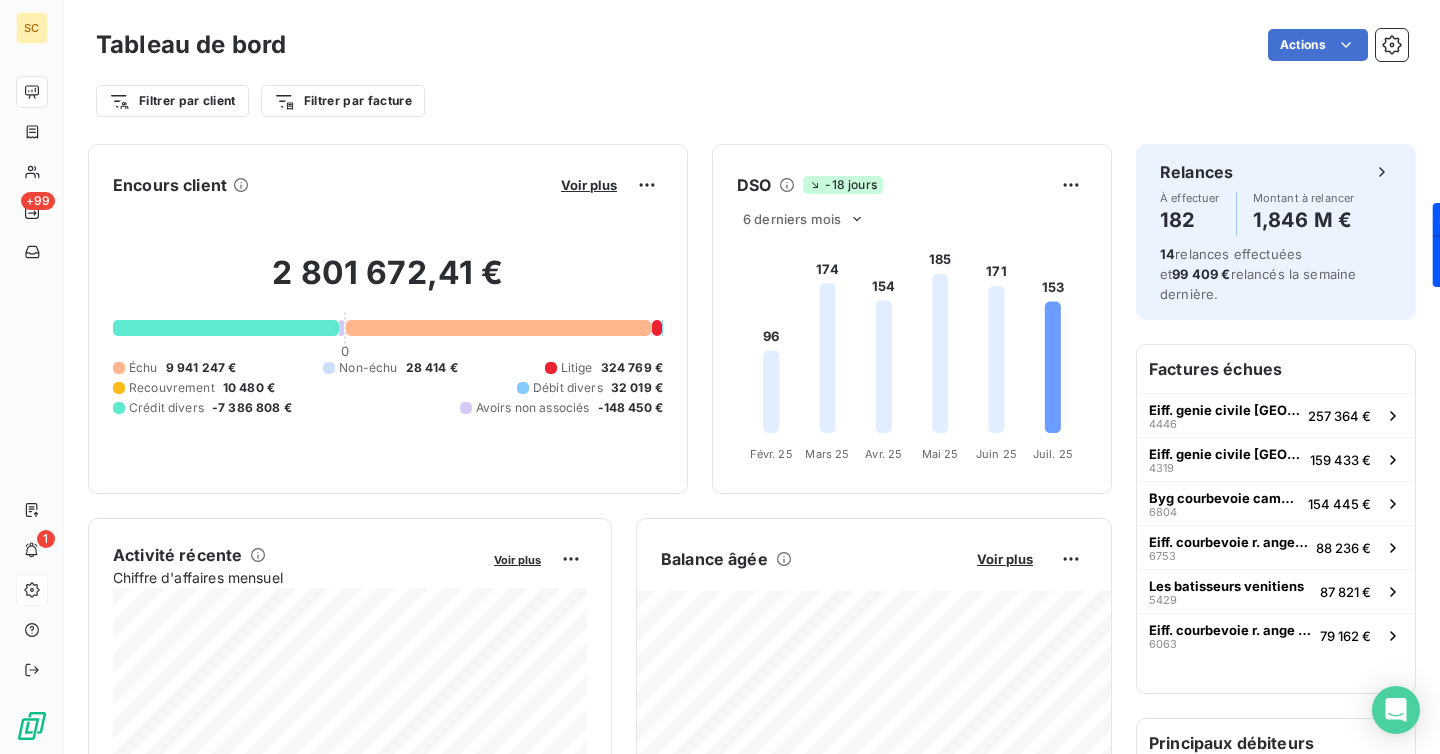 click 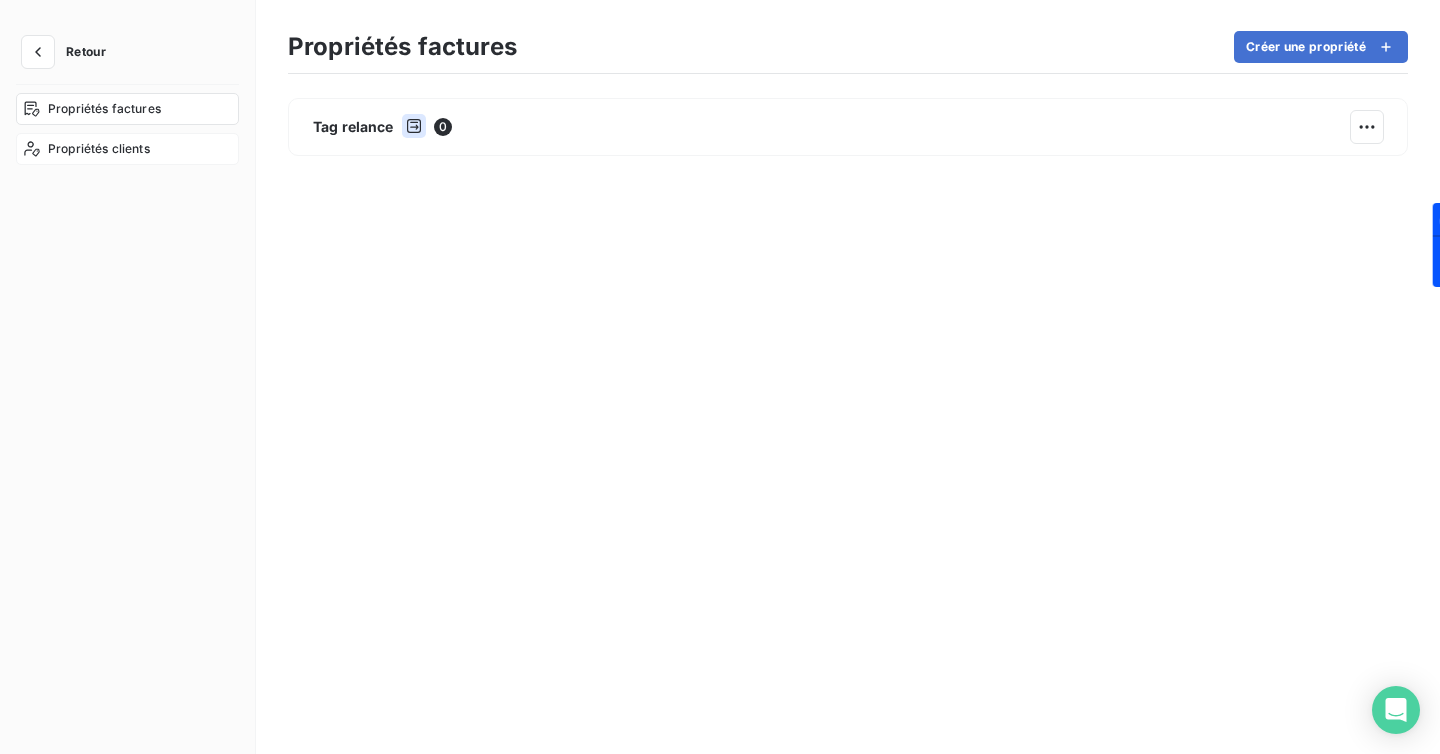 click on "Propriétés clients" at bounding box center (99, 149) 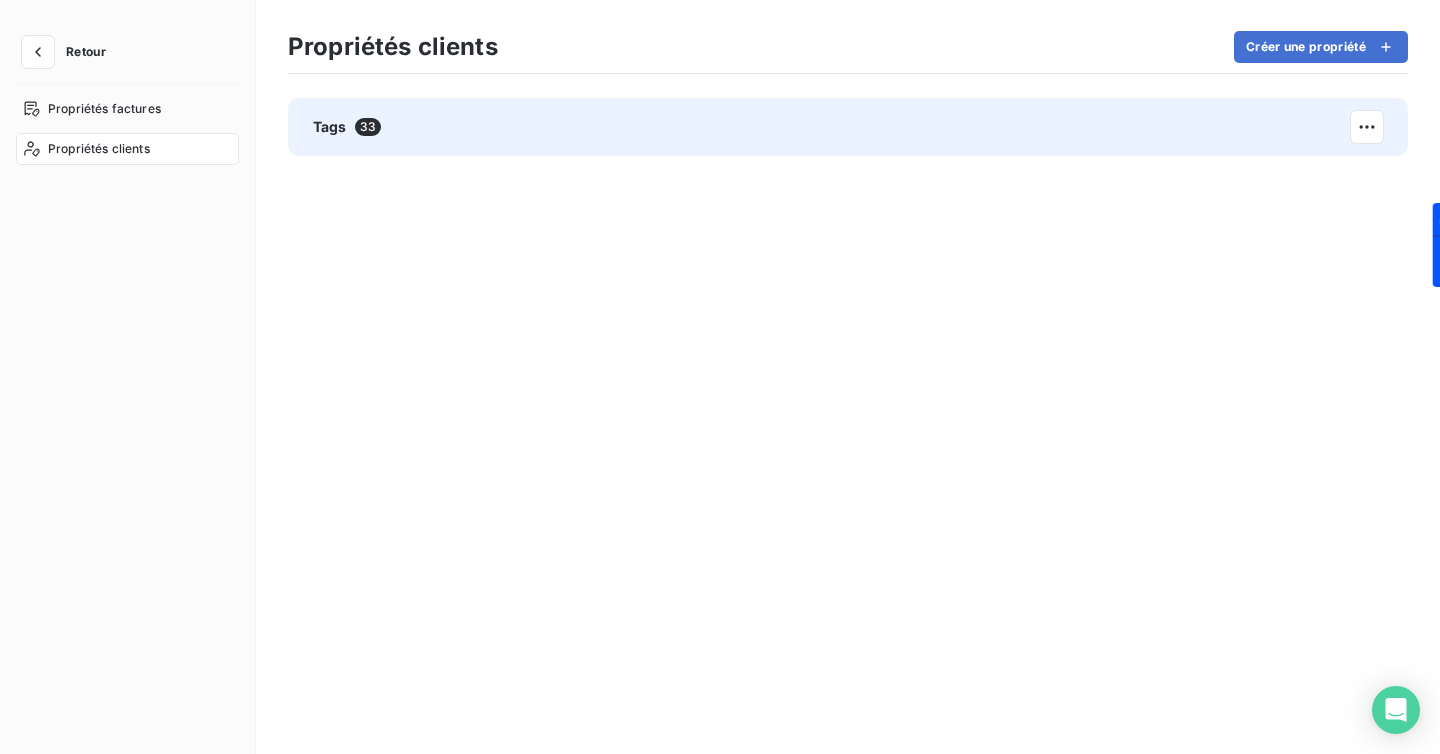 click on "Tags 33" at bounding box center [848, 127] 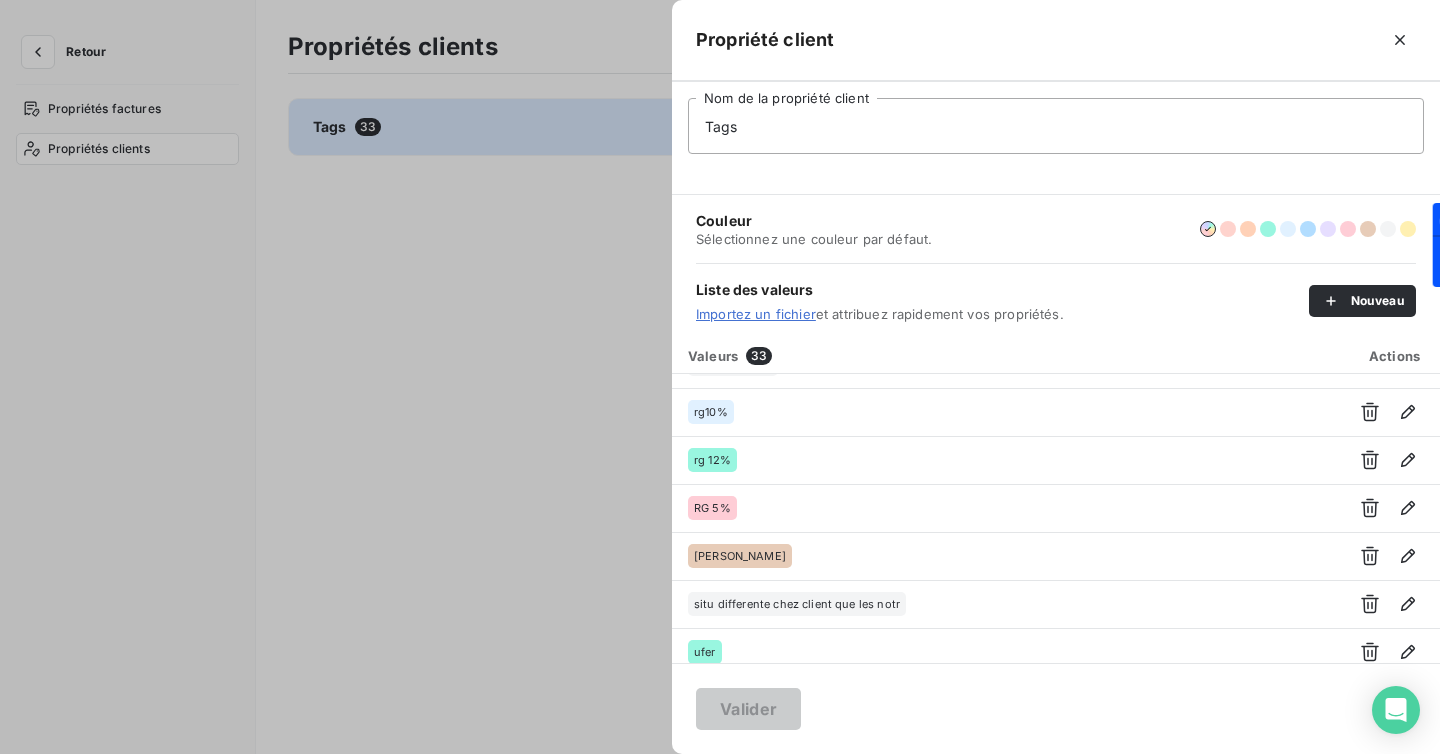 scroll, scrollTop: 1295, scrollLeft: 0, axis: vertical 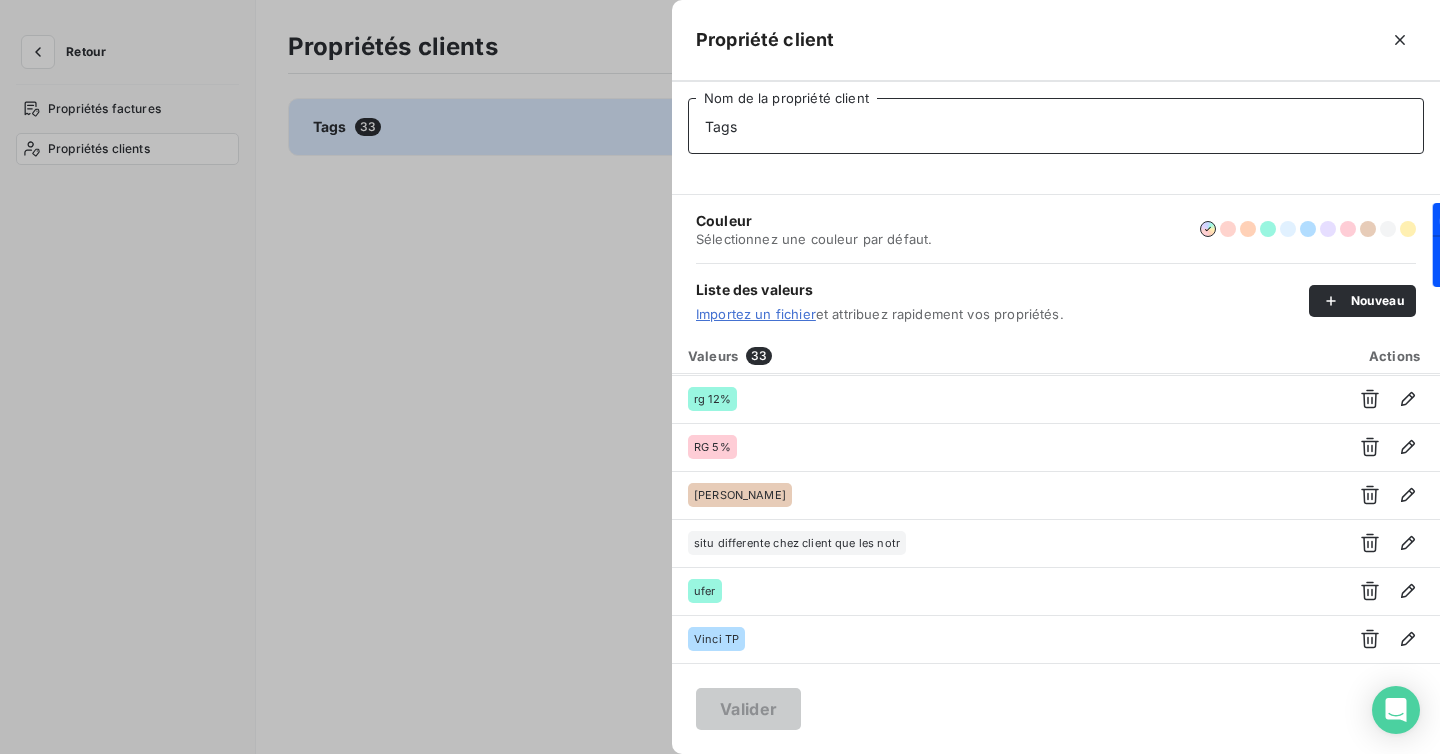 click on "Tags" at bounding box center (1056, 126) 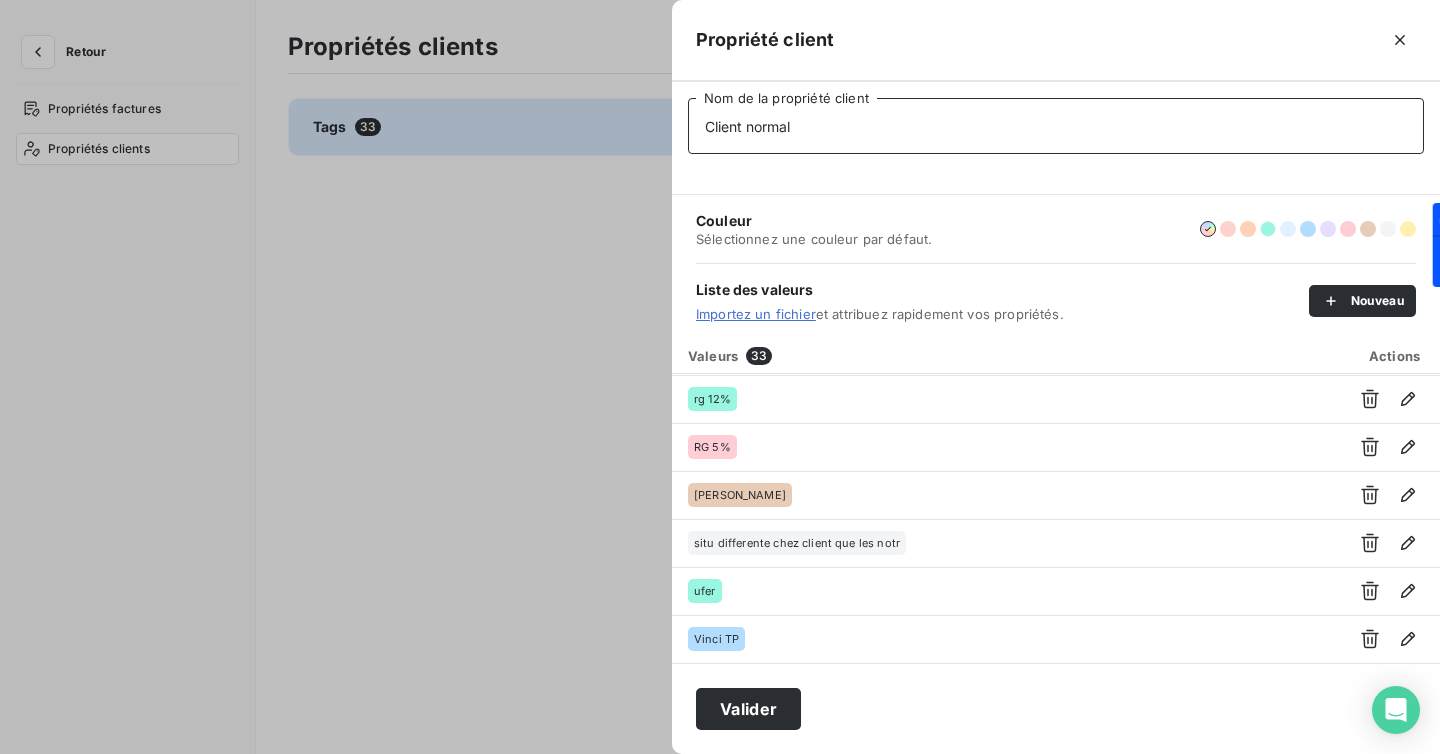 type on "Client normal" 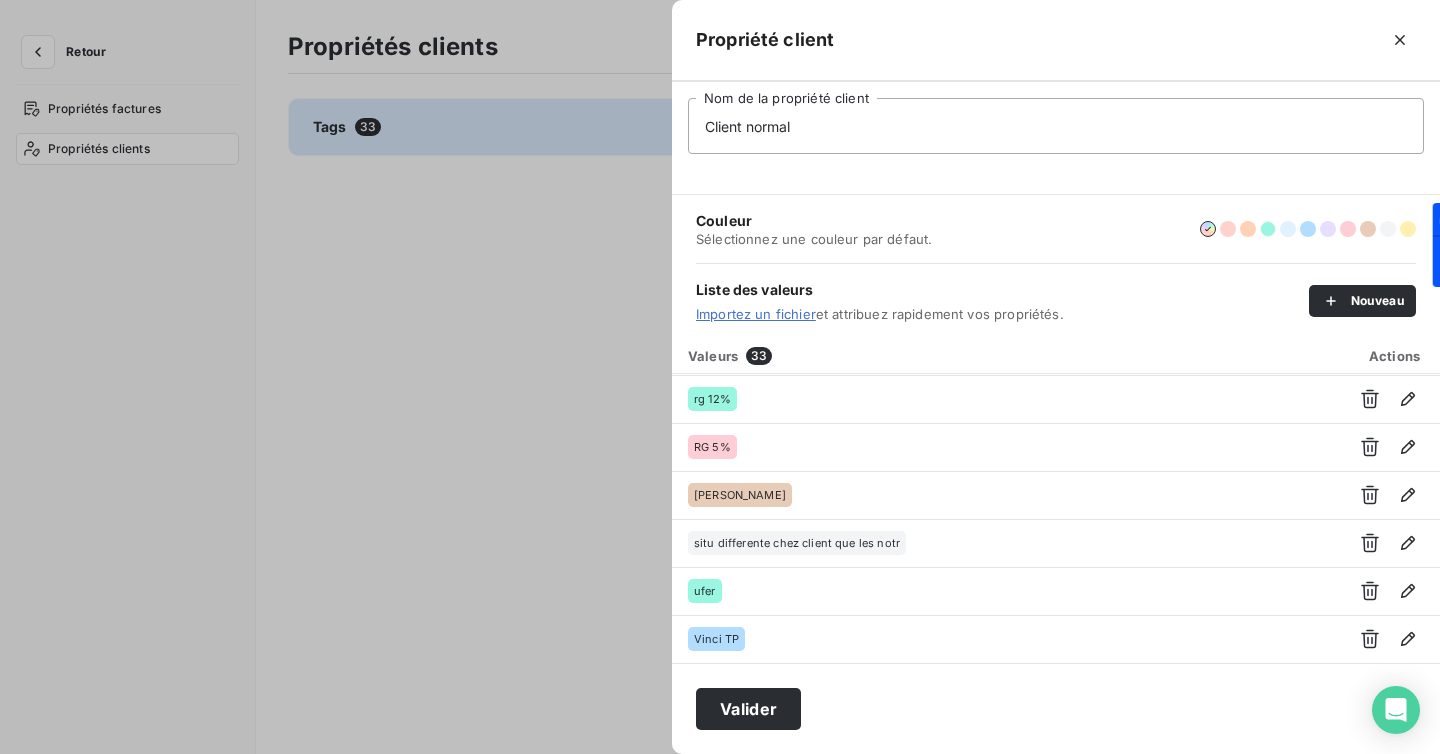 click at bounding box center (1268, 229) 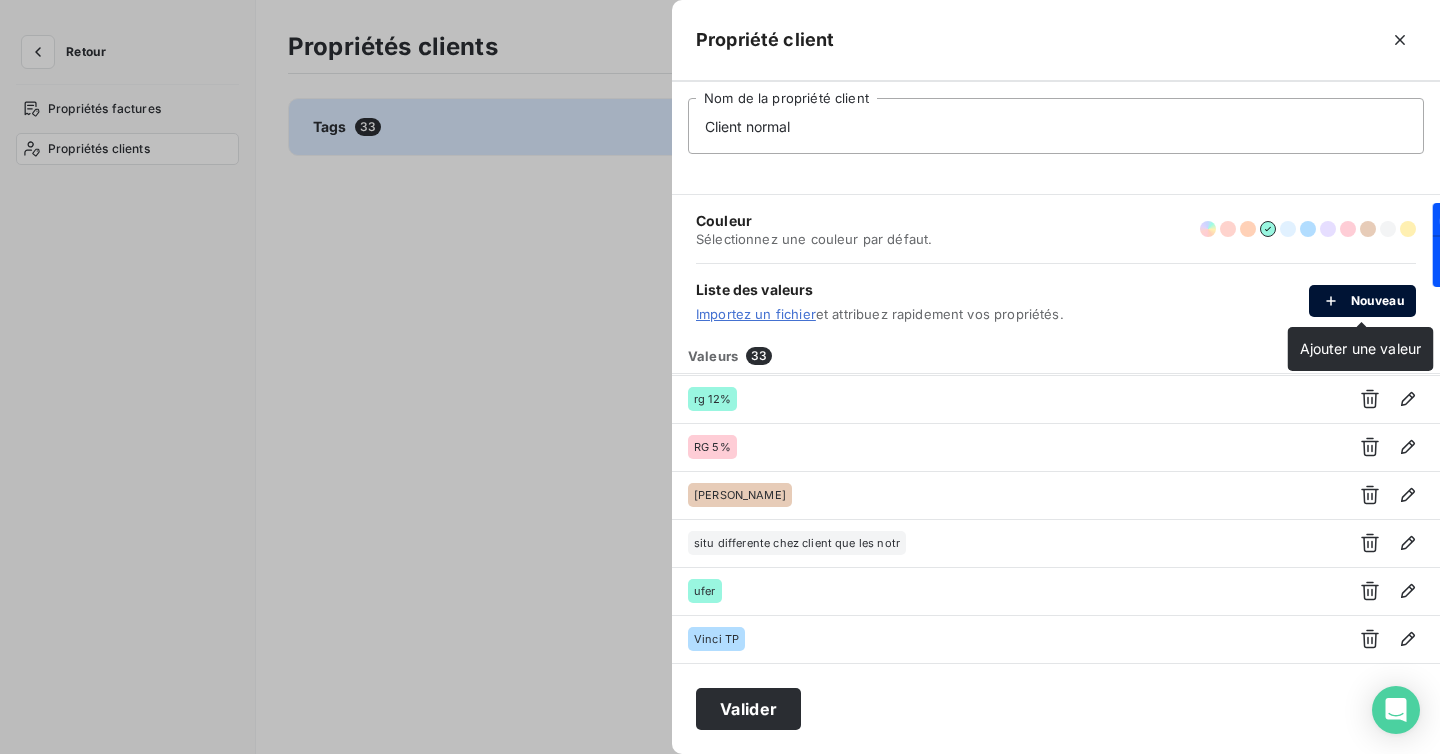 click on "Nouveau" at bounding box center (1362, 301) 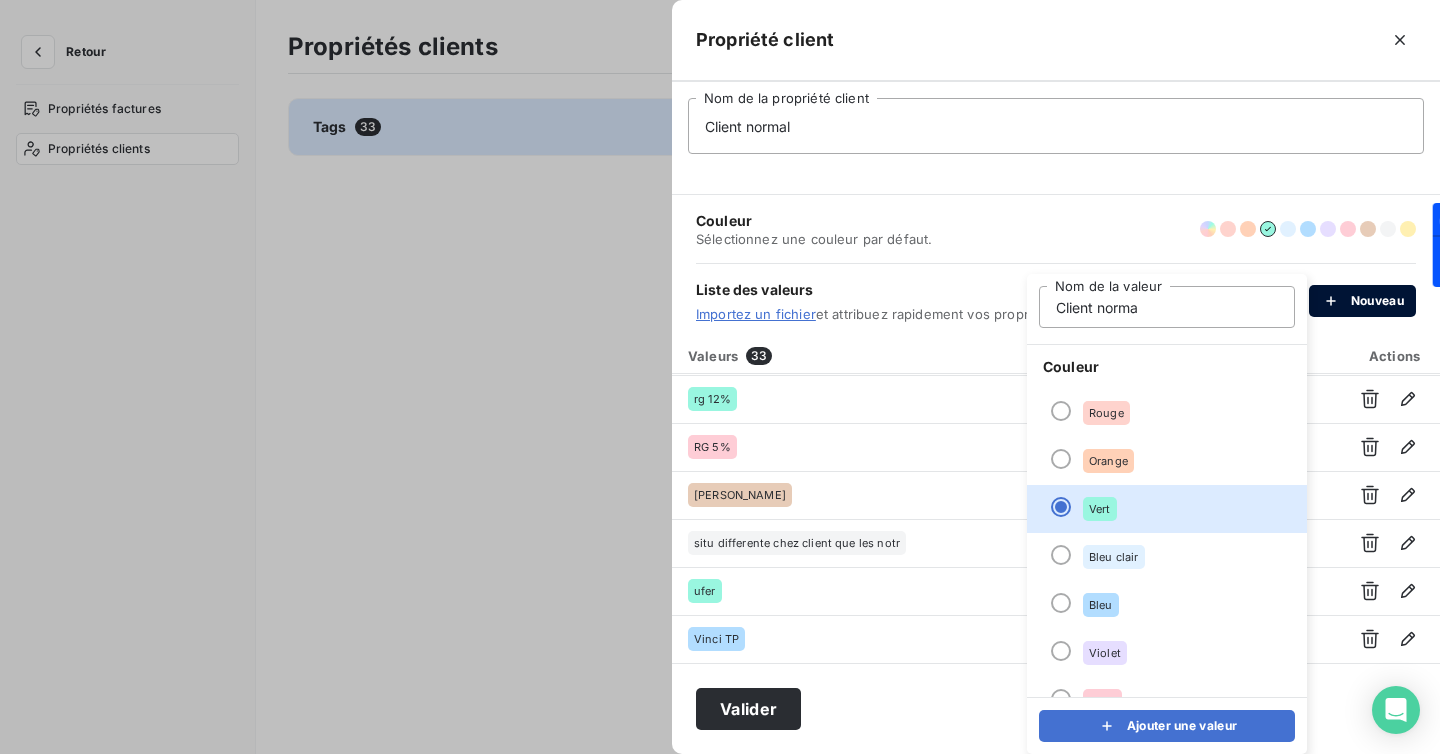 type on "Client normal" 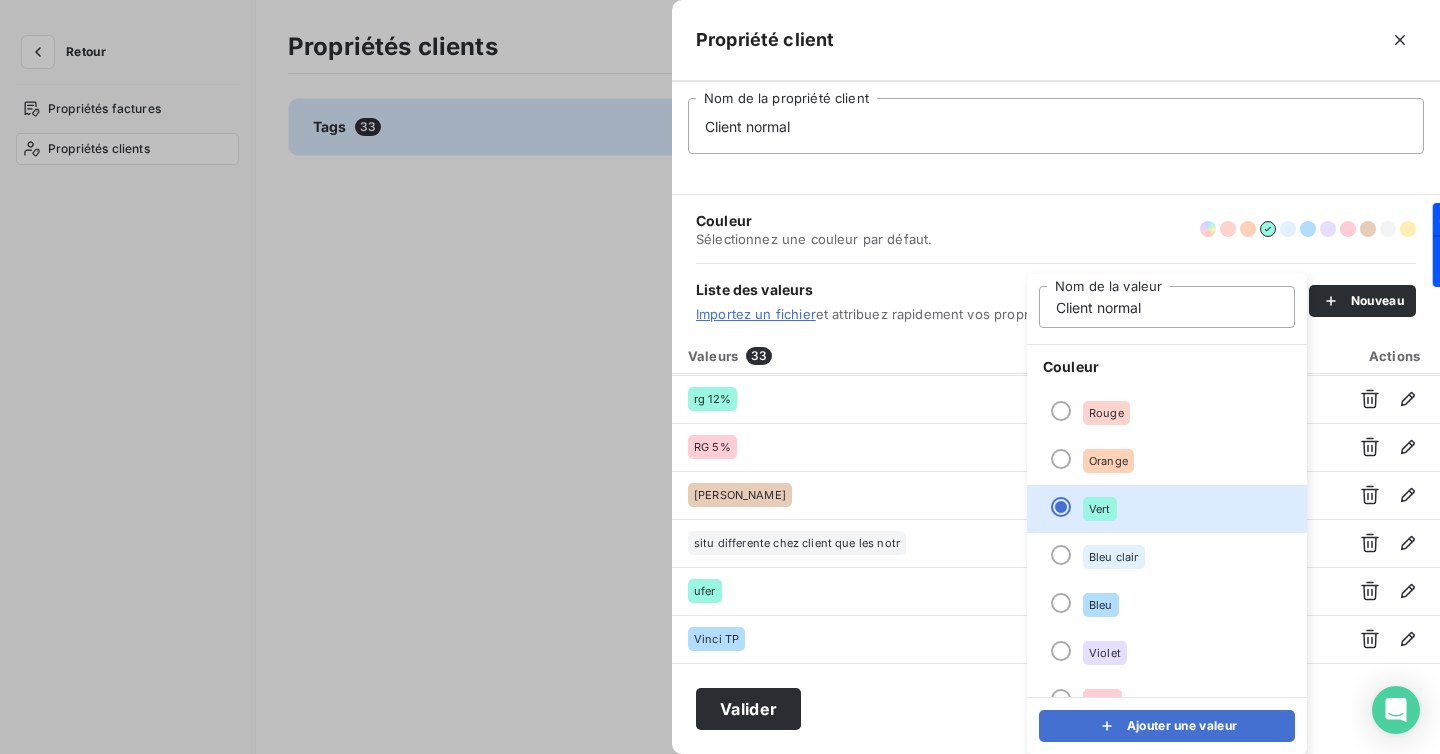 click on "Client normal Nom de la propriété client" at bounding box center [1056, 137] 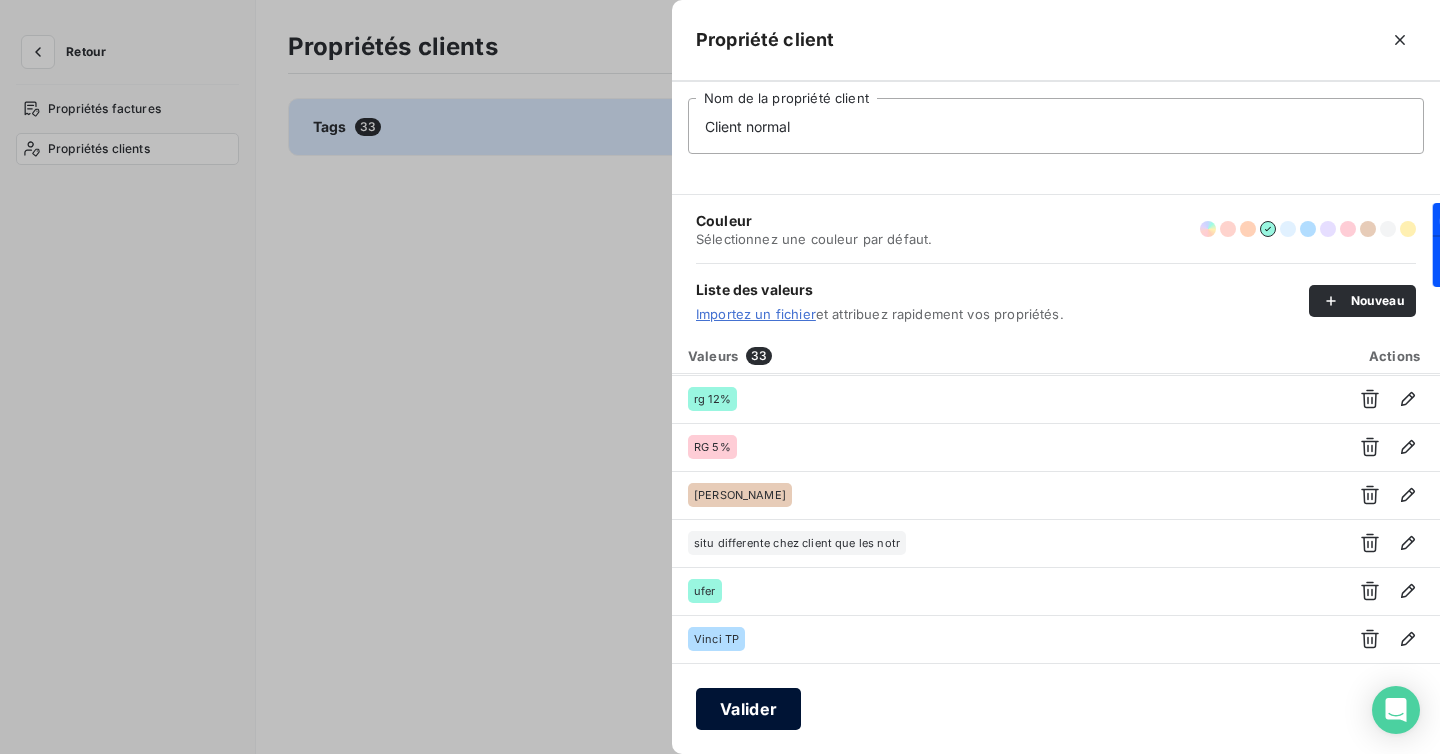 click on "Valider" at bounding box center (748, 709) 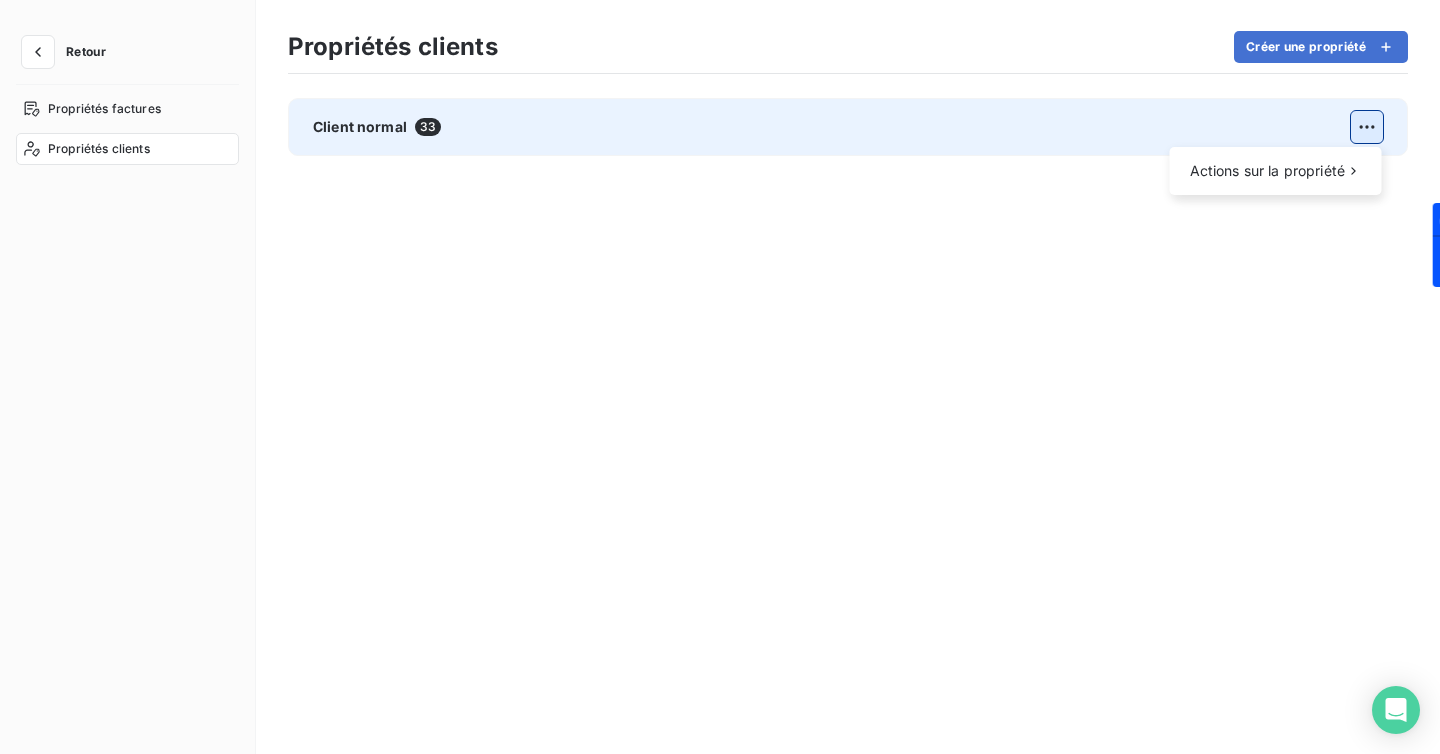 click on "Retour Propriétés factures Propriétés clients Propriétés clients Créer une propriété Client normal 33 Actions sur la propriété" at bounding box center (720, 377) 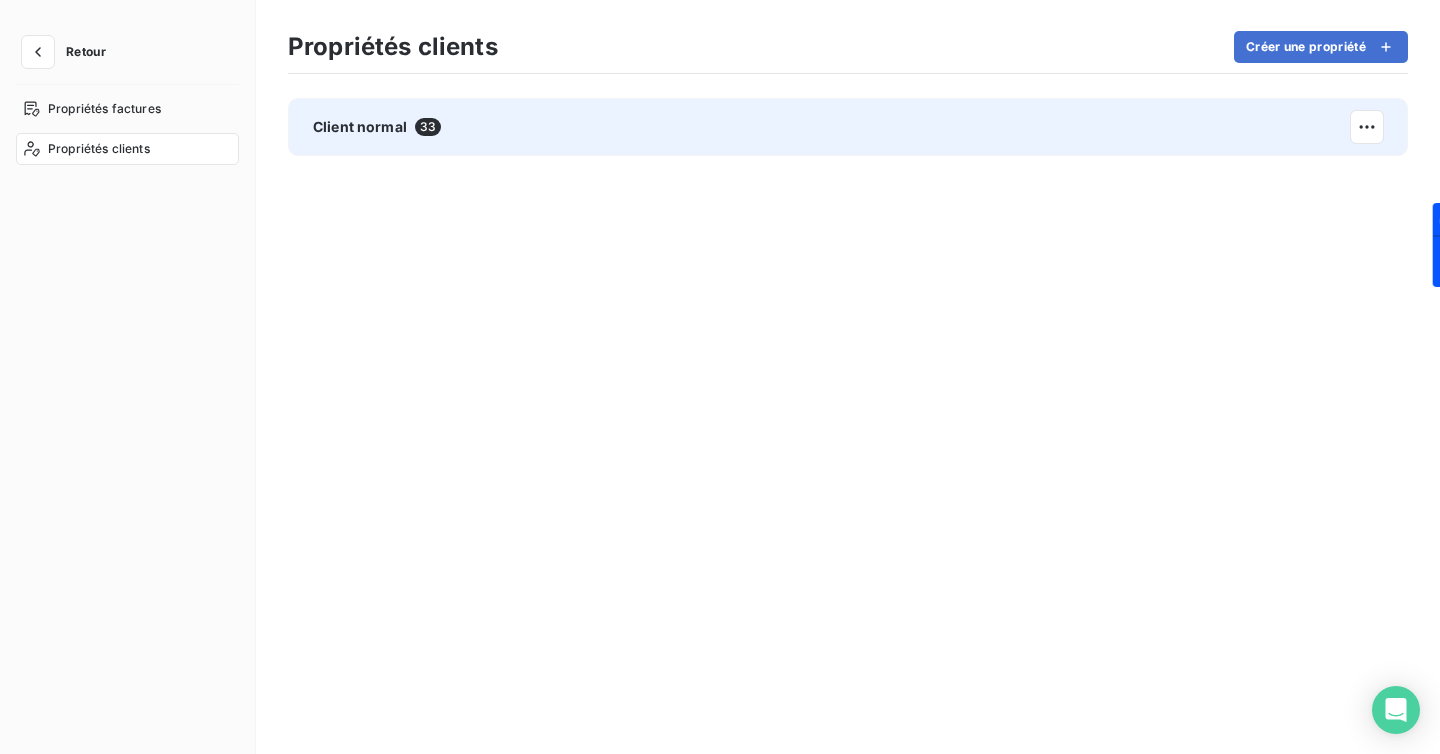 click on "Retour Propriétés factures Propriétés clients Propriétés clients Créer une propriété Client normal 33" at bounding box center (720, 377) 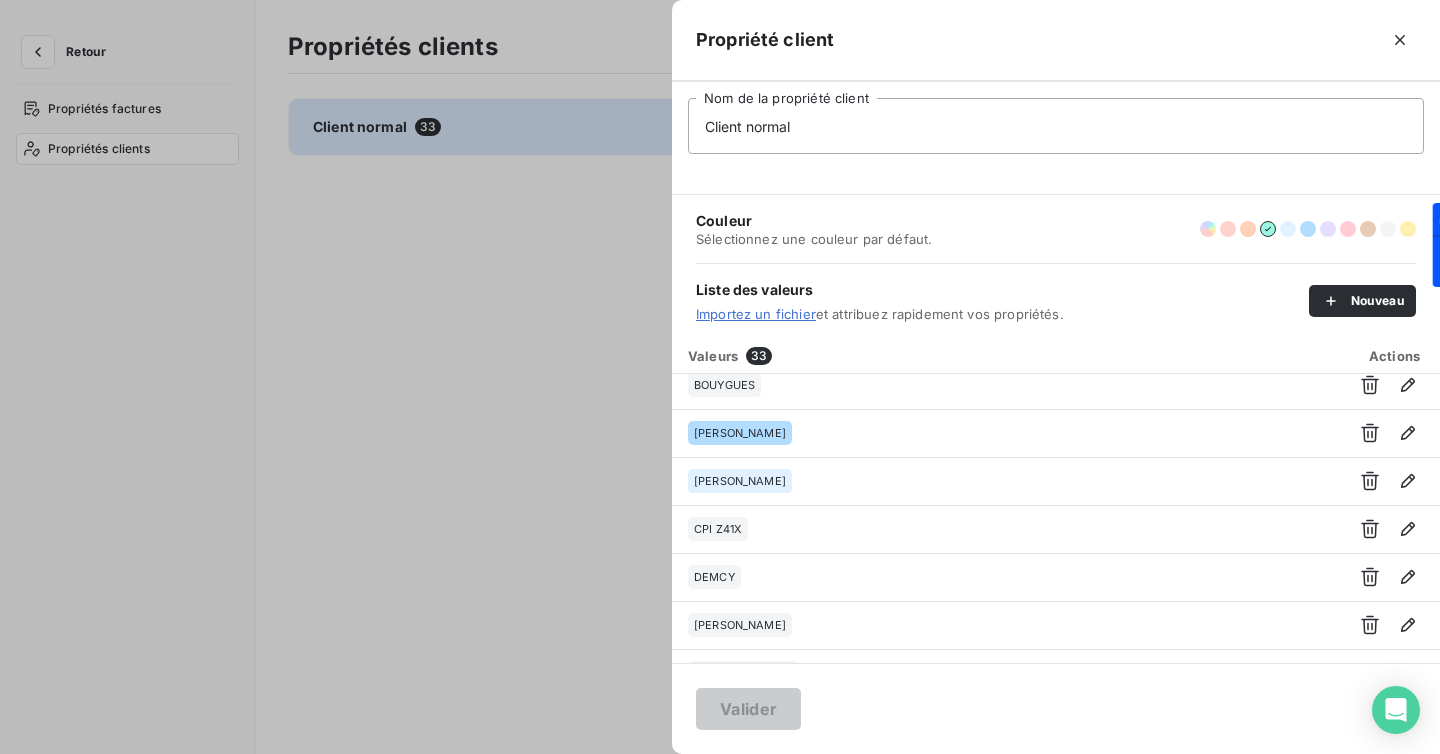 scroll, scrollTop: 0, scrollLeft: 0, axis: both 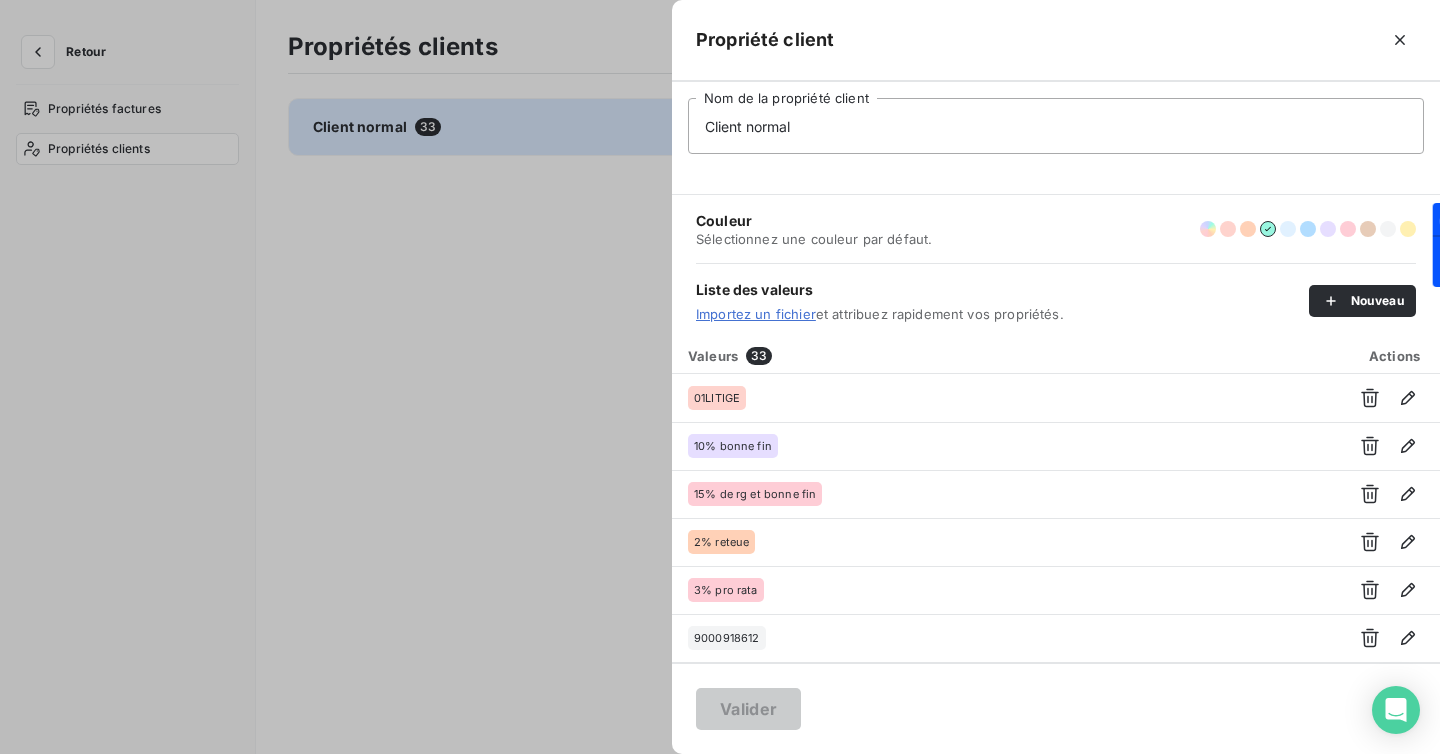 click on "Client normal" at bounding box center [1056, 126] 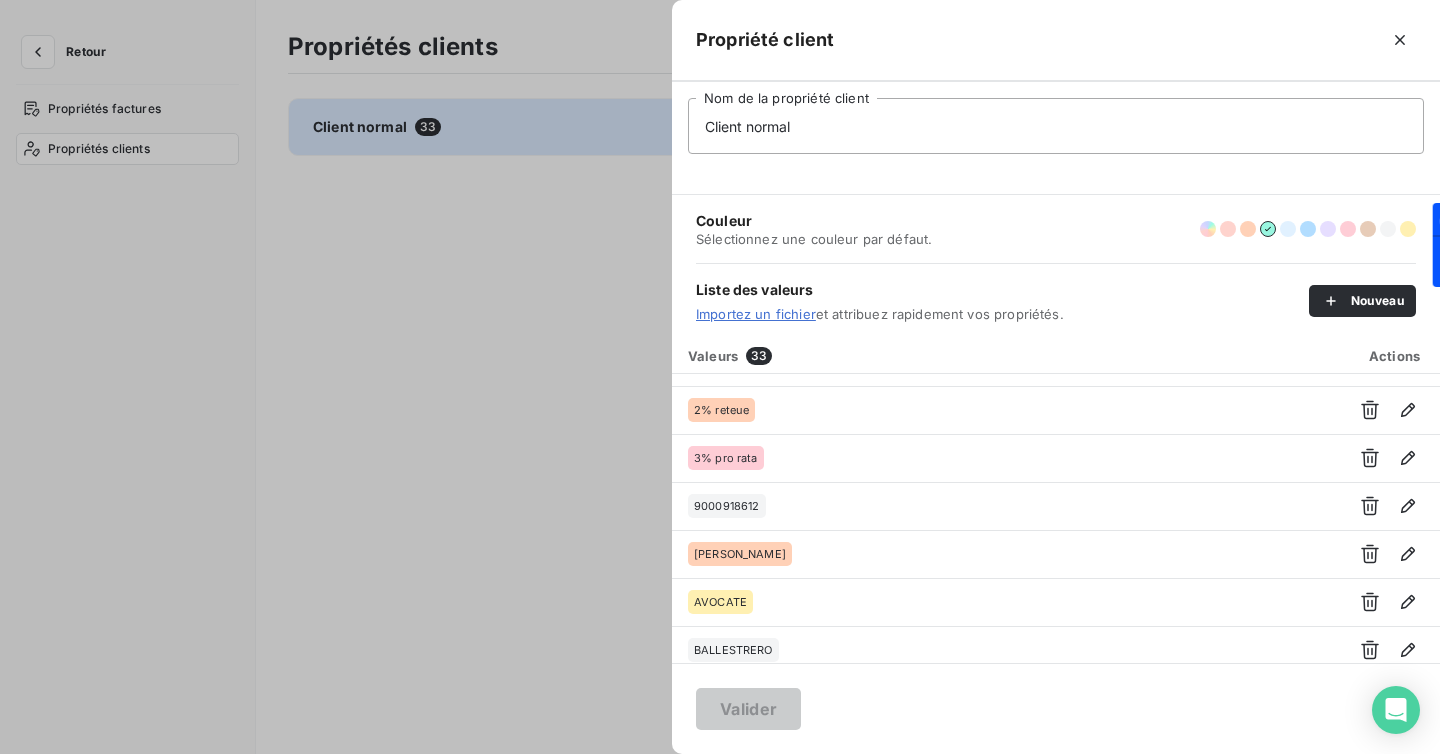 scroll, scrollTop: 0, scrollLeft: 0, axis: both 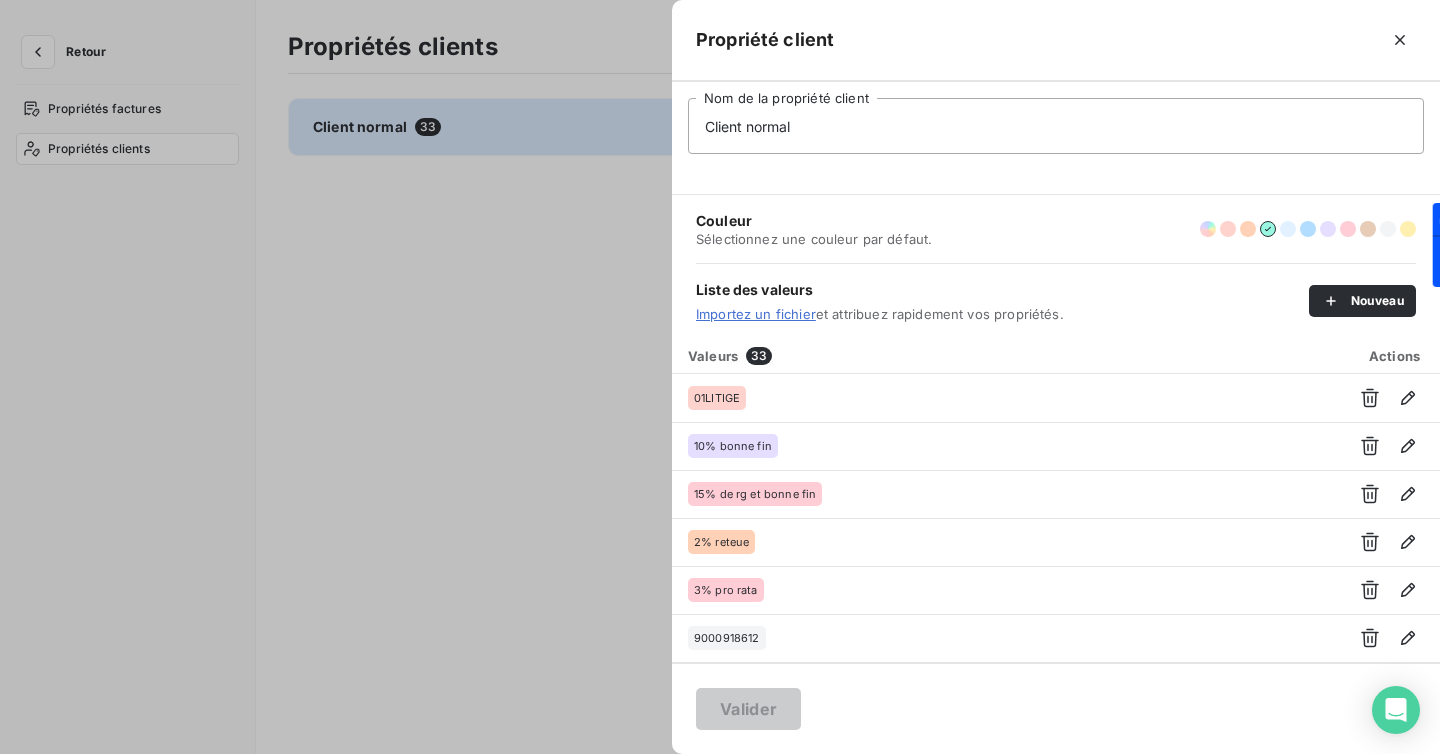 drag, startPoint x: 812, startPoint y: 122, endPoint x: 689, endPoint y: 121, distance: 123.00407 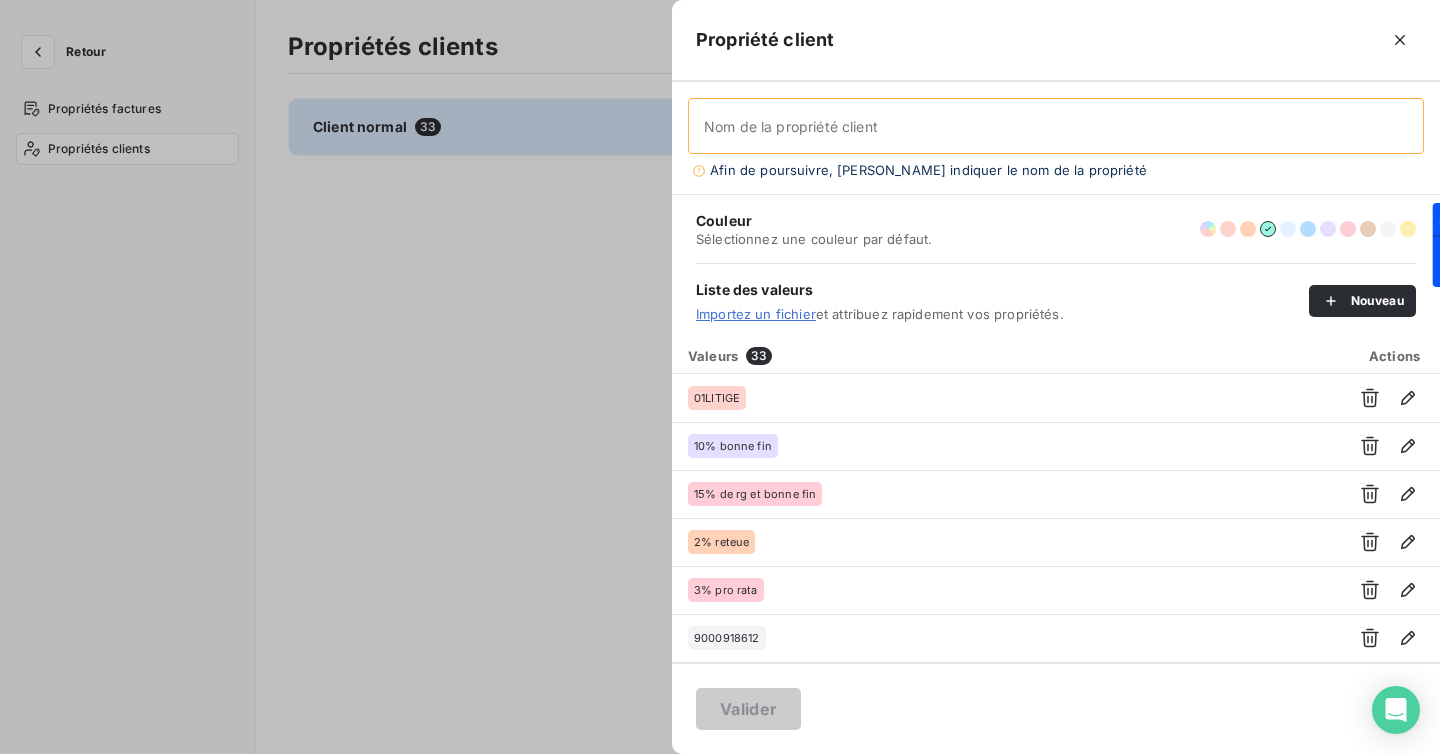 type 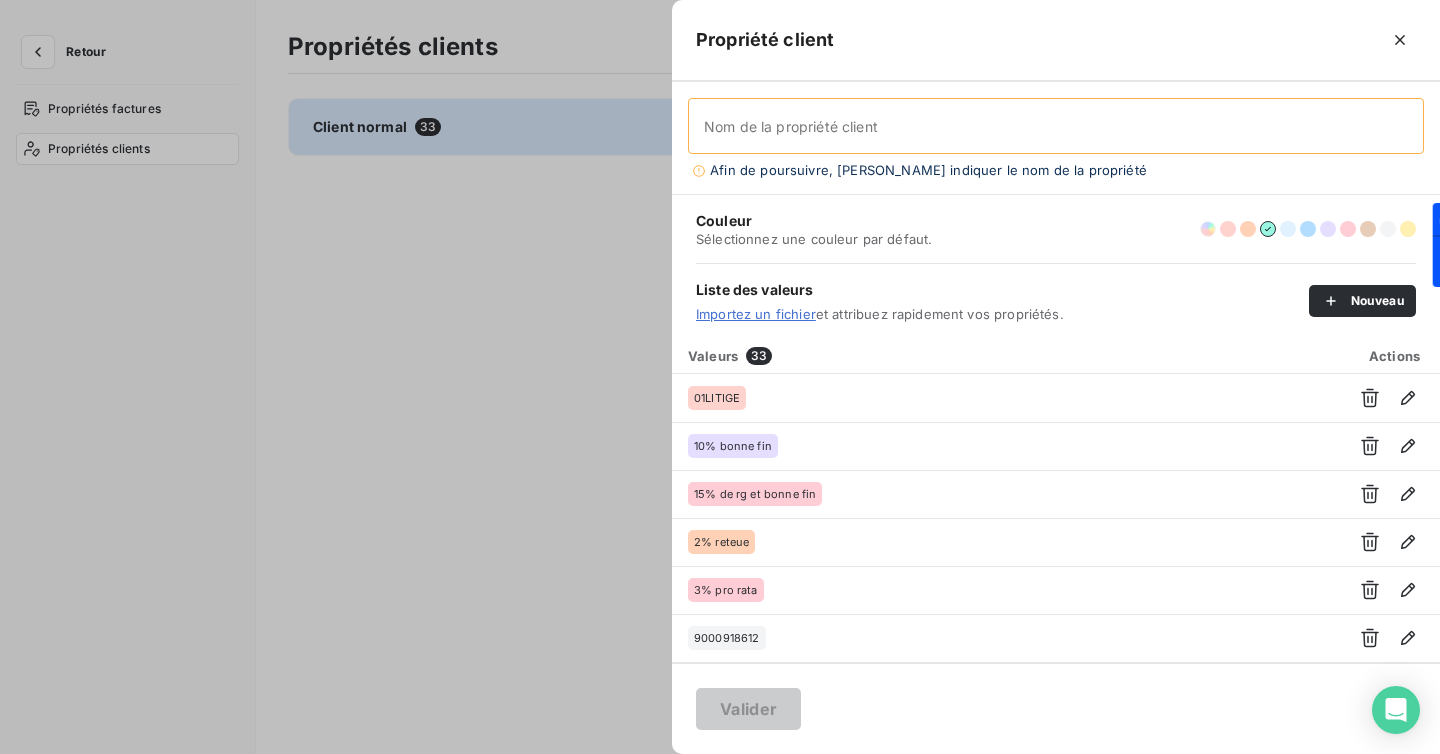 click at bounding box center [1208, 229] 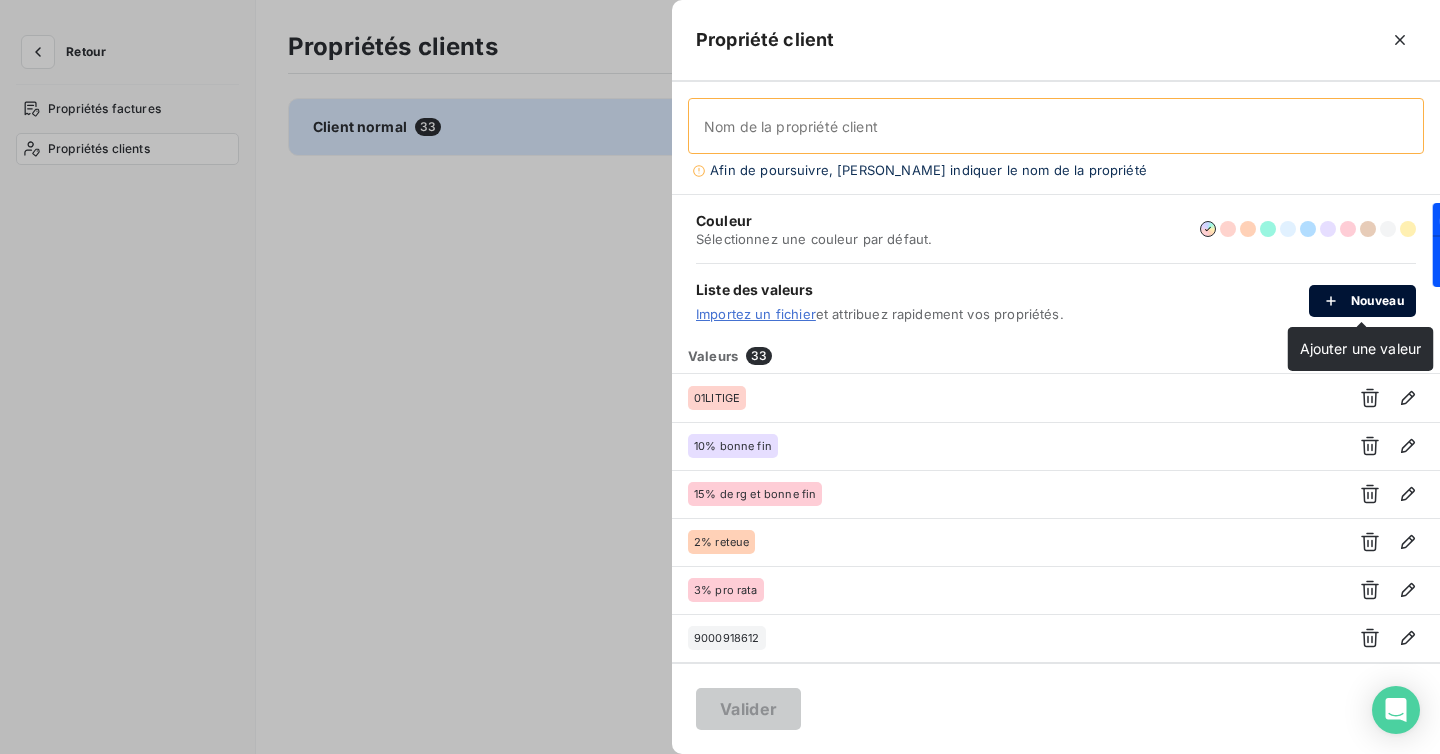 click on "Nouveau" at bounding box center (1362, 301) 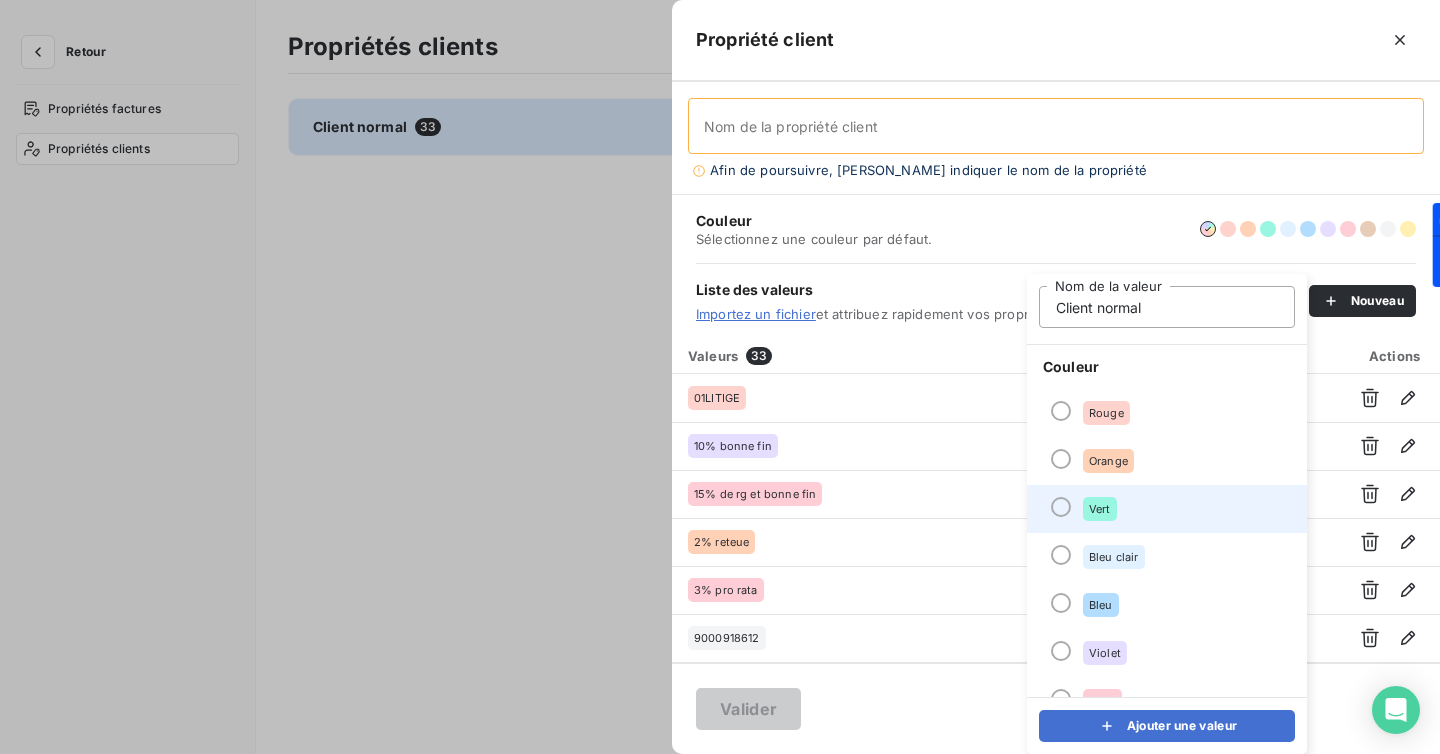 type on "Client normal" 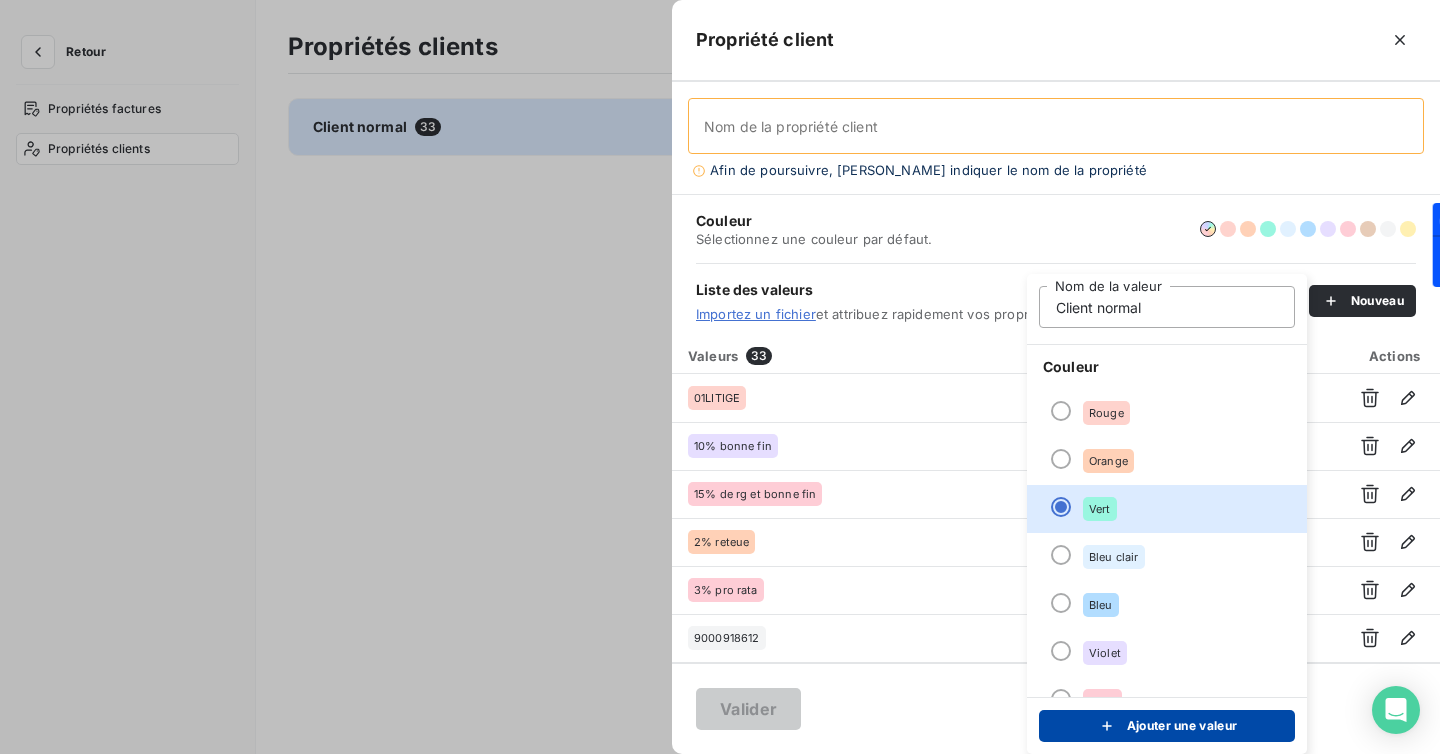 click on "Ajouter une valeur" at bounding box center [1167, 726] 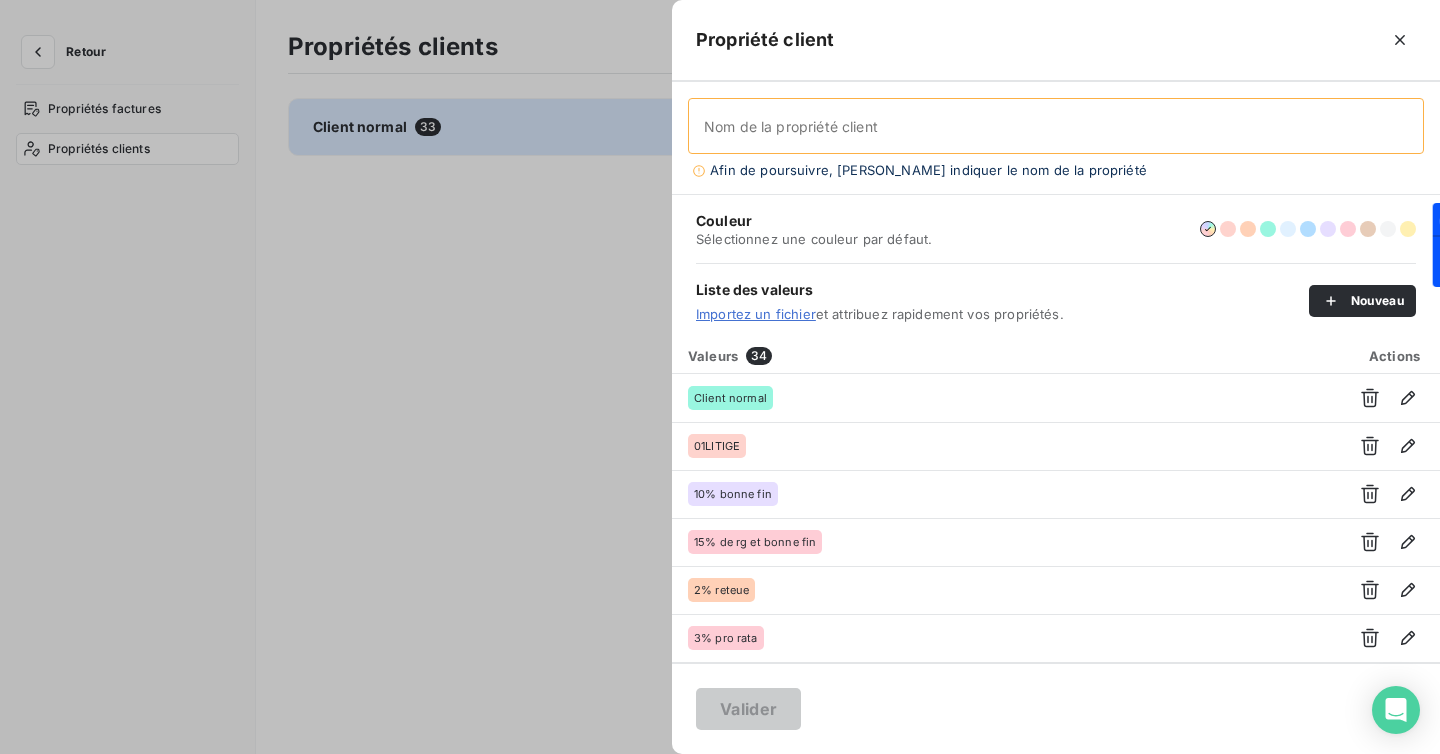 click at bounding box center (720, 377) 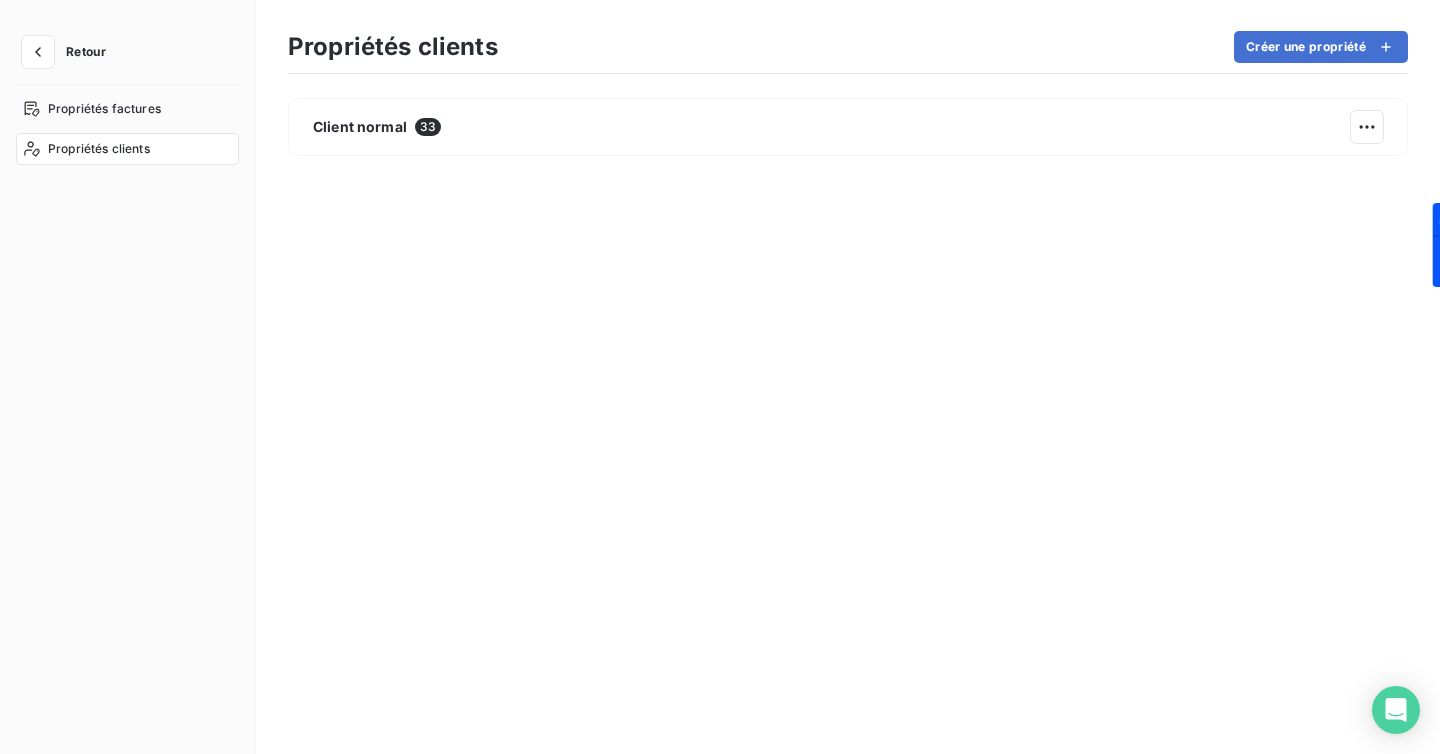 click on "Propriétés clients" at bounding box center (99, 149) 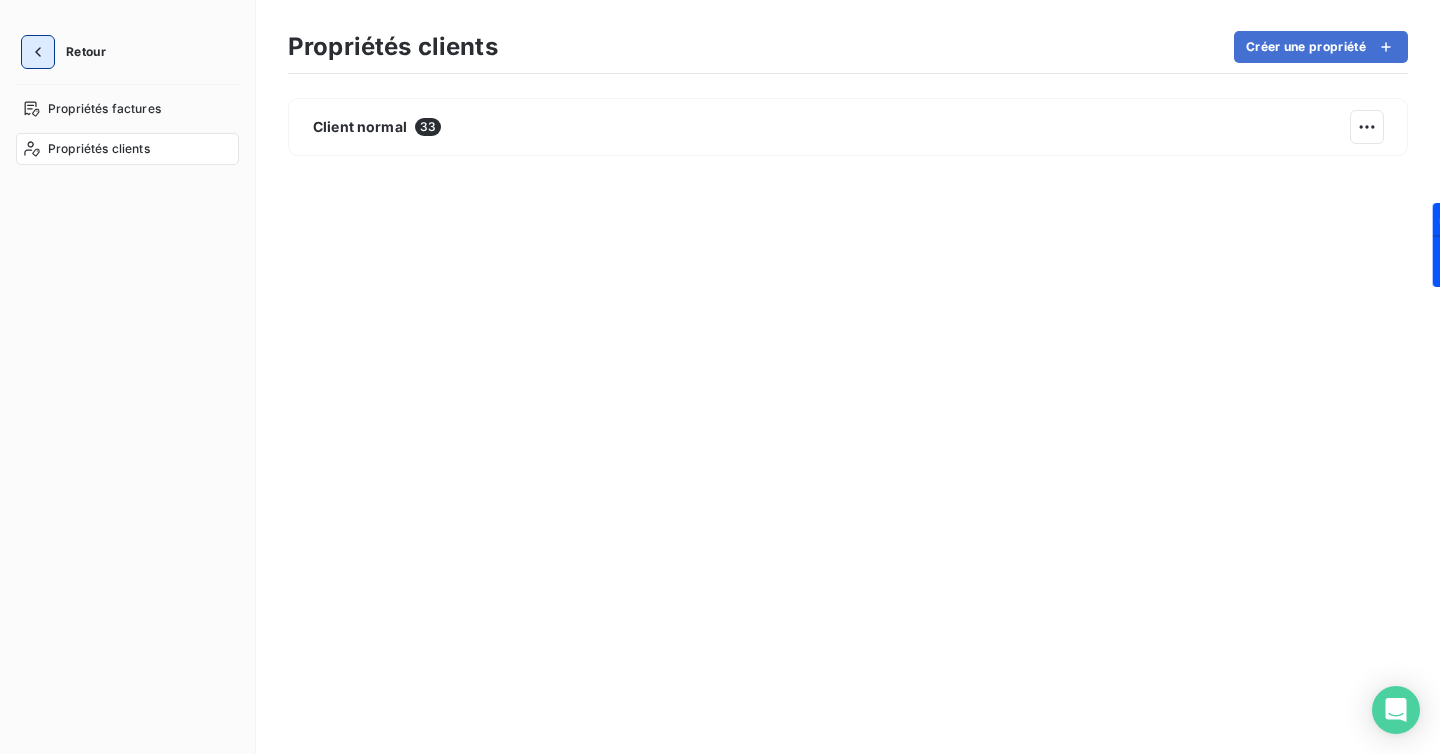 click 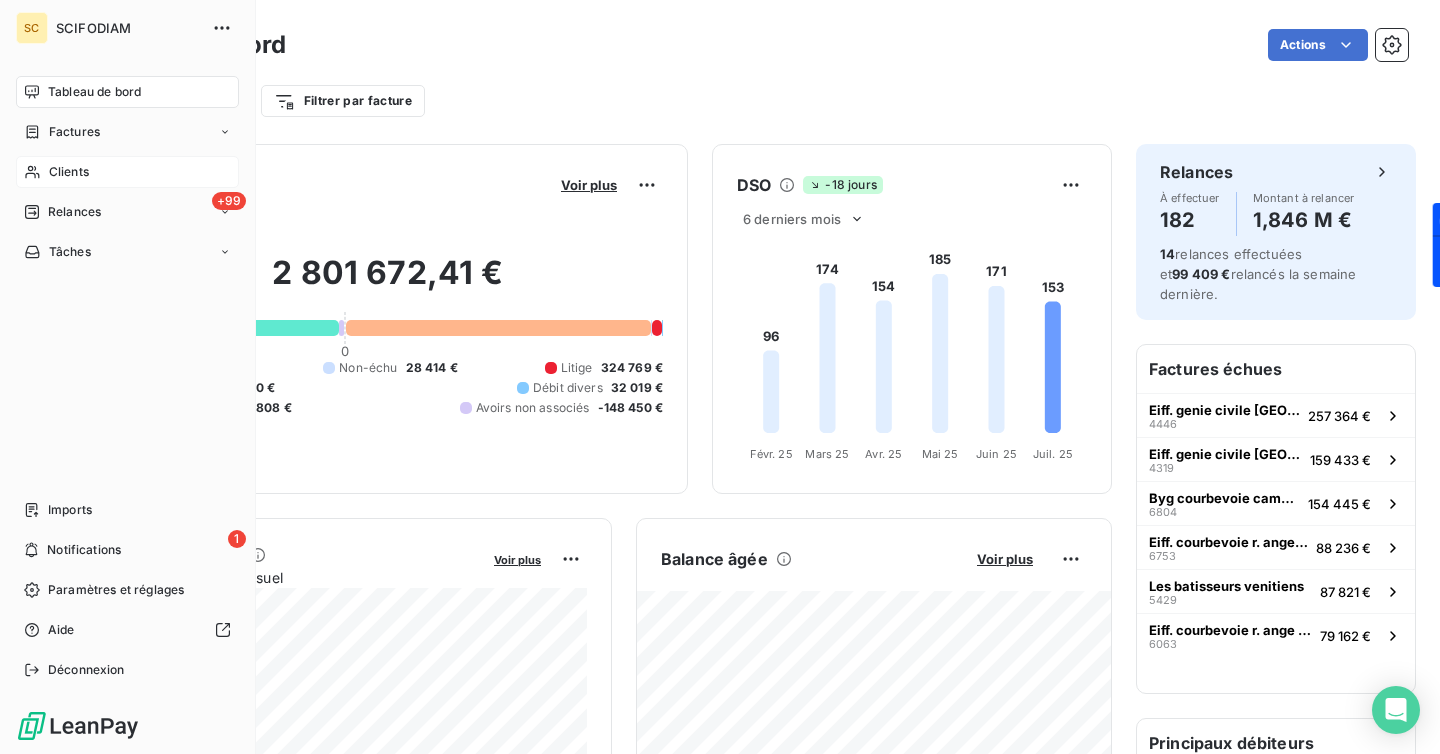 click on "Clients" at bounding box center (127, 172) 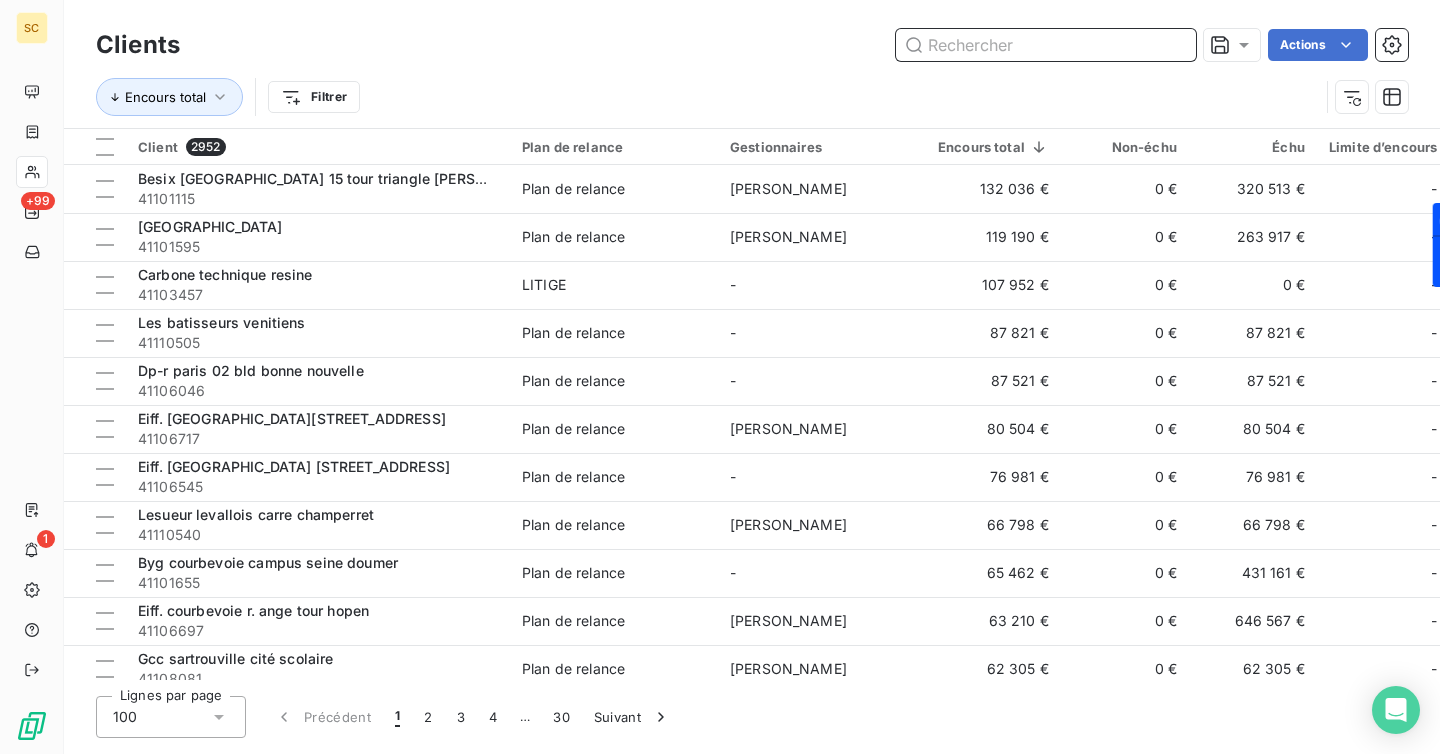 paste on "Lesueur levallois carre champerret" 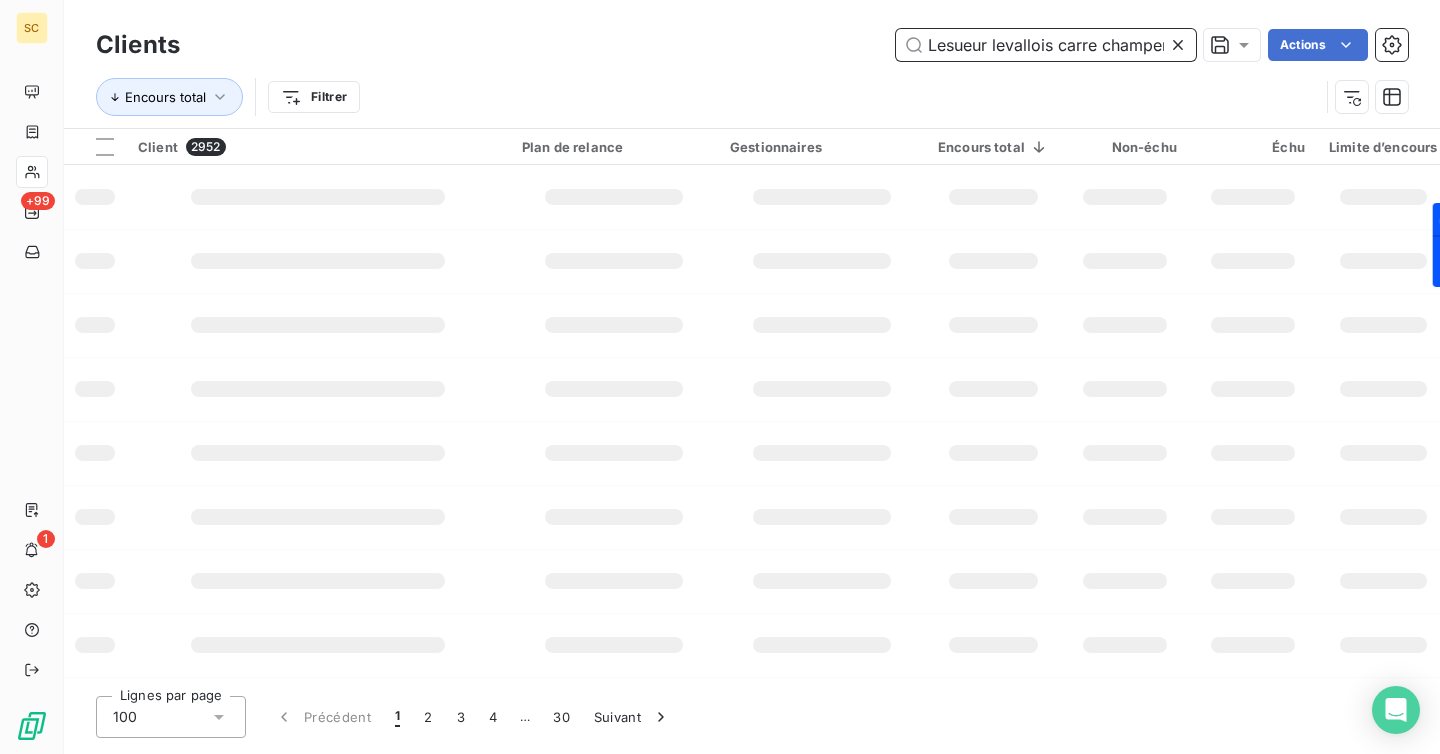 scroll, scrollTop: 0, scrollLeft: 26, axis: horizontal 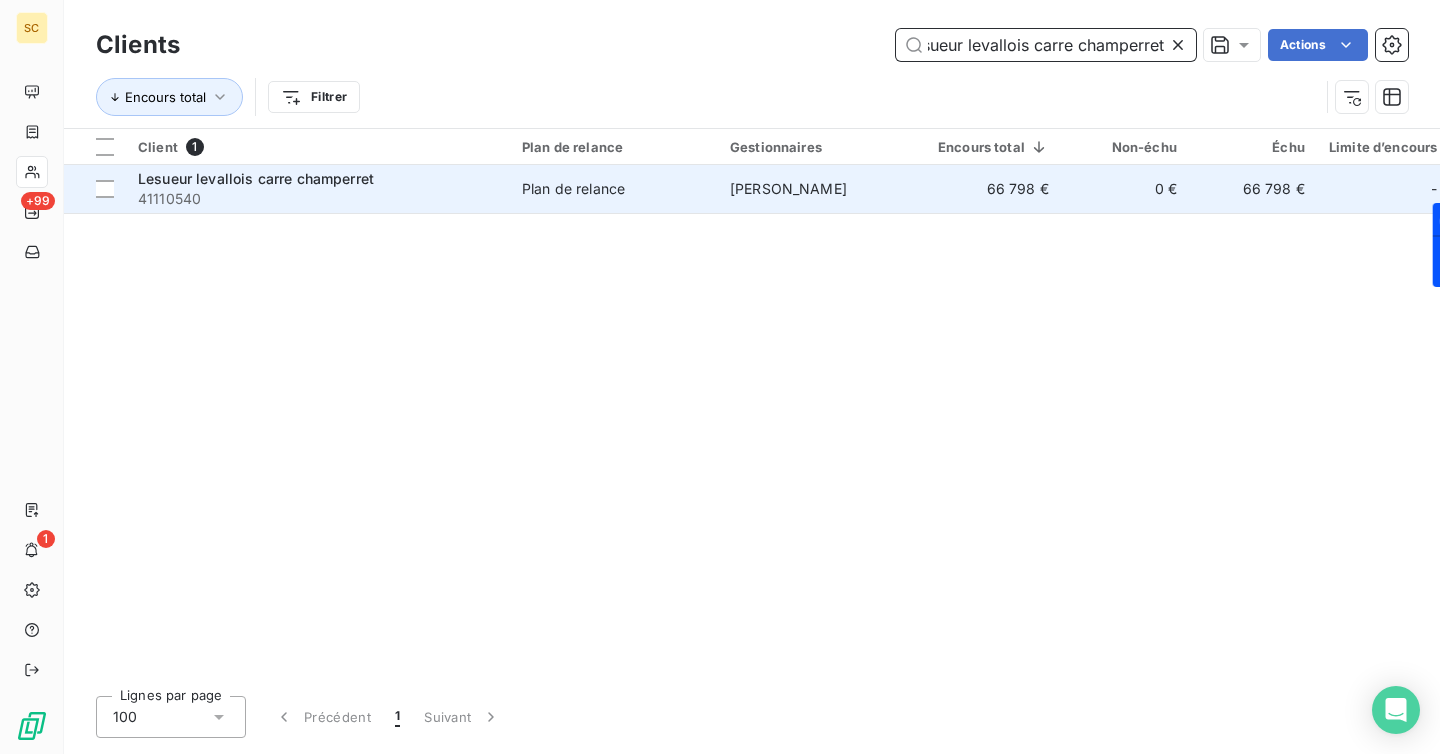 type on "Lesueur levallois carre champerret" 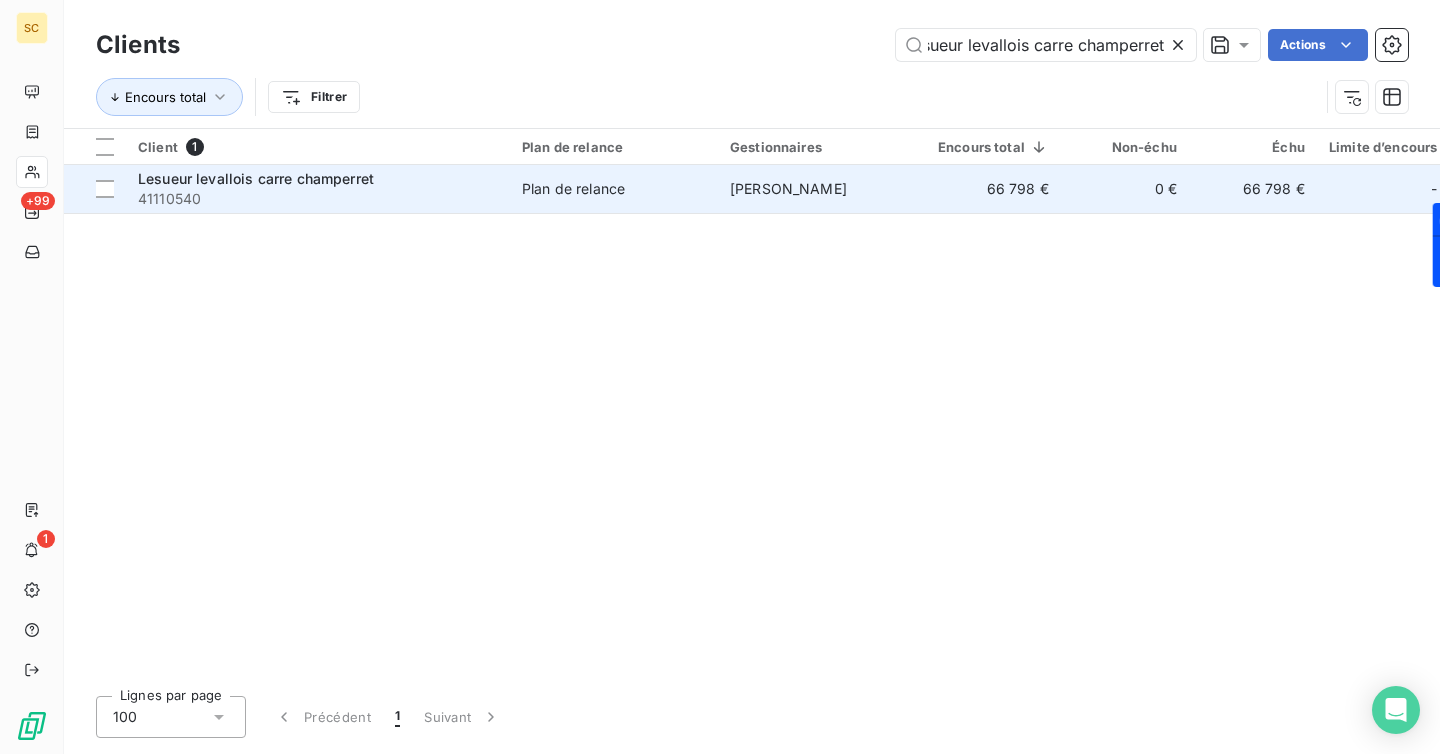 scroll, scrollTop: 0, scrollLeft: 0, axis: both 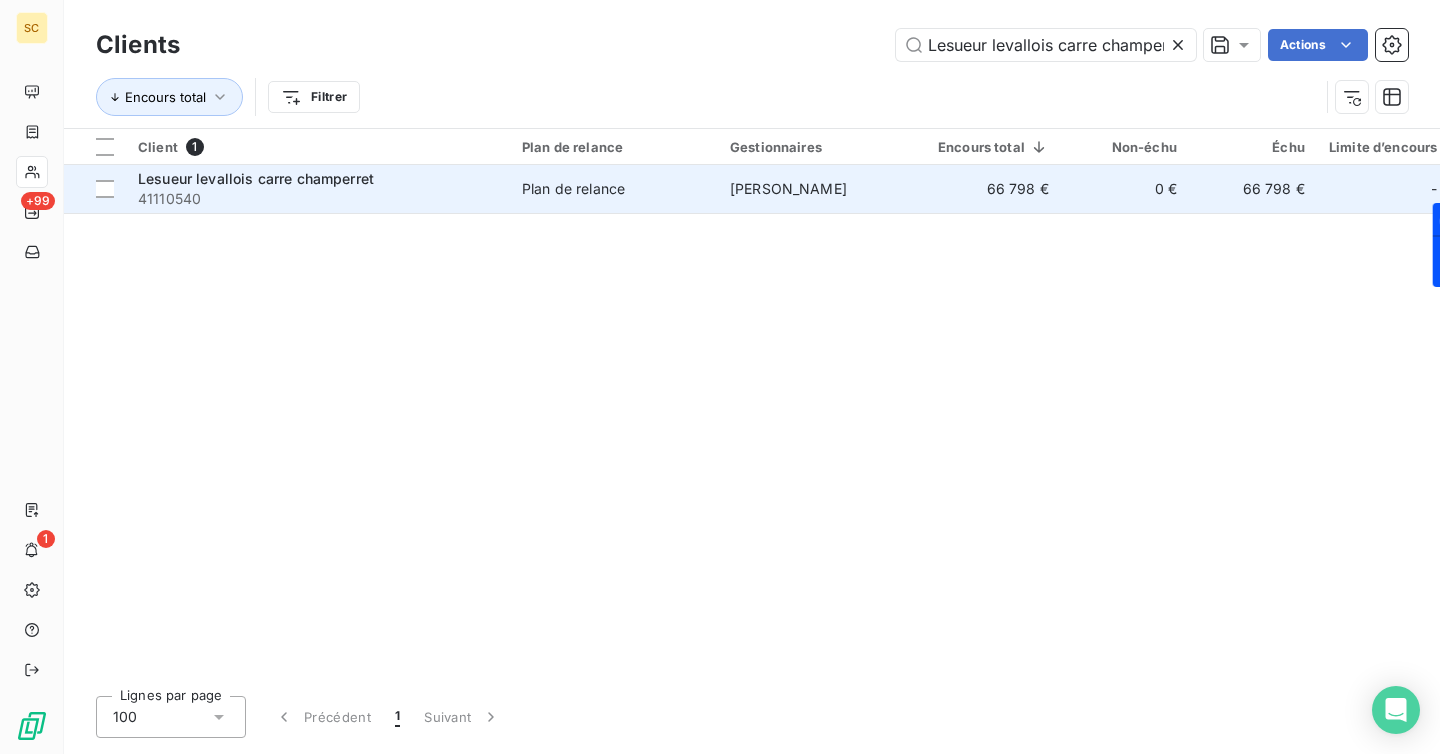 click on "41110540" at bounding box center (318, 199) 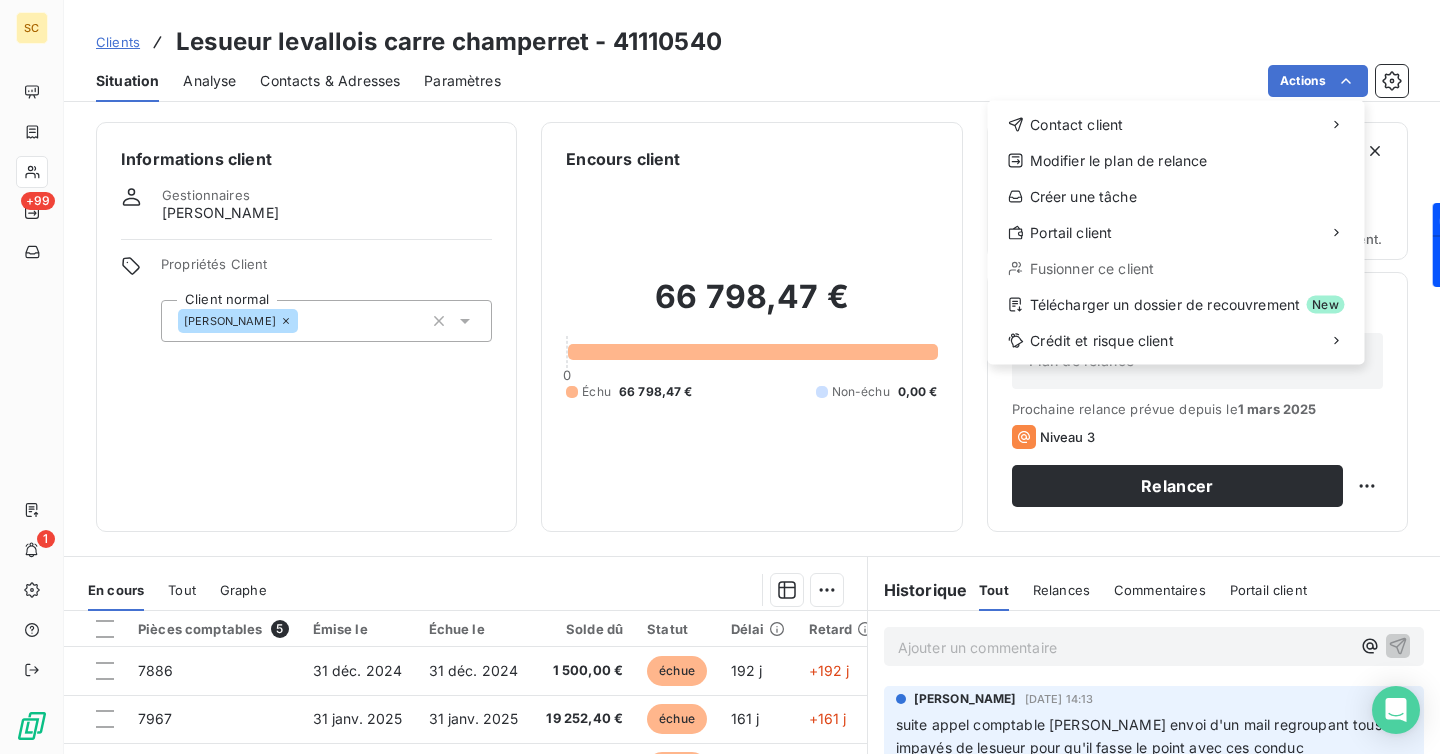 click on "SC +99 1 Clients Lesueur levallois carre champerret - 41110540 Situation Analyse Contacts & Adresses Paramètres Actions Contact client Modifier le plan de relance Créer une tâche Portail client Fusionner ce client Télécharger un dossier de recouvrement New Crédit et risque client Informations client Gestionnaires [PERSON_NAME] Propriétés Client Client normal [PERSON_NAME] Encours client   66 798,47 € 0 Échu 66 798,47 € Non-échu 0,00 €     Limite d’encours Ajouter une limite d’encours autorisé Gestion du risque Surveiller ce client en intégrant votre outil de gestion des risques client. Relance Plan de relance Plan de relance Prochaine relance prévue depuis le  [DATE] Niveau 3 Relancer En cours Tout Graphe Pièces comptables 5 Émise le Échue le Solde dû Statut Délai   Retard   Tag relance   7886 [DATE] [DATE] 1 500,00 € échue 192 j +192 j 7967 [DATE] [DATE] 19 252,40 € échue 161 j +161 j 8073 [DATE] [DATE] échue" at bounding box center [720, 377] 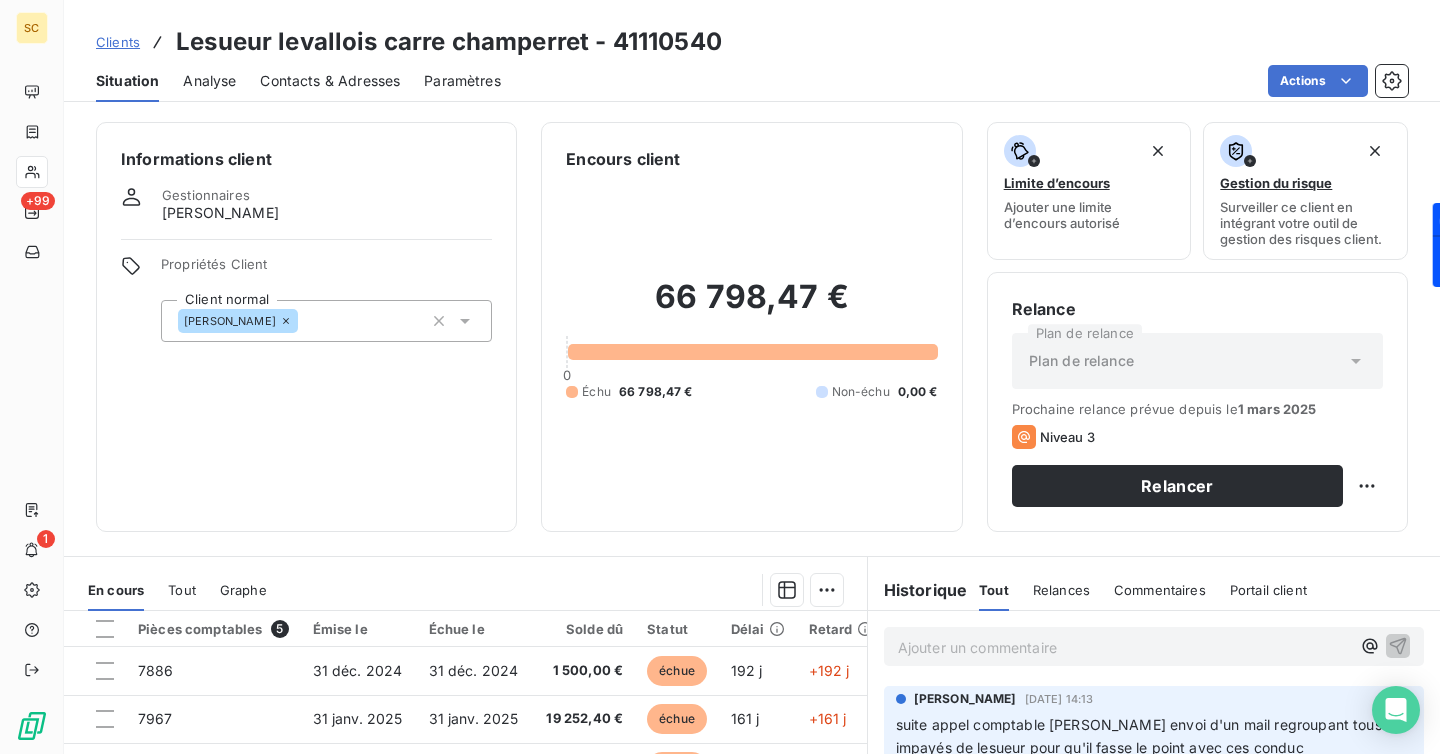 click 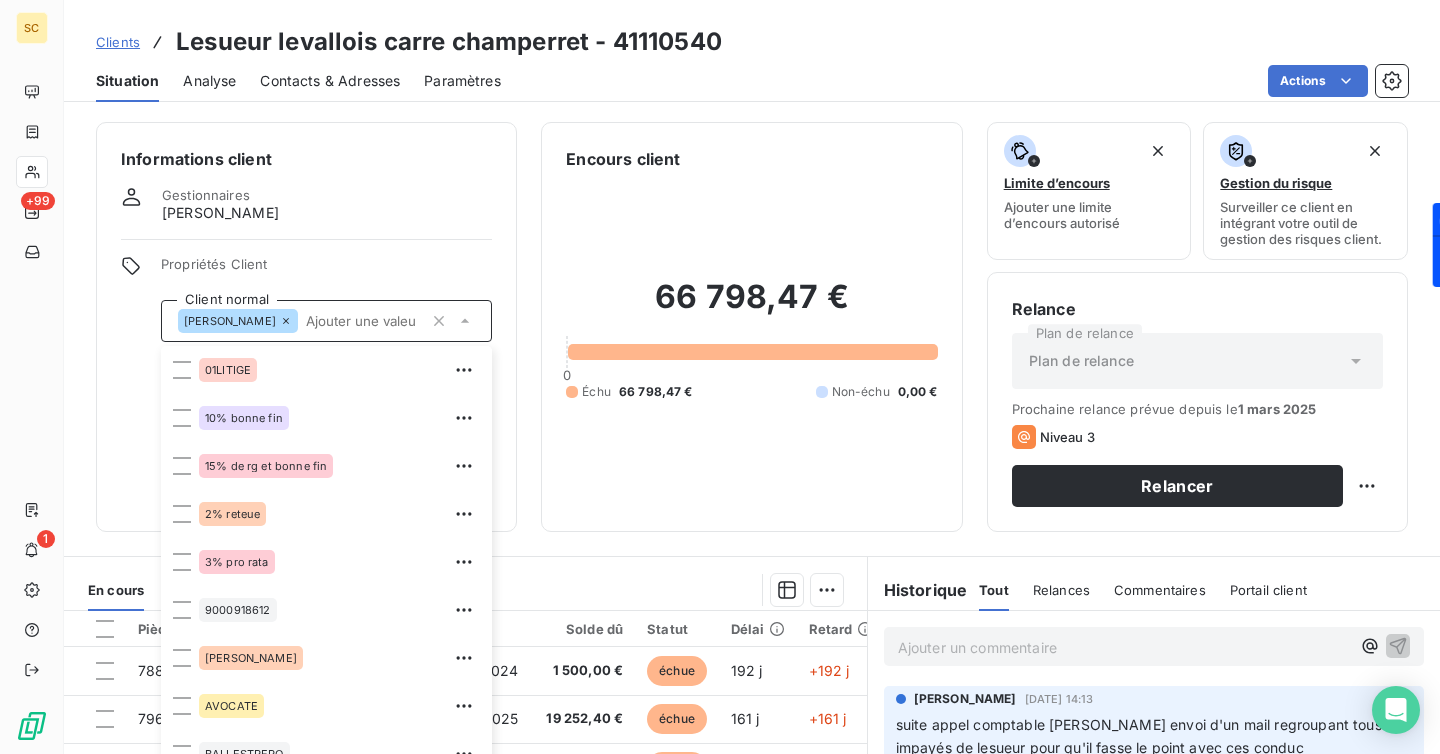 scroll, scrollTop: 72, scrollLeft: 0, axis: vertical 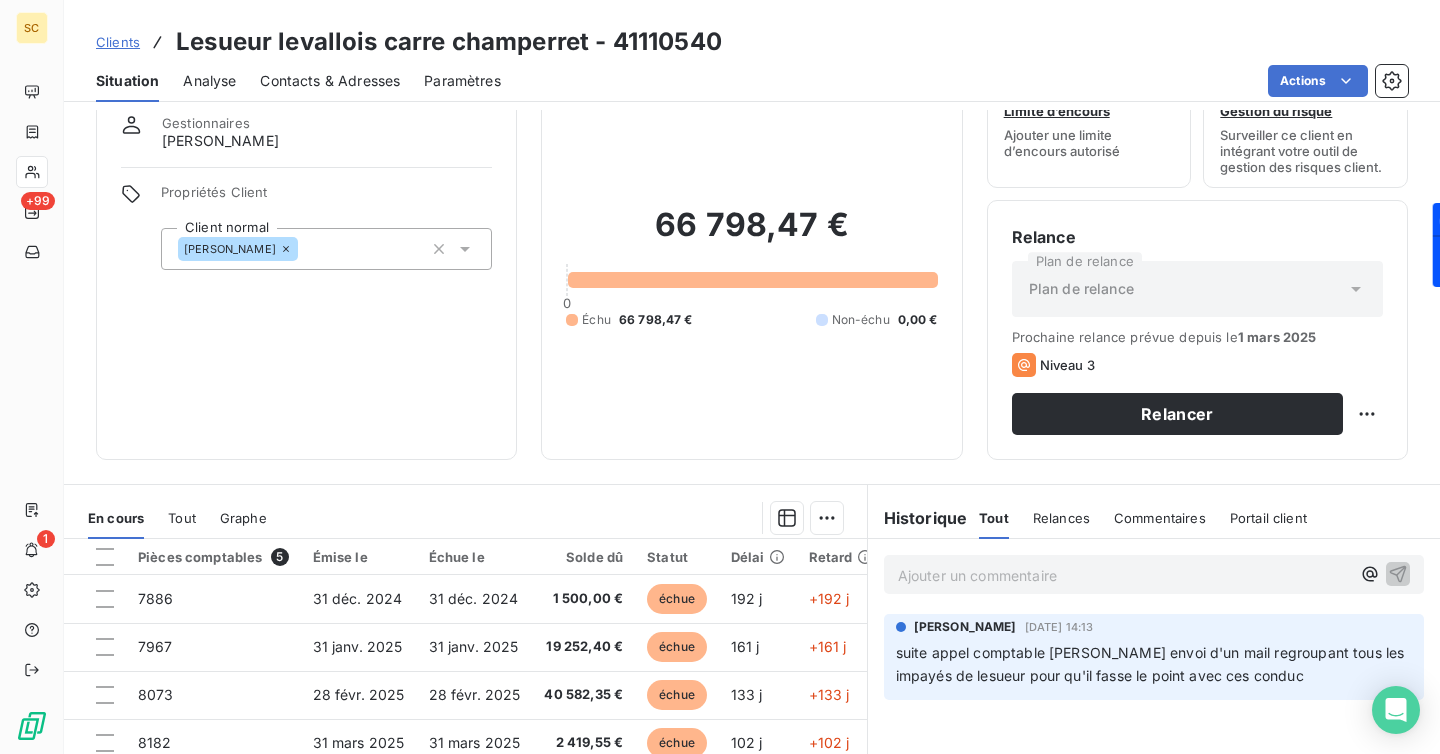 click on "Informations client Gestionnaires [PERSON_NAME] Propriétés Client Client normal [PERSON_NAME] Encours client   66 798,47 € 0 Échu 66 798,47 € Non-échu 0,00 €     Limite d’encours Ajouter une limite d’encours autorisé Gestion du risque Surveiller ce client en intégrant votre outil de gestion des risques client. Relance Plan de relance Plan de relance Prochaine relance prévue depuis le  [DATE] Niveau 3 Relancer" at bounding box center [752, 255] 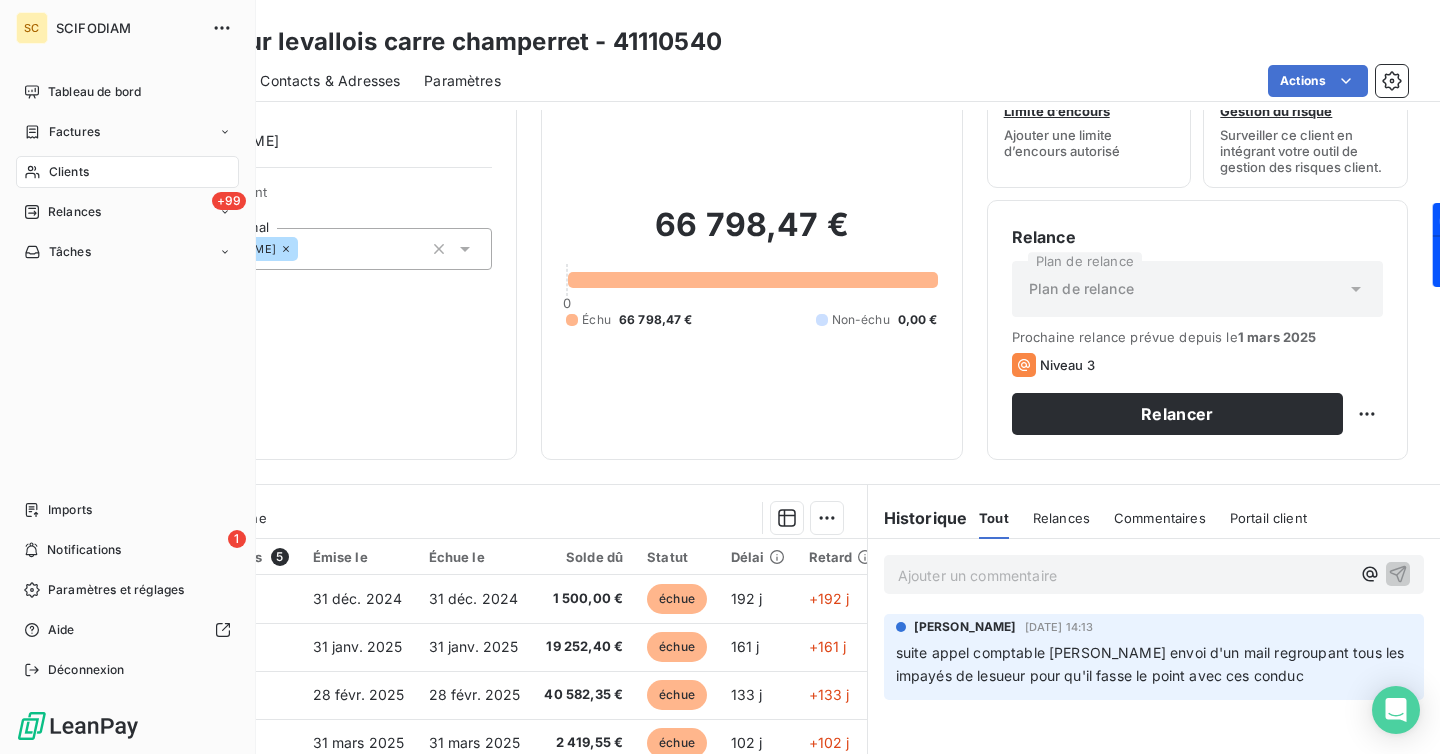 click on "SCIFODIAM" at bounding box center (128, 28) 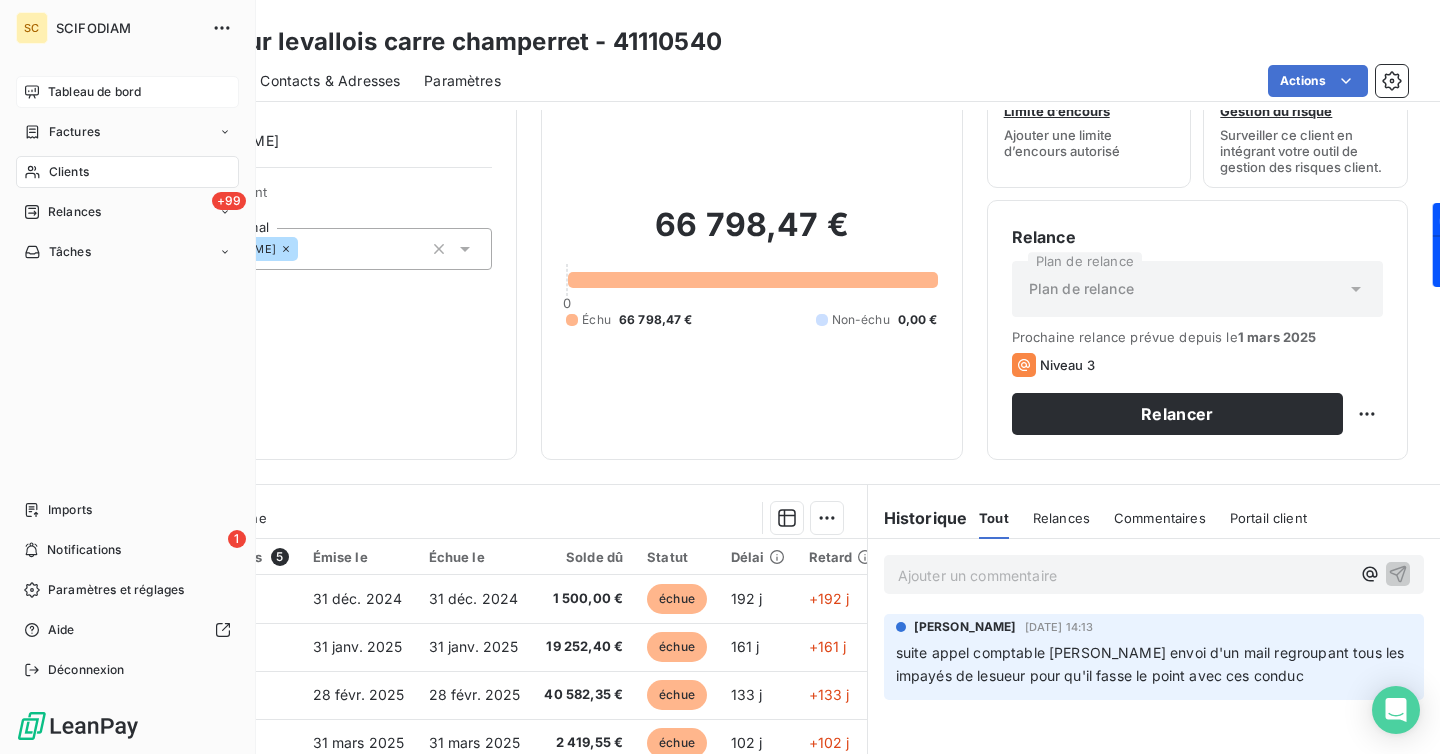 click on "Tableau de bord" at bounding box center [94, 92] 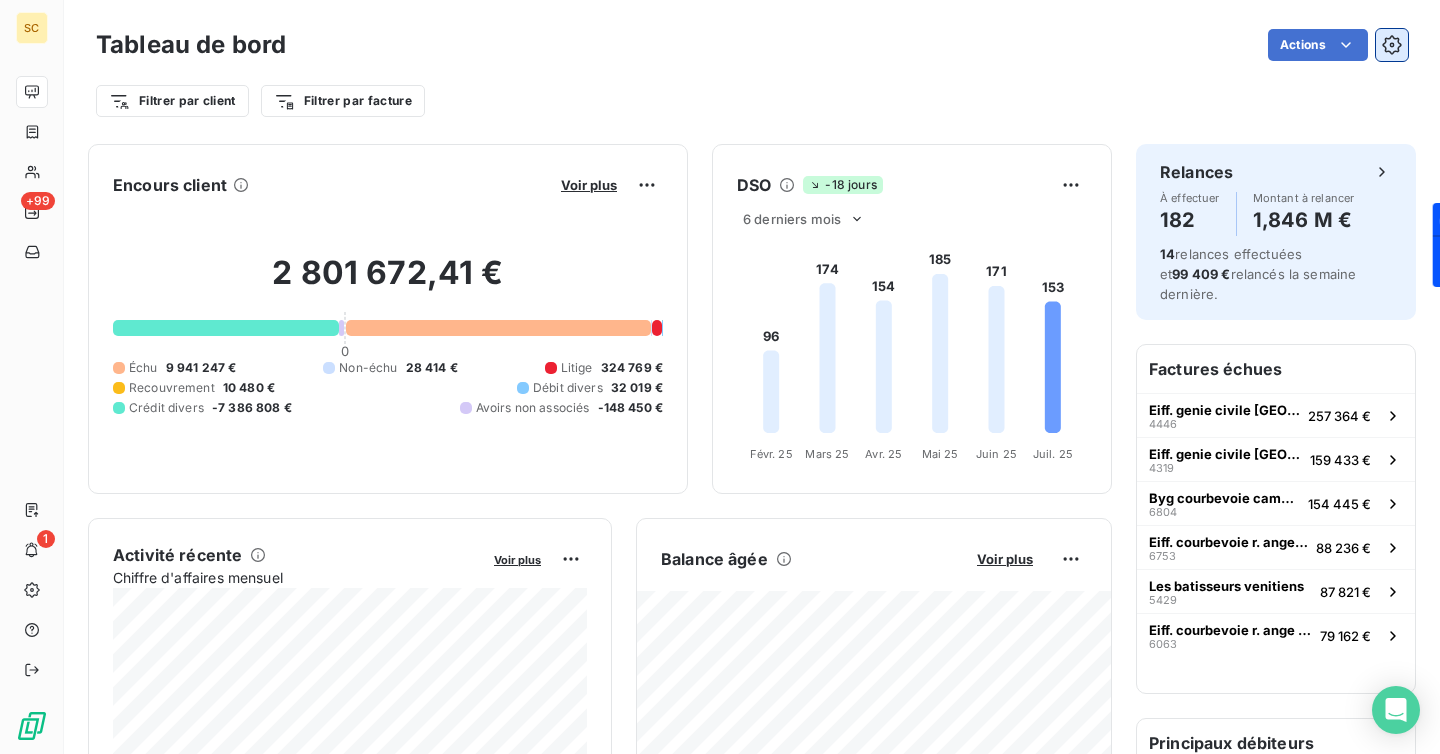 click 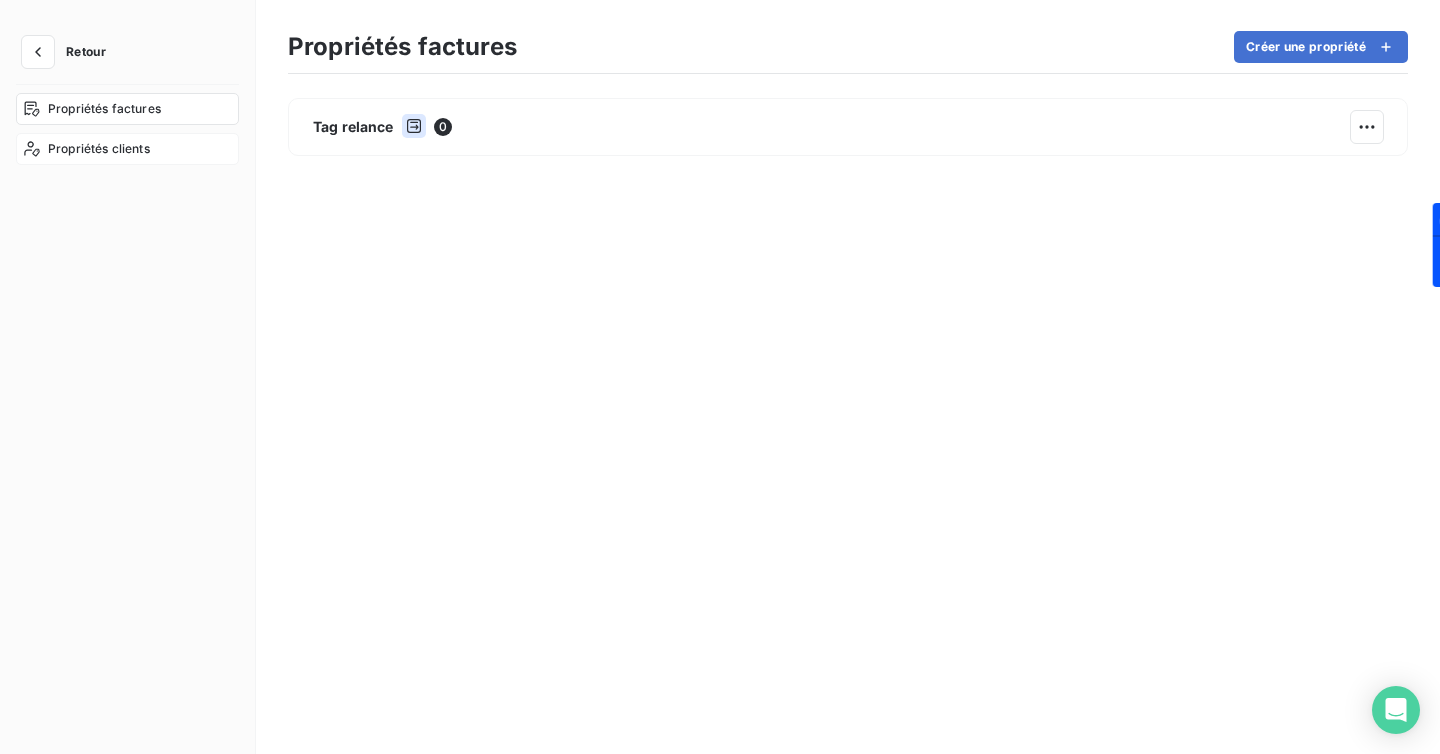 click on "Propriétés clients" at bounding box center [127, 149] 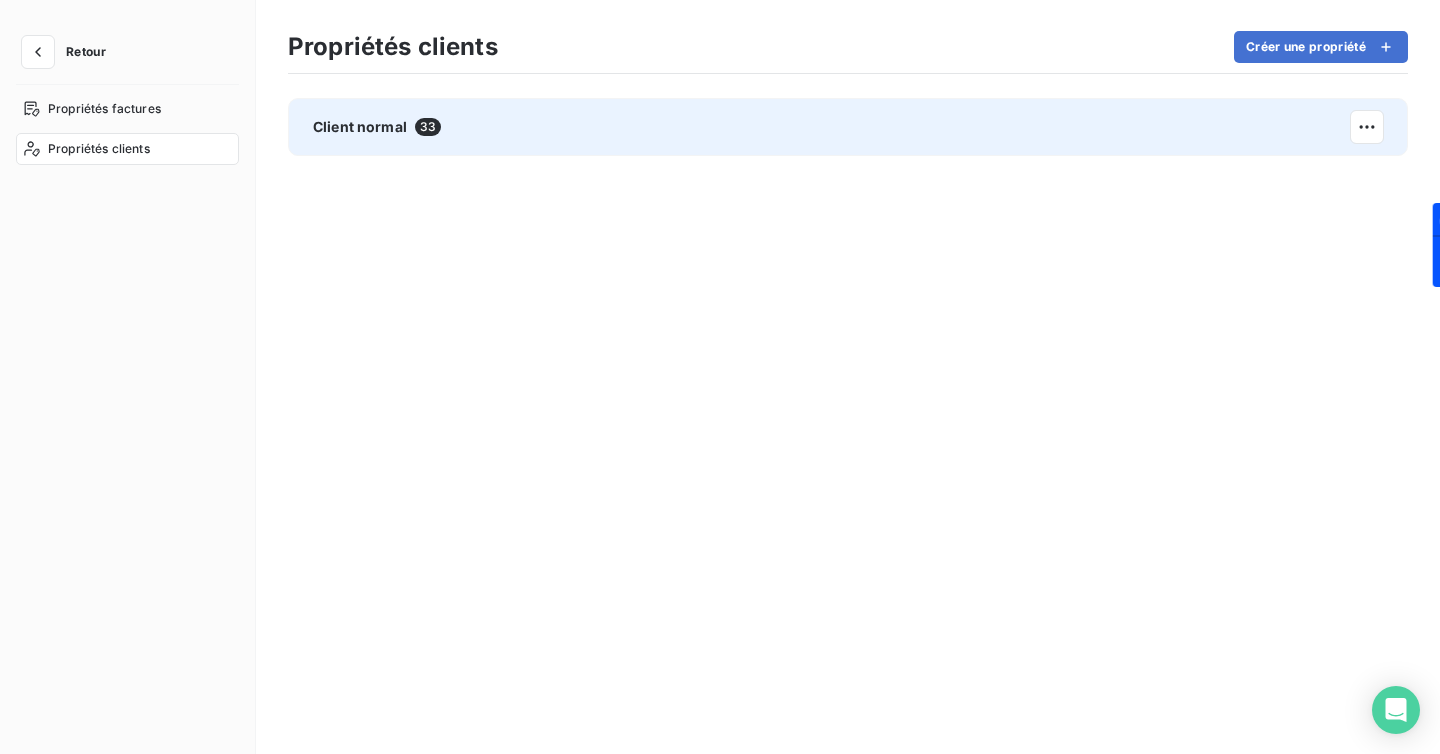 click on "Client normal 33" at bounding box center (848, 127) 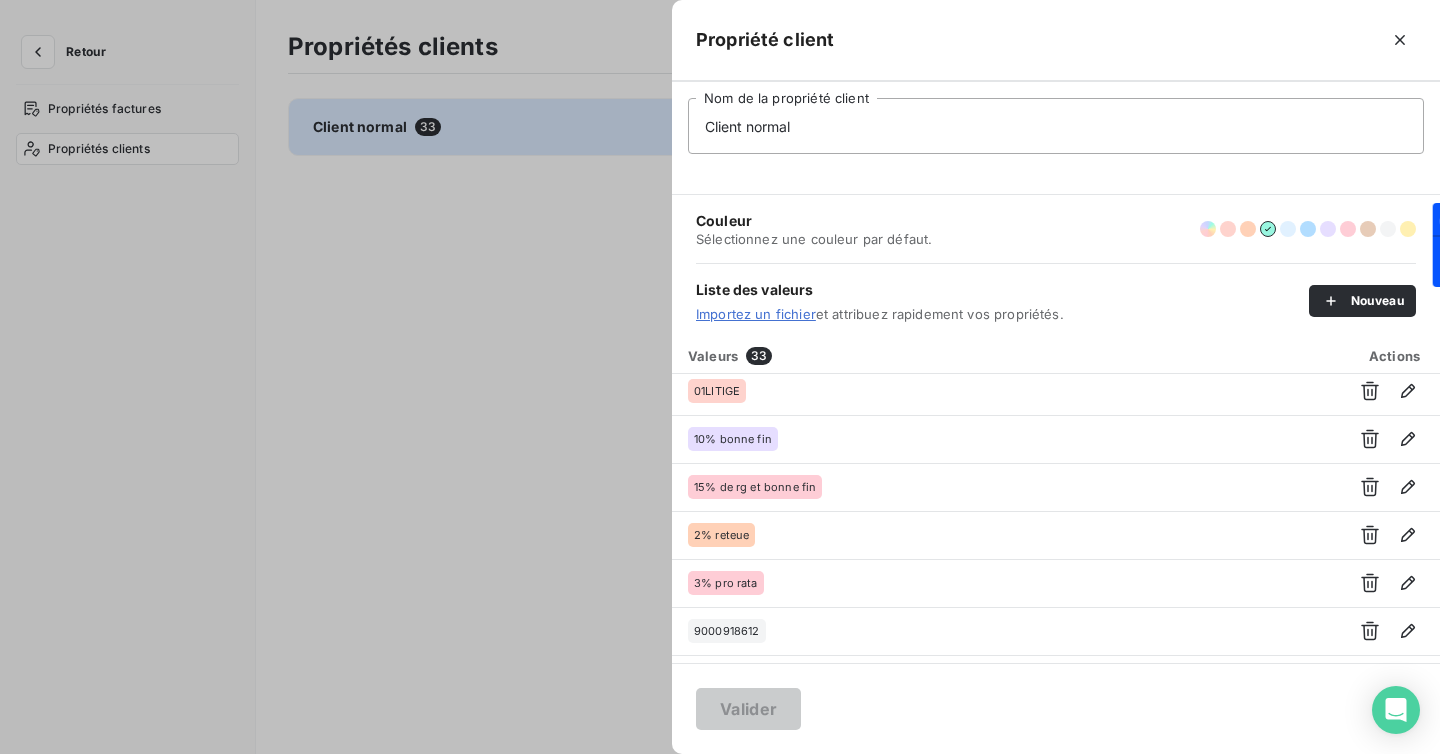 scroll, scrollTop: 0, scrollLeft: 0, axis: both 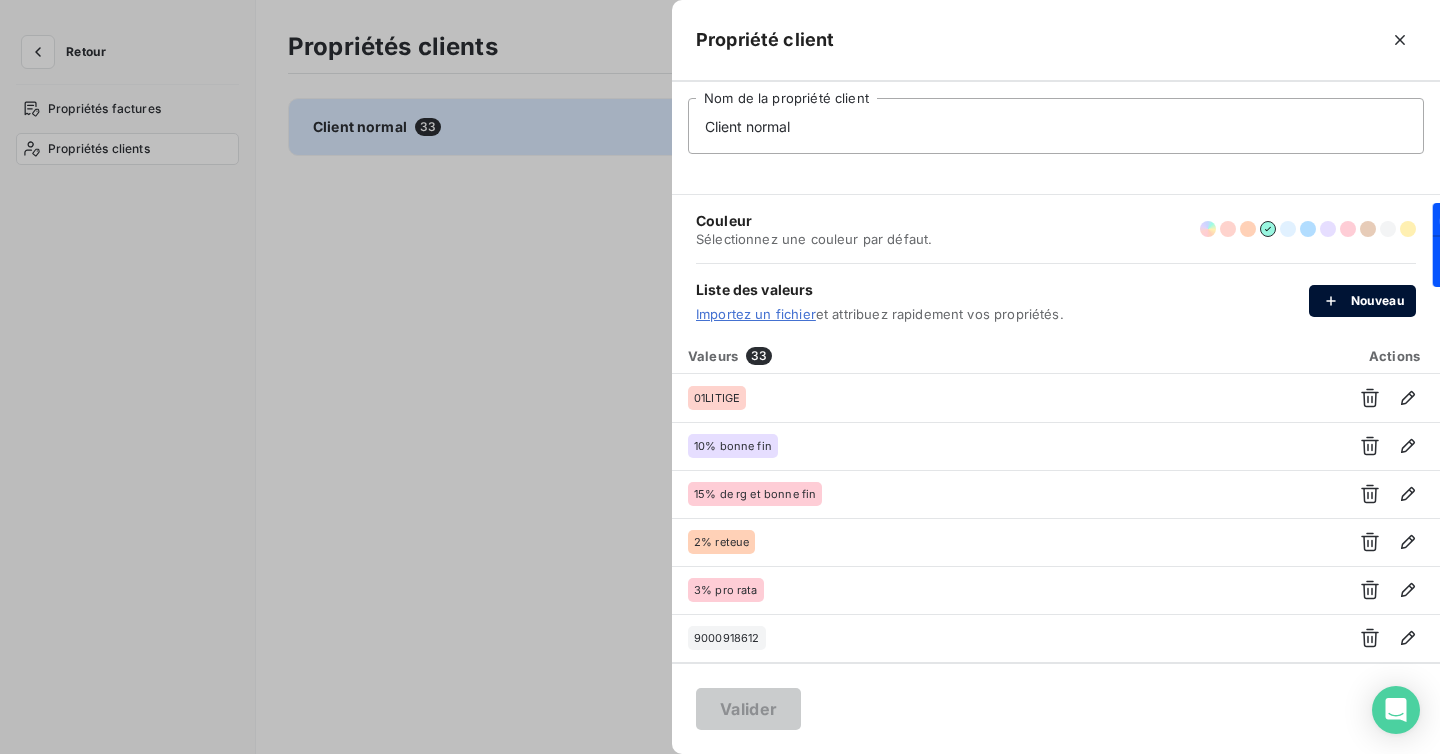 click on "Nouveau" at bounding box center [1362, 301] 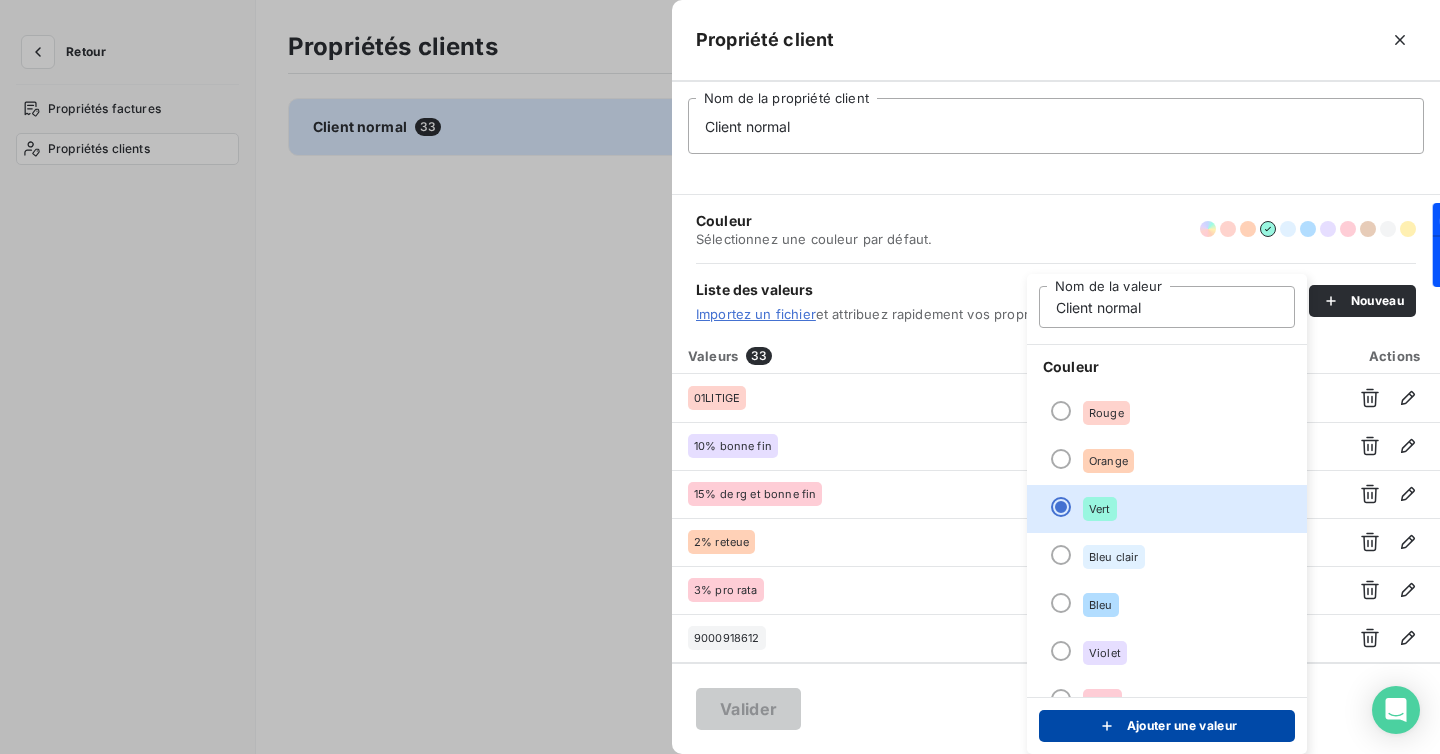 type on "Client normal" 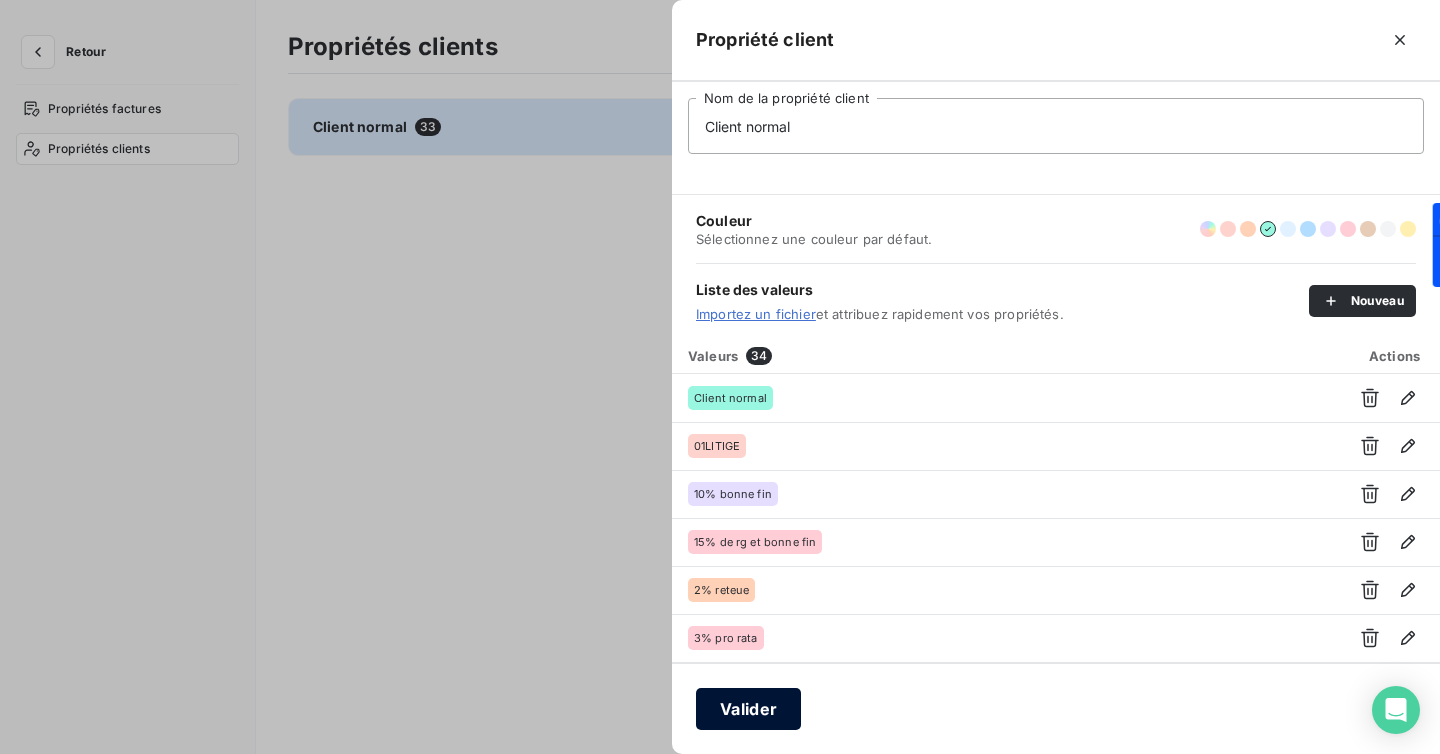 click on "Valider" at bounding box center (748, 709) 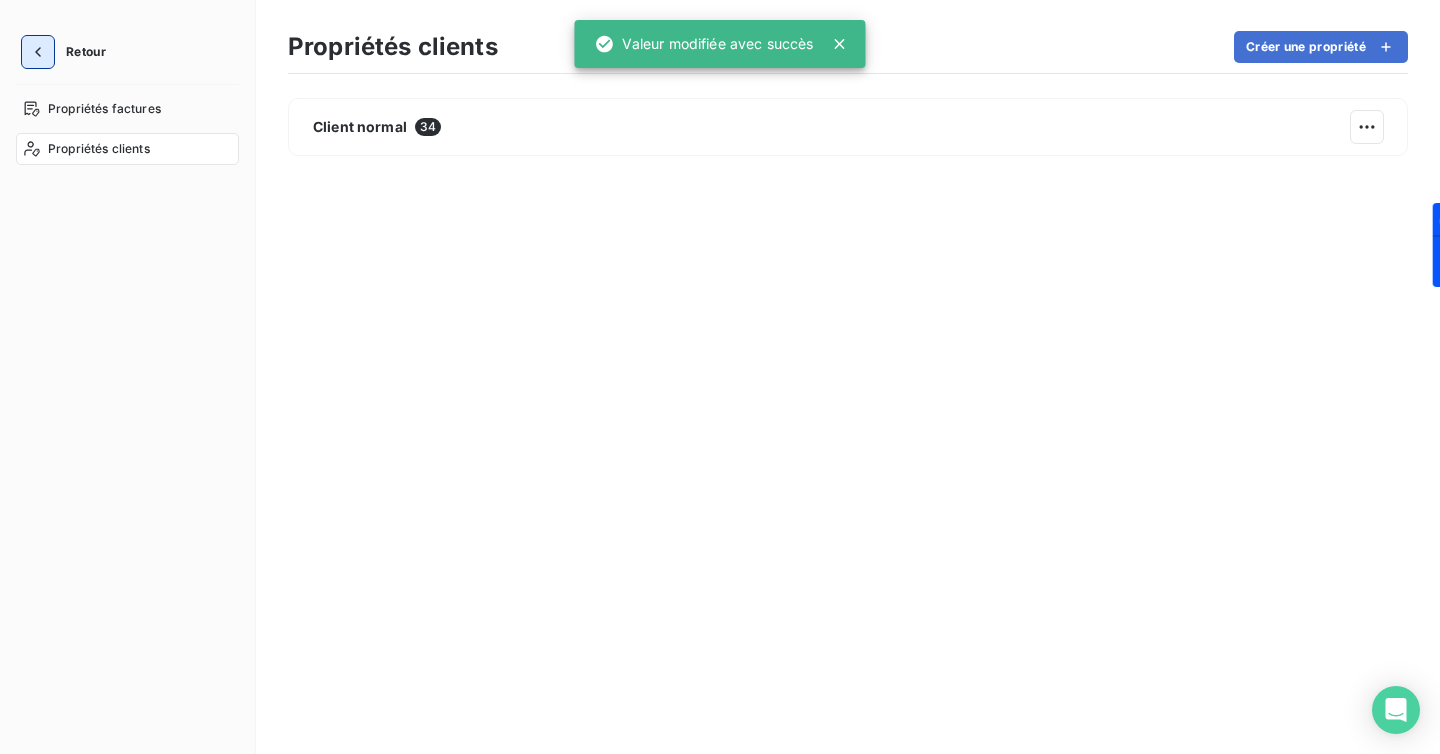 click 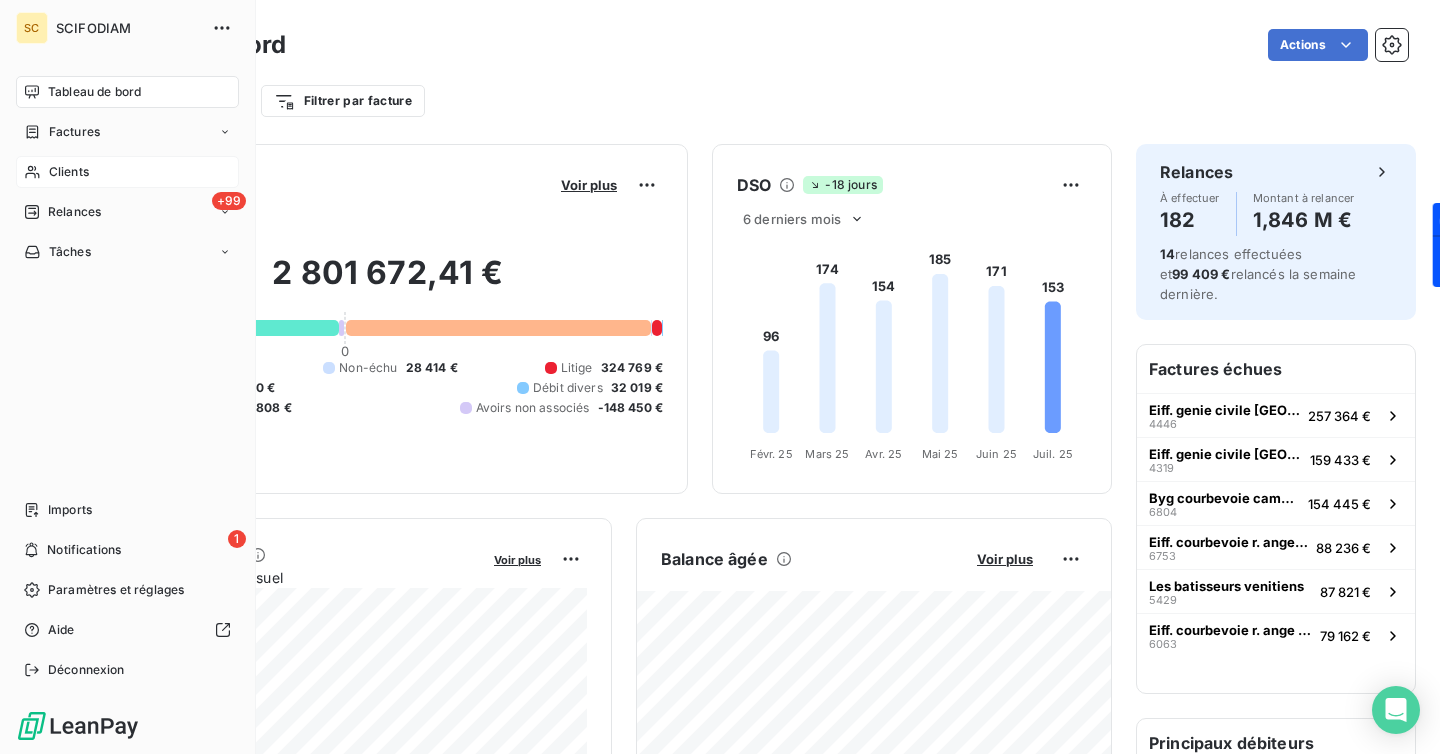 click on "Clients" at bounding box center (127, 172) 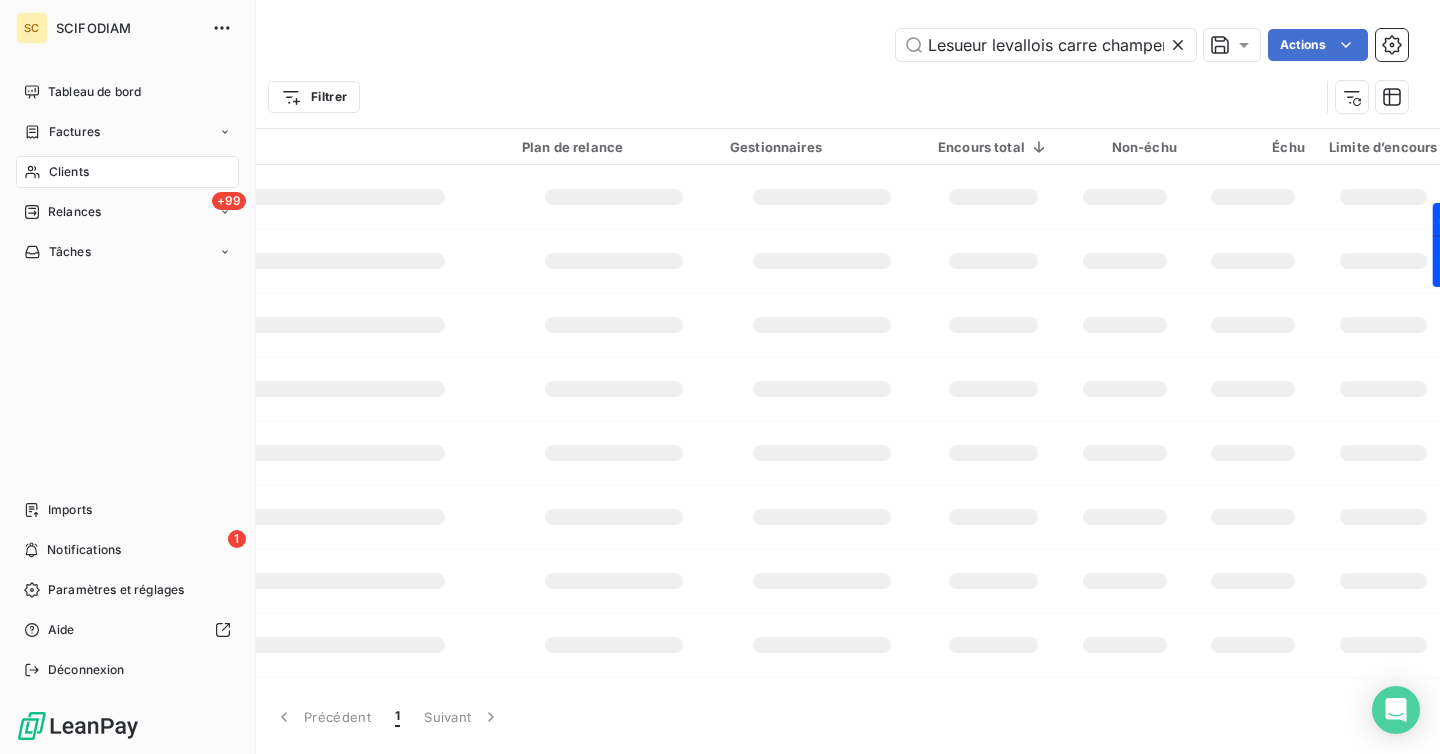 scroll, scrollTop: 0, scrollLeft: 26, axis: horizontal 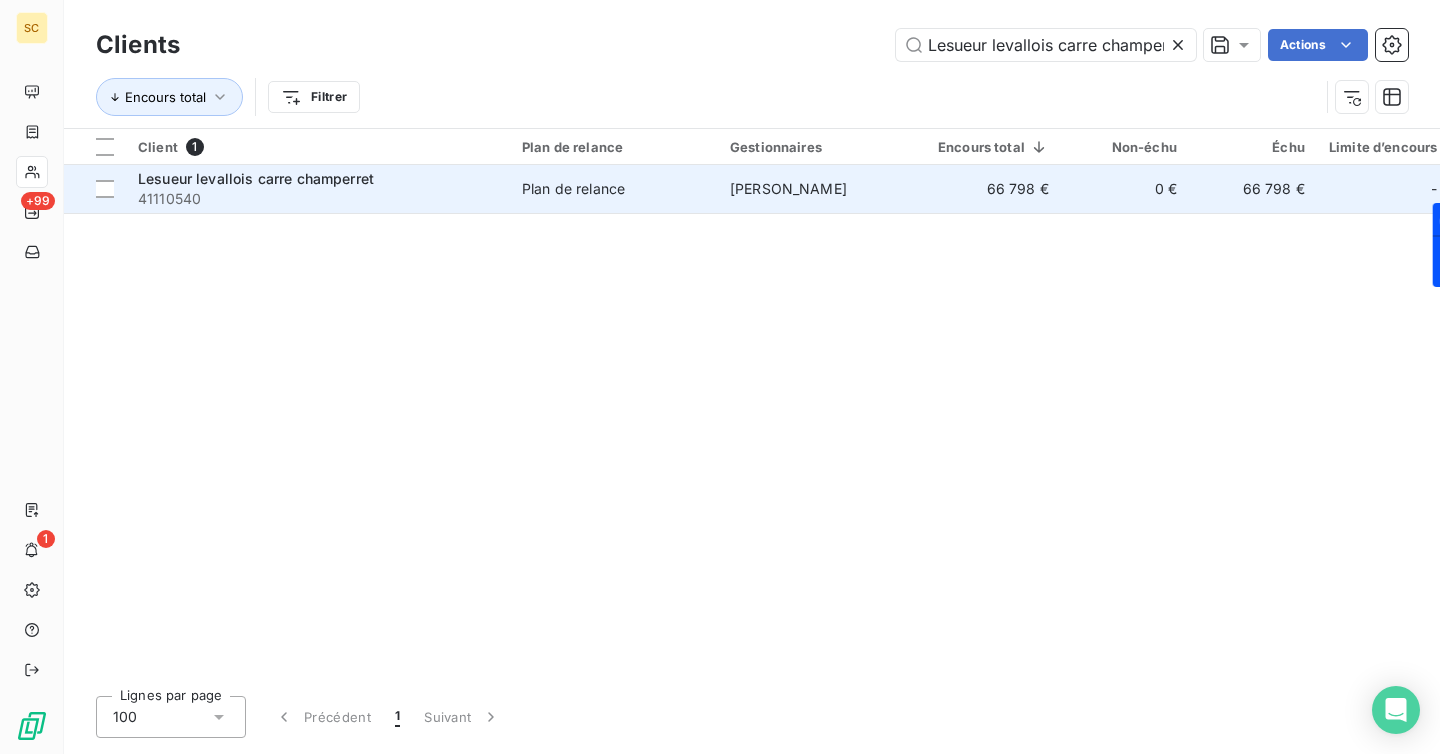 click on "41110540" at bounding box center (318, 199) 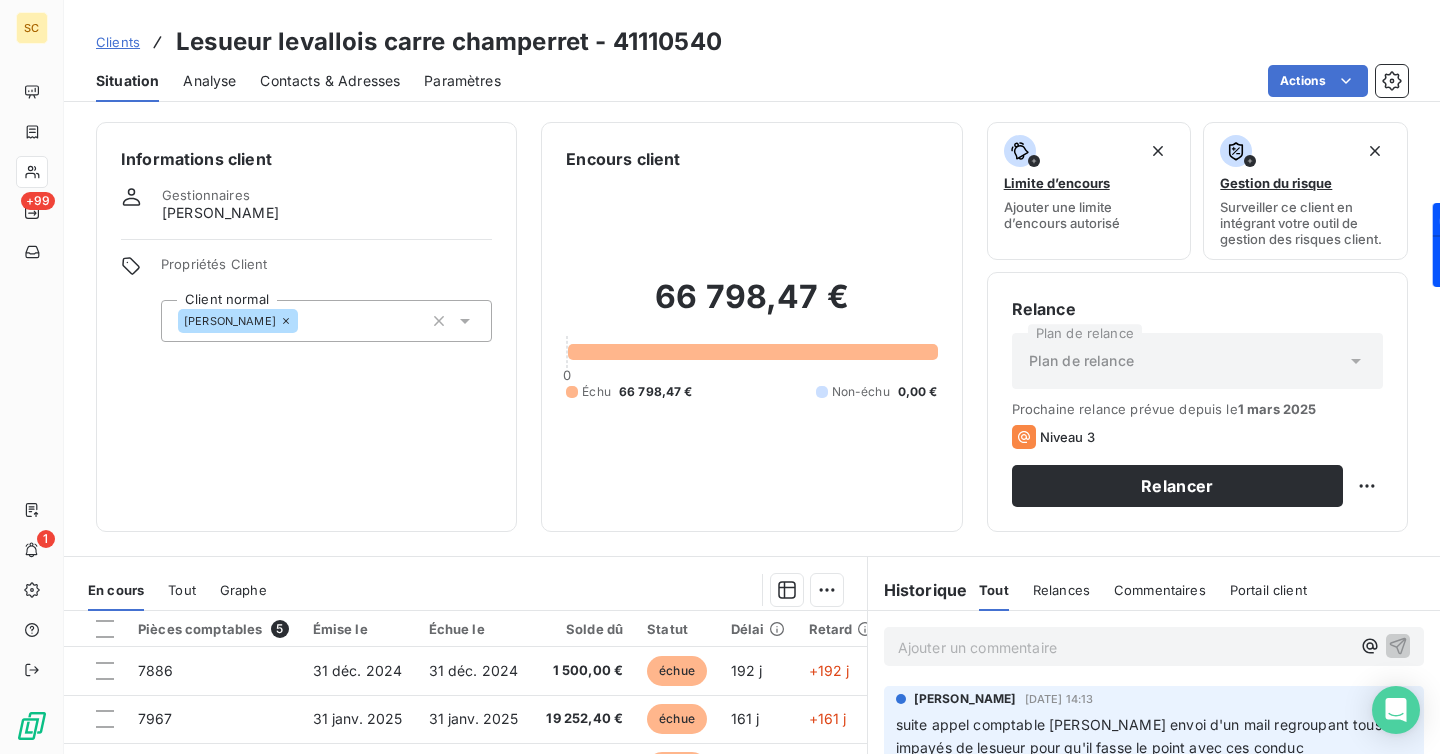 click 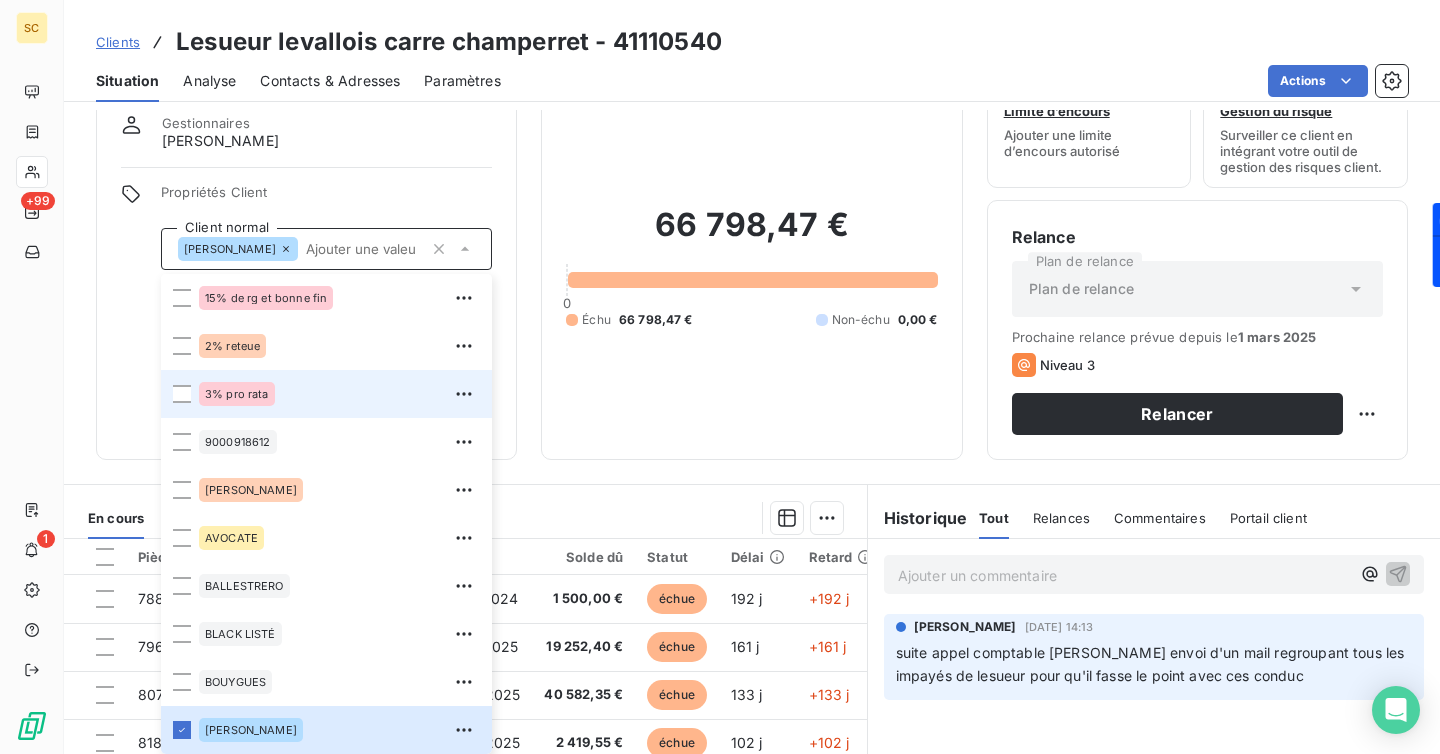 scroll, scrollTop: 0, scrollLeft: 0, axis: both 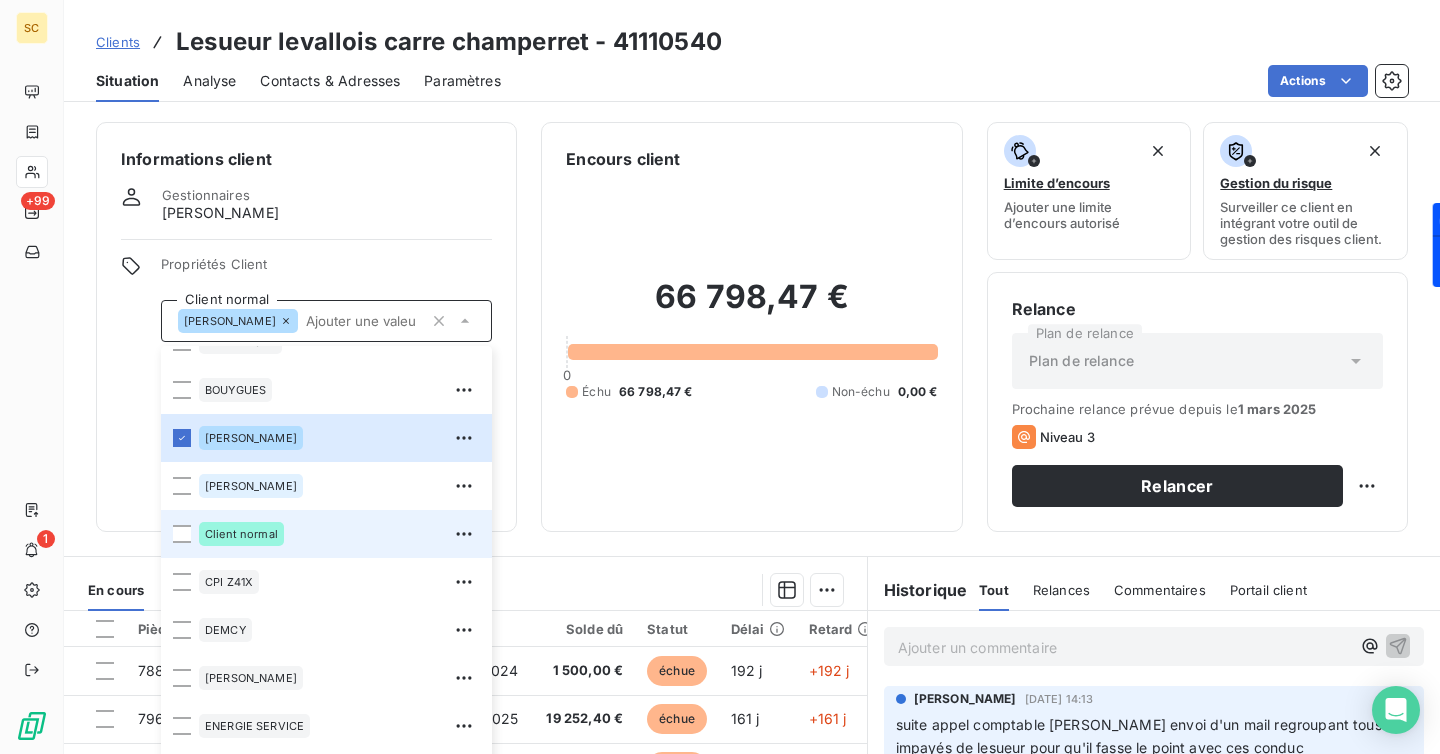 click on "Client normal" at bounding box center [339, 534] 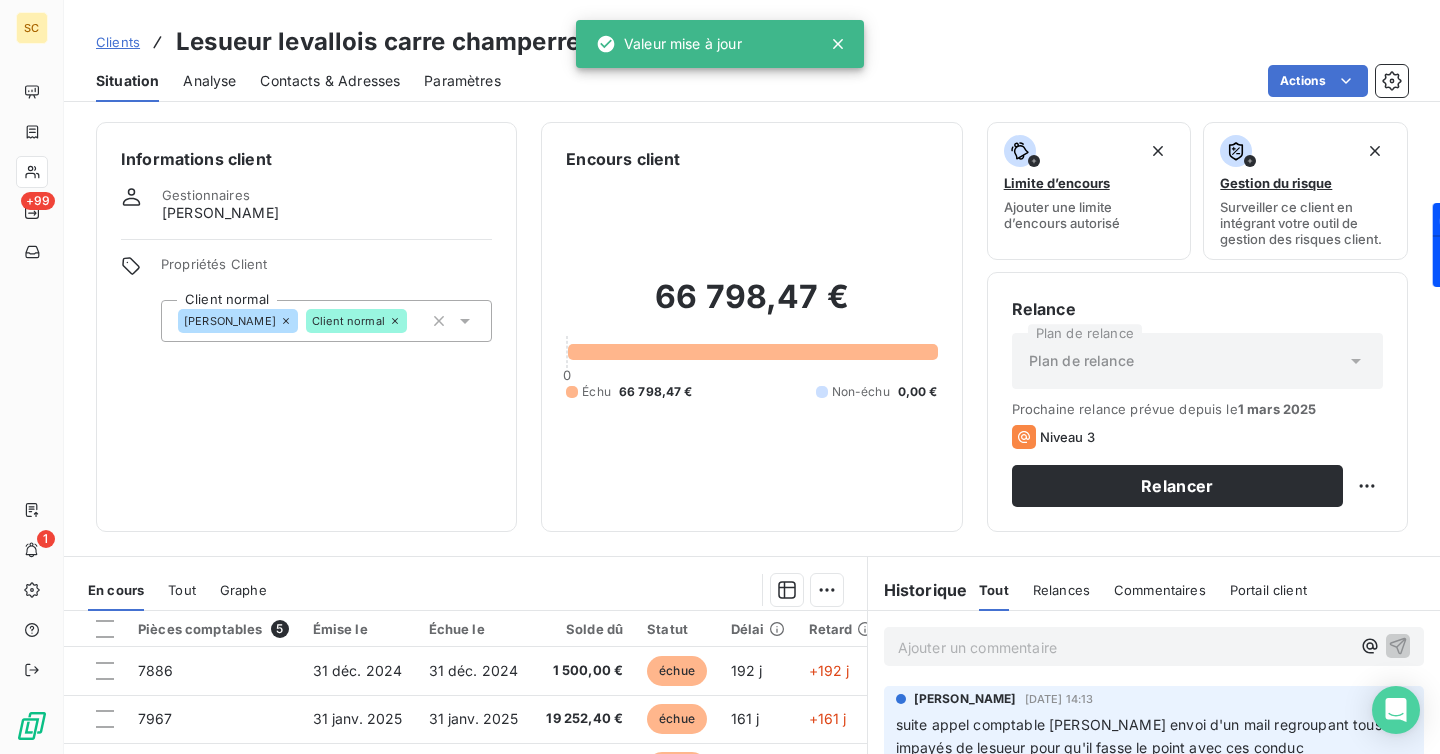 click on "Informations client Gestionnaires [PERSON_NAME] Propriétés Client Client normal [PERSON_NAME] Client normal Encours client   66 798,47 € 0 Échu 66 798,47 € Non-échu 0,00 €     Limite d’encours Ajouter une limite d’encours autorisé Gestion du risque Surveiller ce client en intégrant votre outil de gestion des risques client. Relance Plan de relance Plan de relance Prochaine relance prévue depuis le  [DATE] Niveau 3 Relancer" at bounding box center [752, 327] 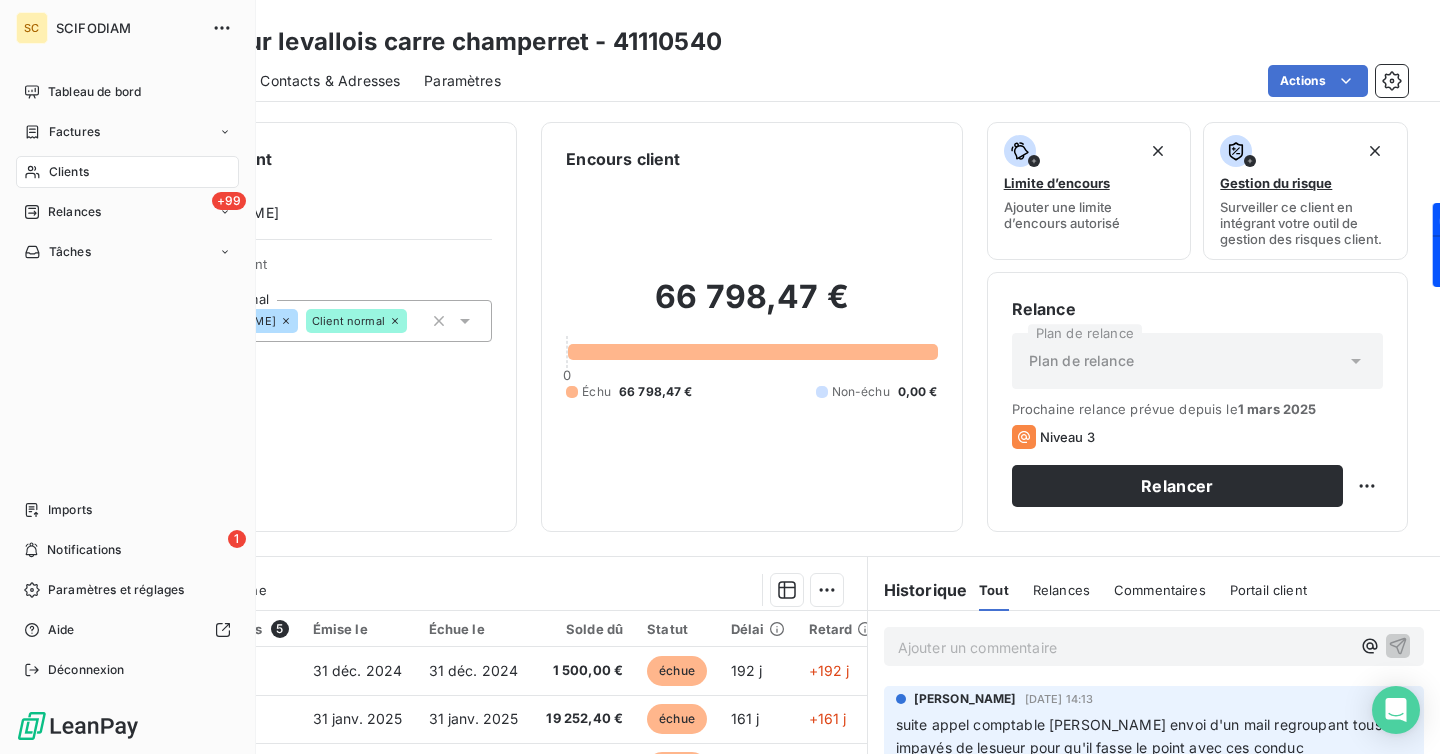 click on "Clients" at bounding box center (69, 172) 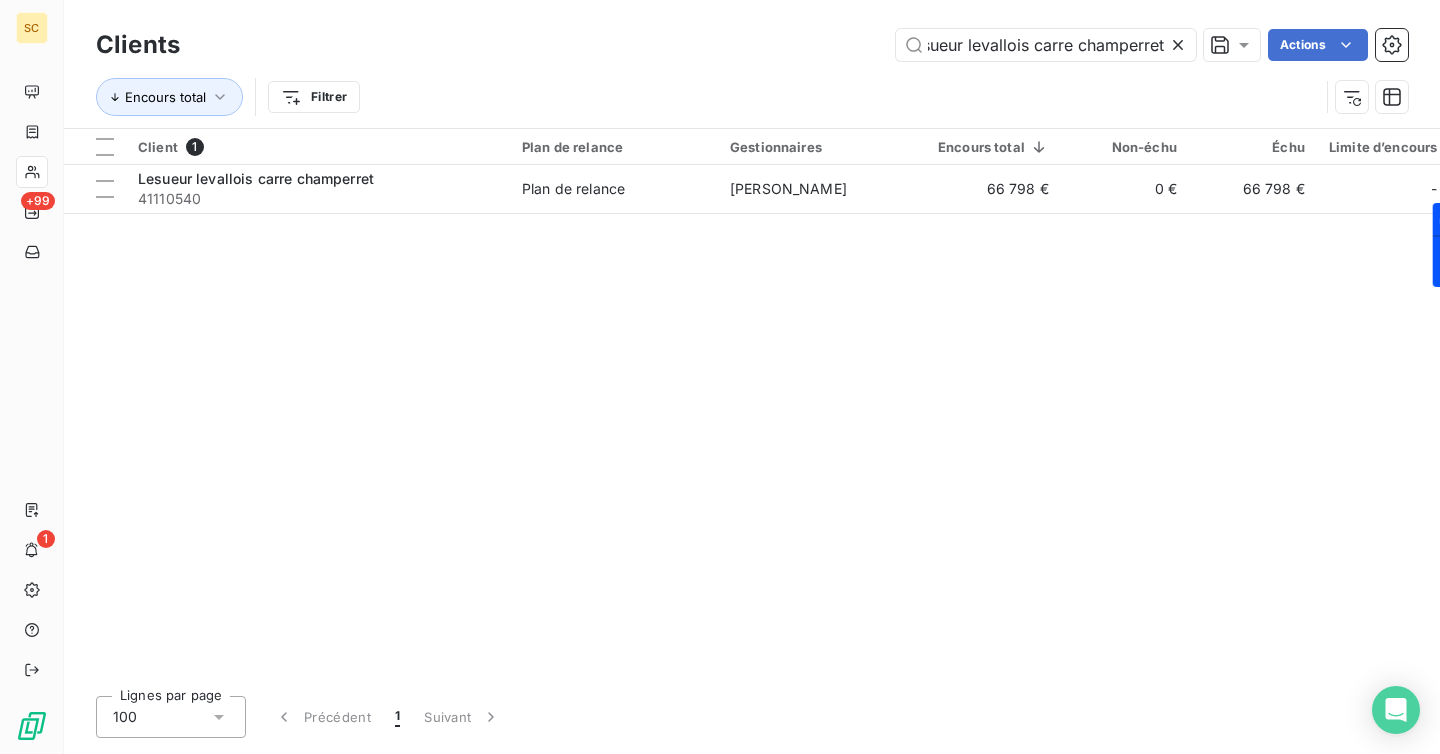 scroll, scrollTop: 0, scrollLeft: 0, axis: both 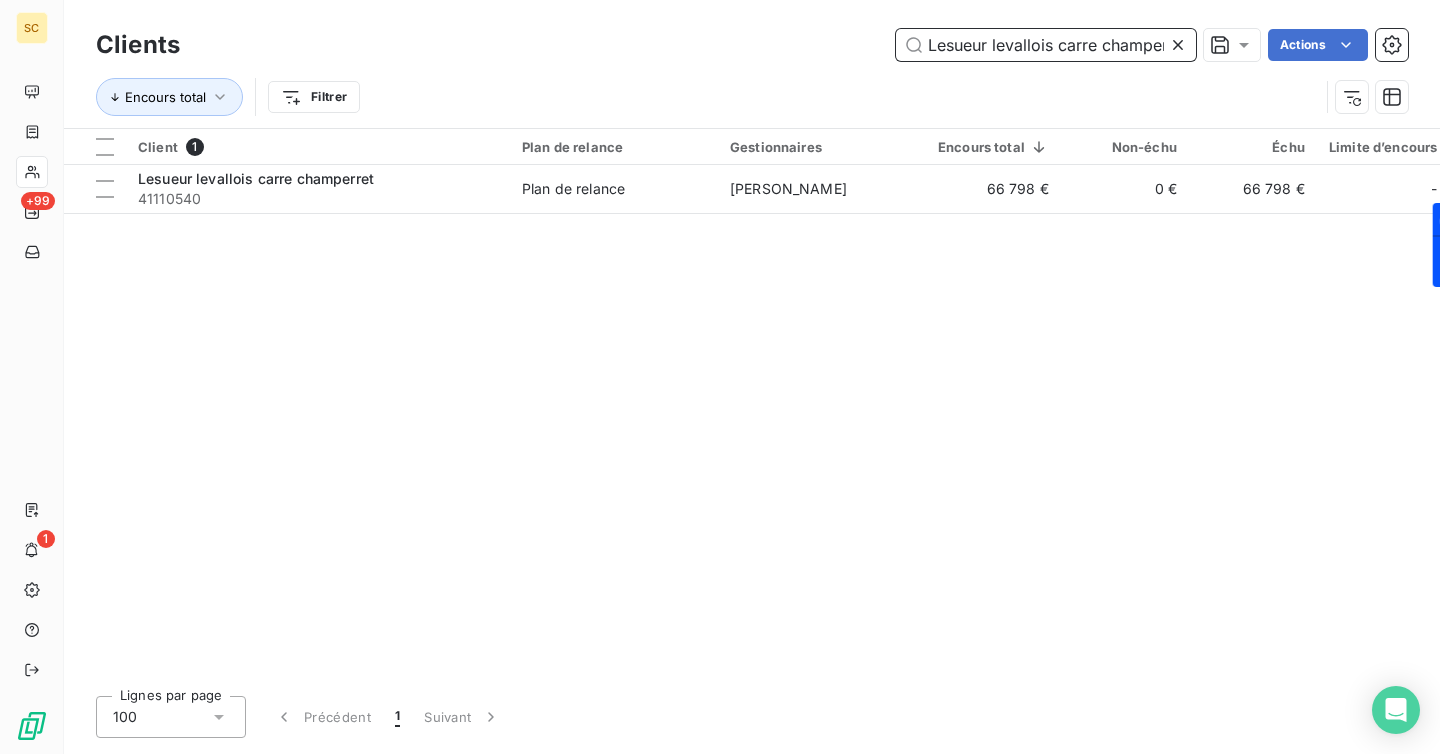 click on "Lesueur levallois carre champerret" at bounding box center (1046, 45) 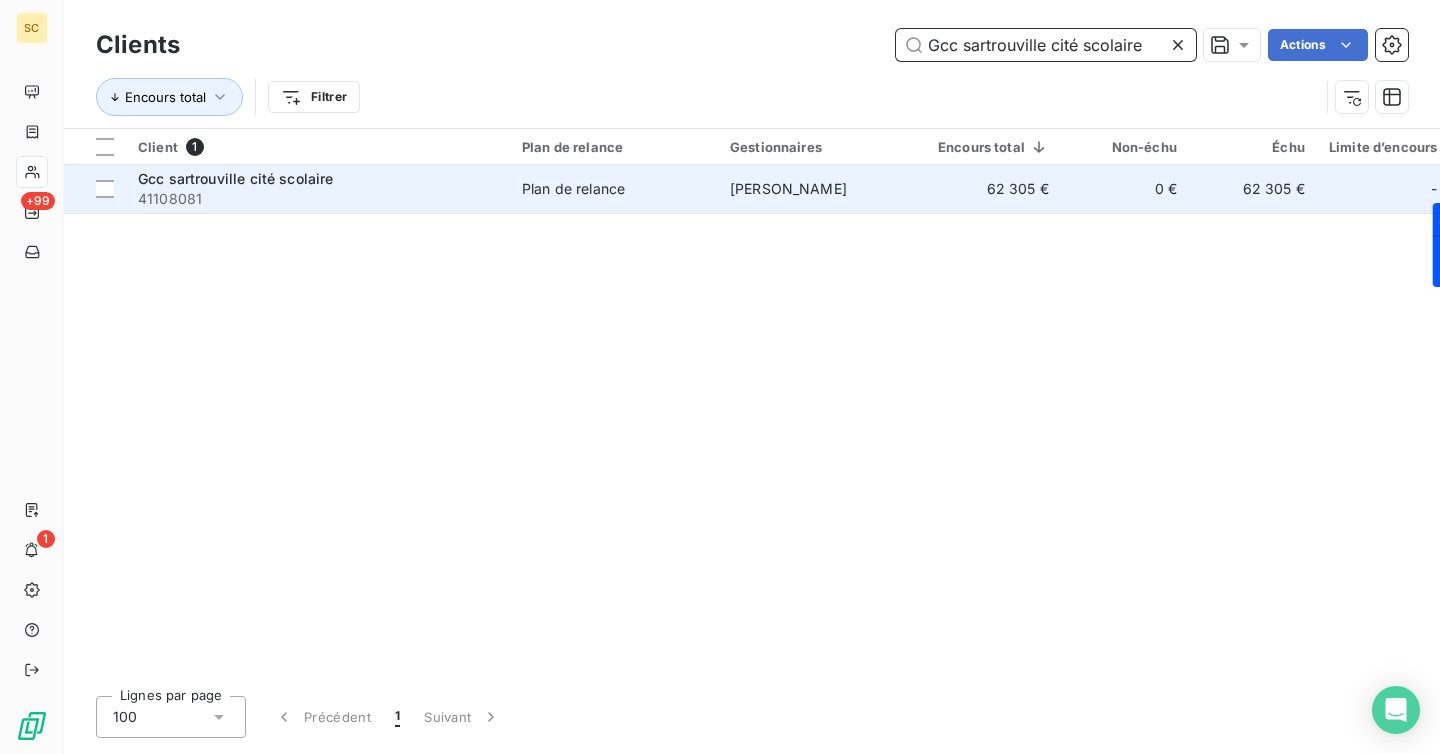 type on "Gcc sartrouville cité scolaire" 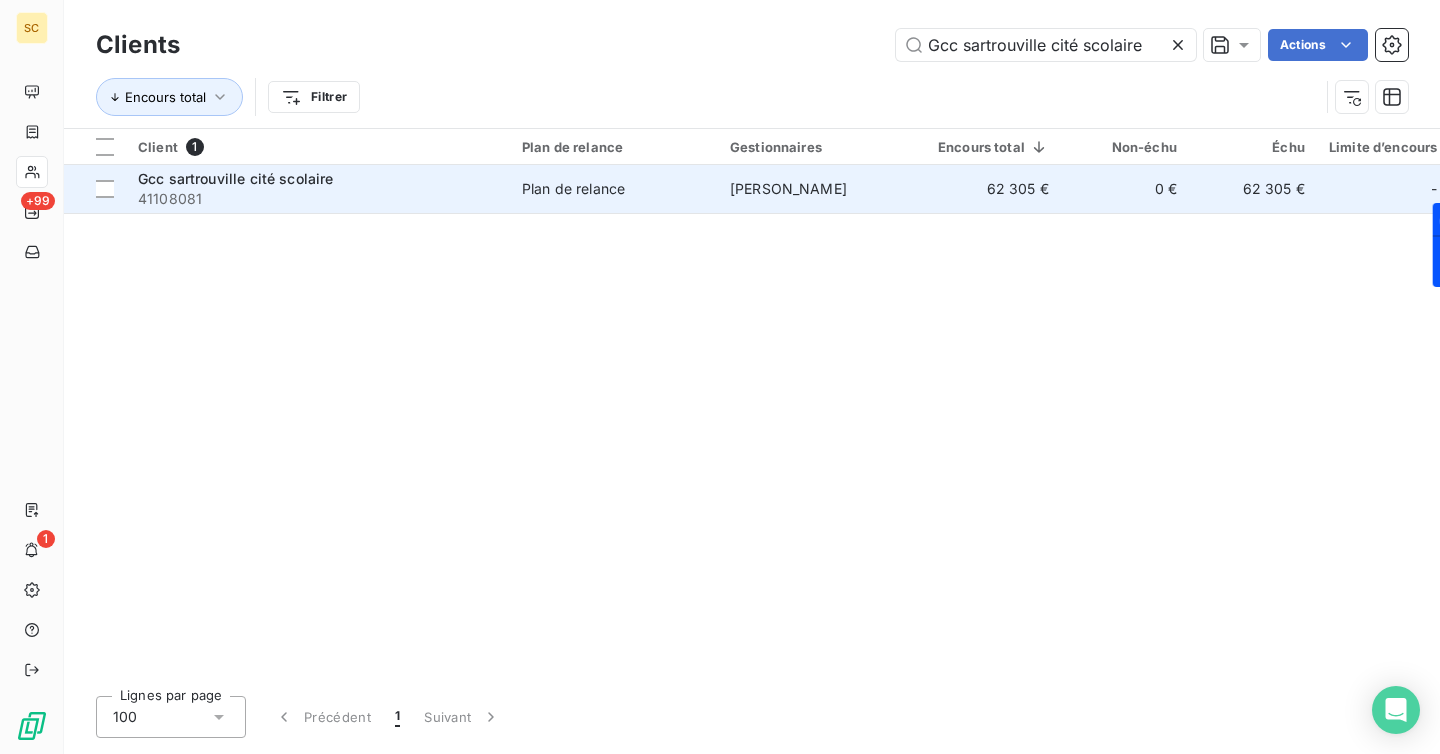 click on "Plan de relance" at bounding box center [573, 189] 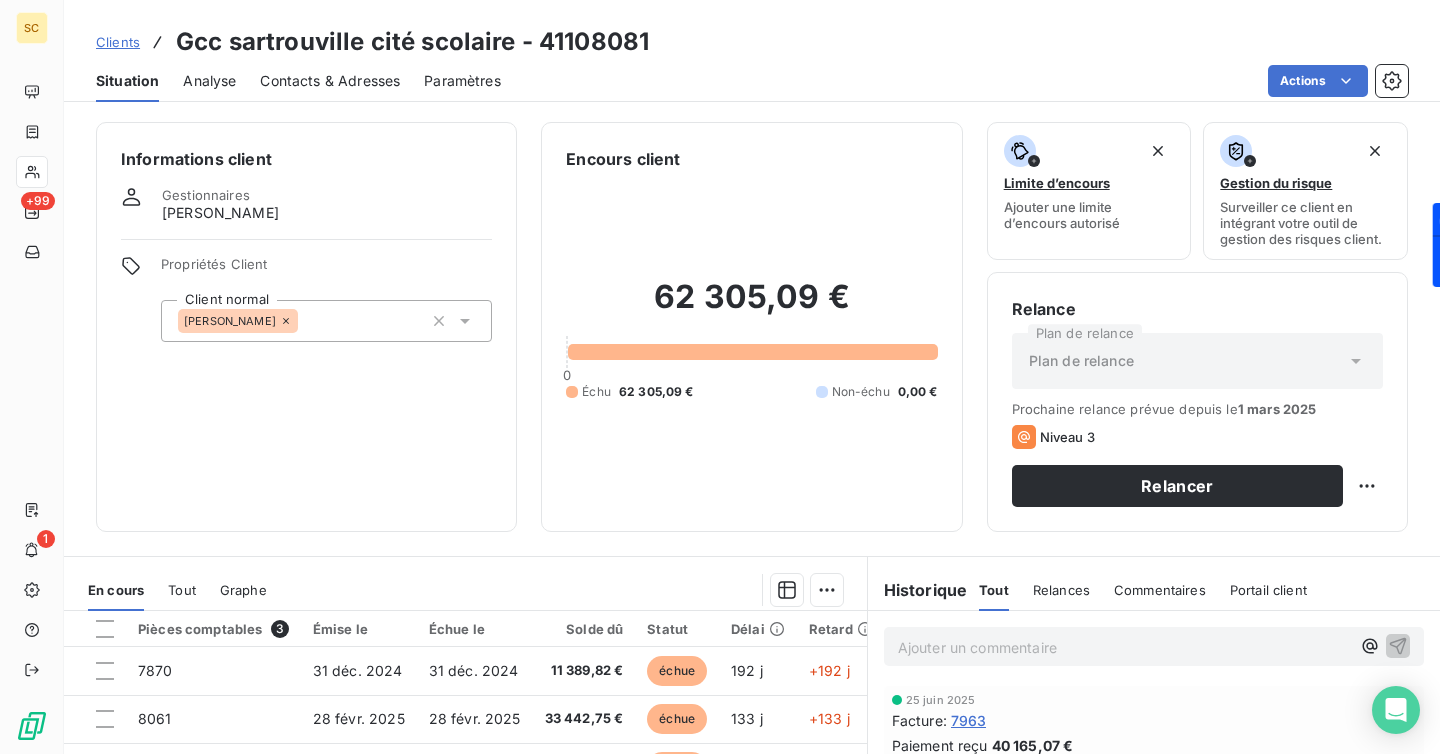 click on "[PERSON_NAME]" at bounding box center (326, 321) 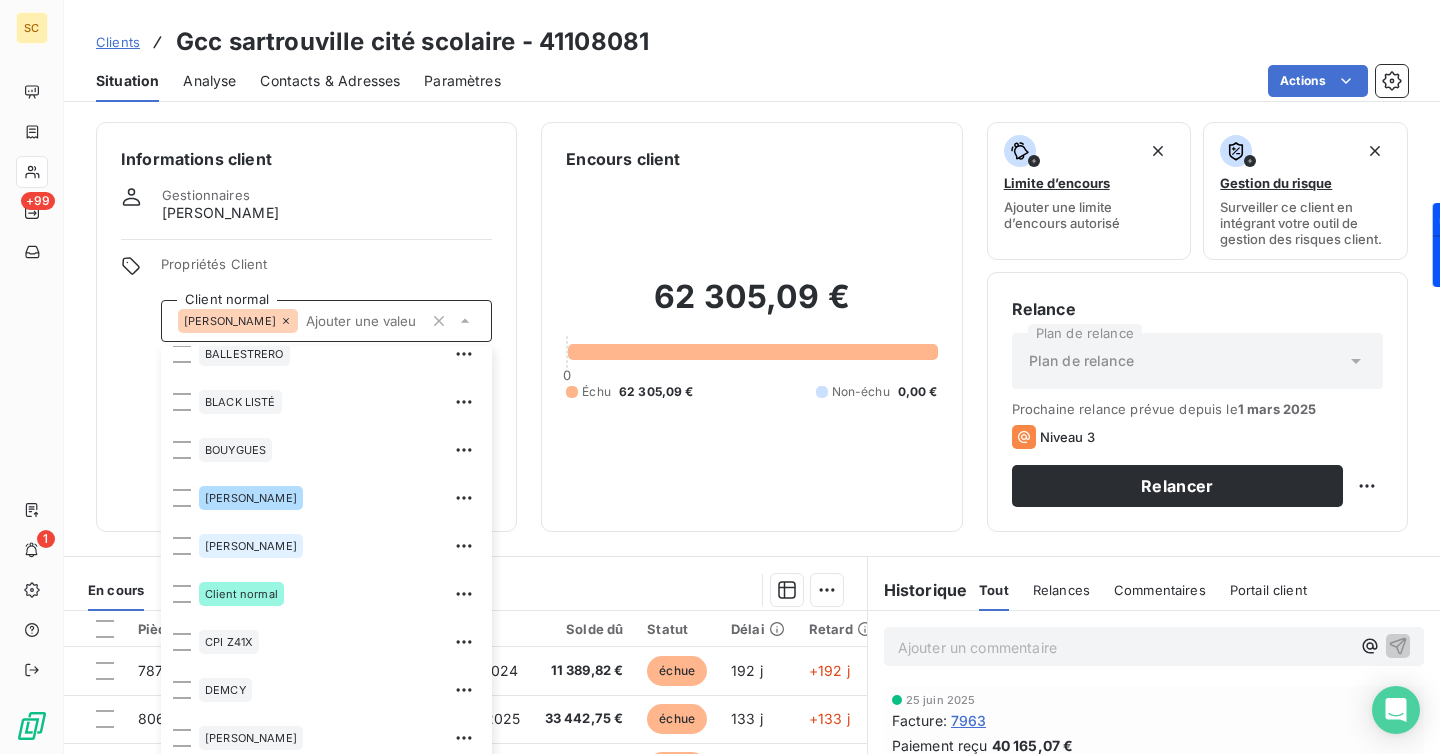 scroll, scrollTop: 408, scrollLeft: 0, axis: vertical 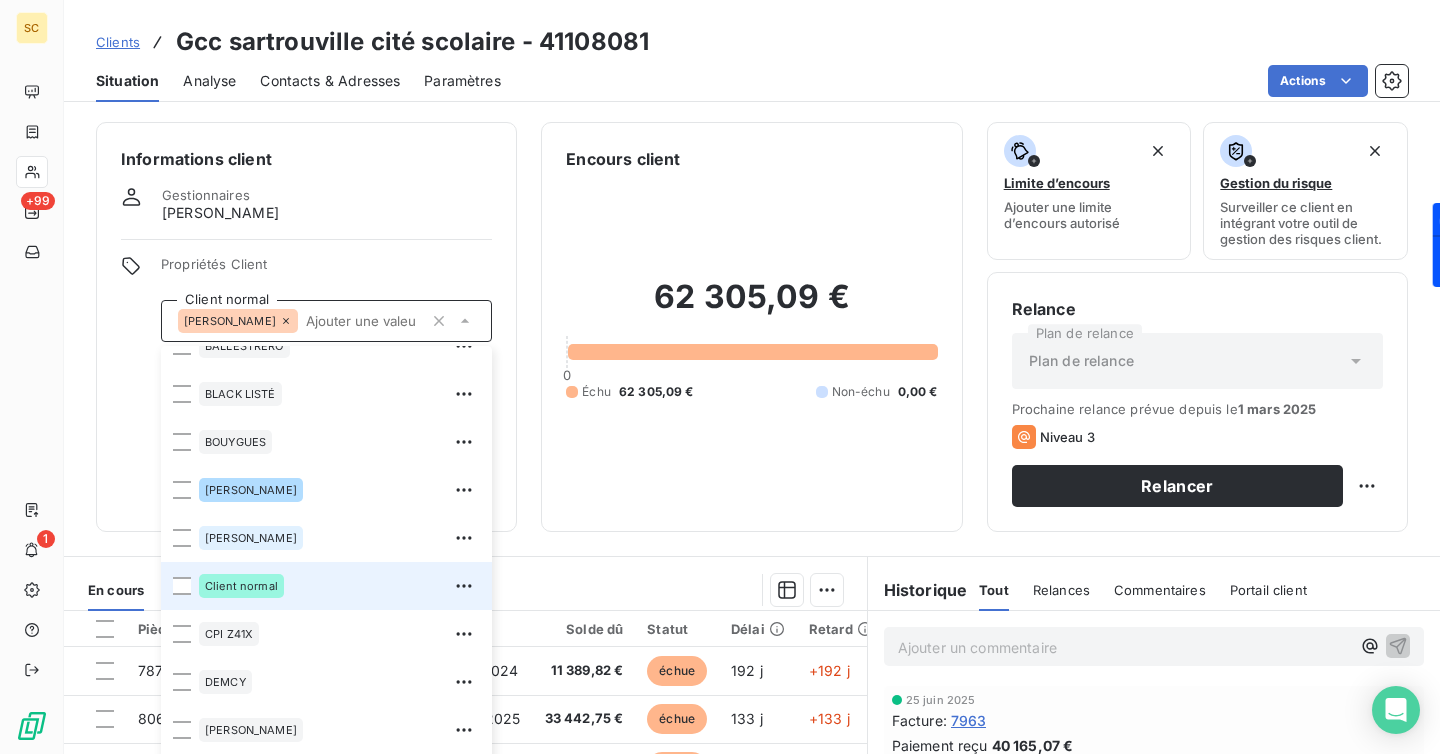 click on "Client normal" at bounding box center (339, 586) 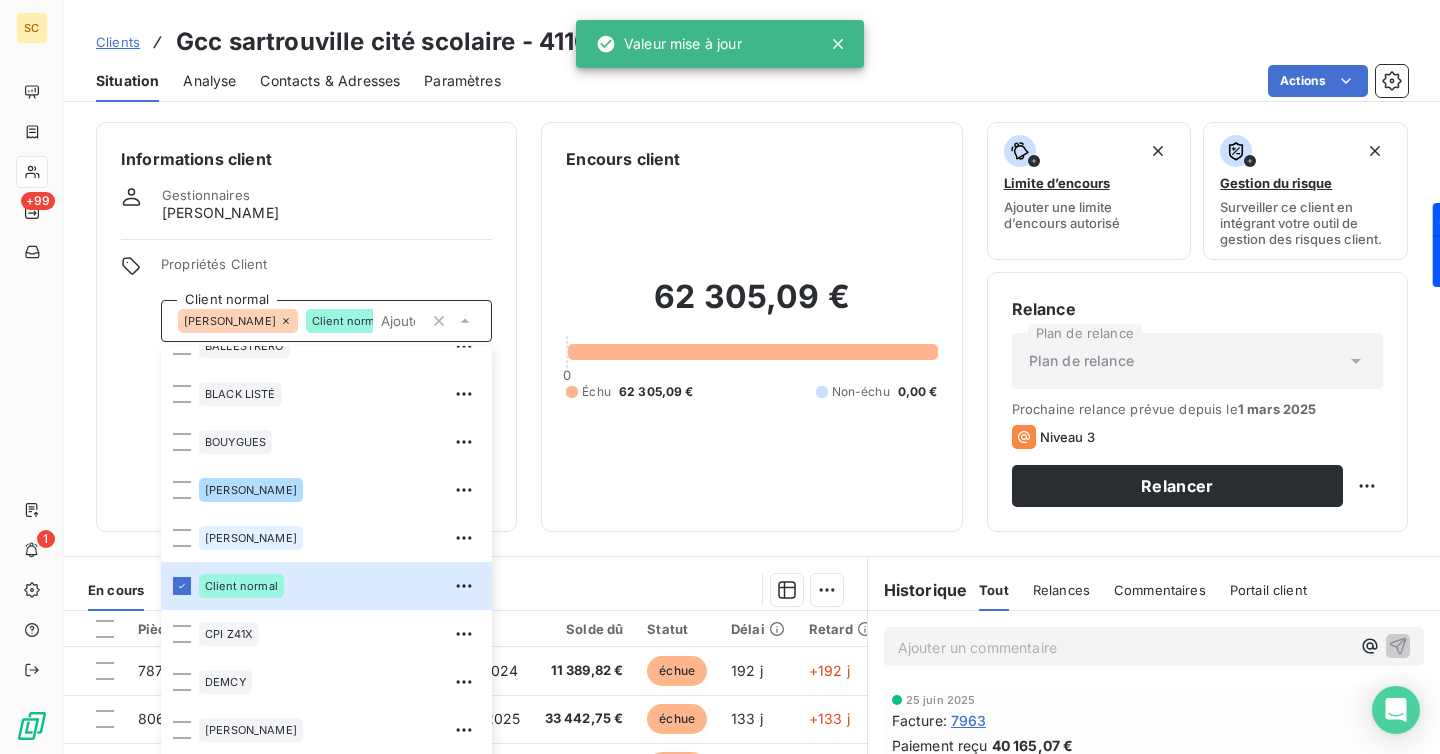 click on "Actions" at bounding box center [966, 81] 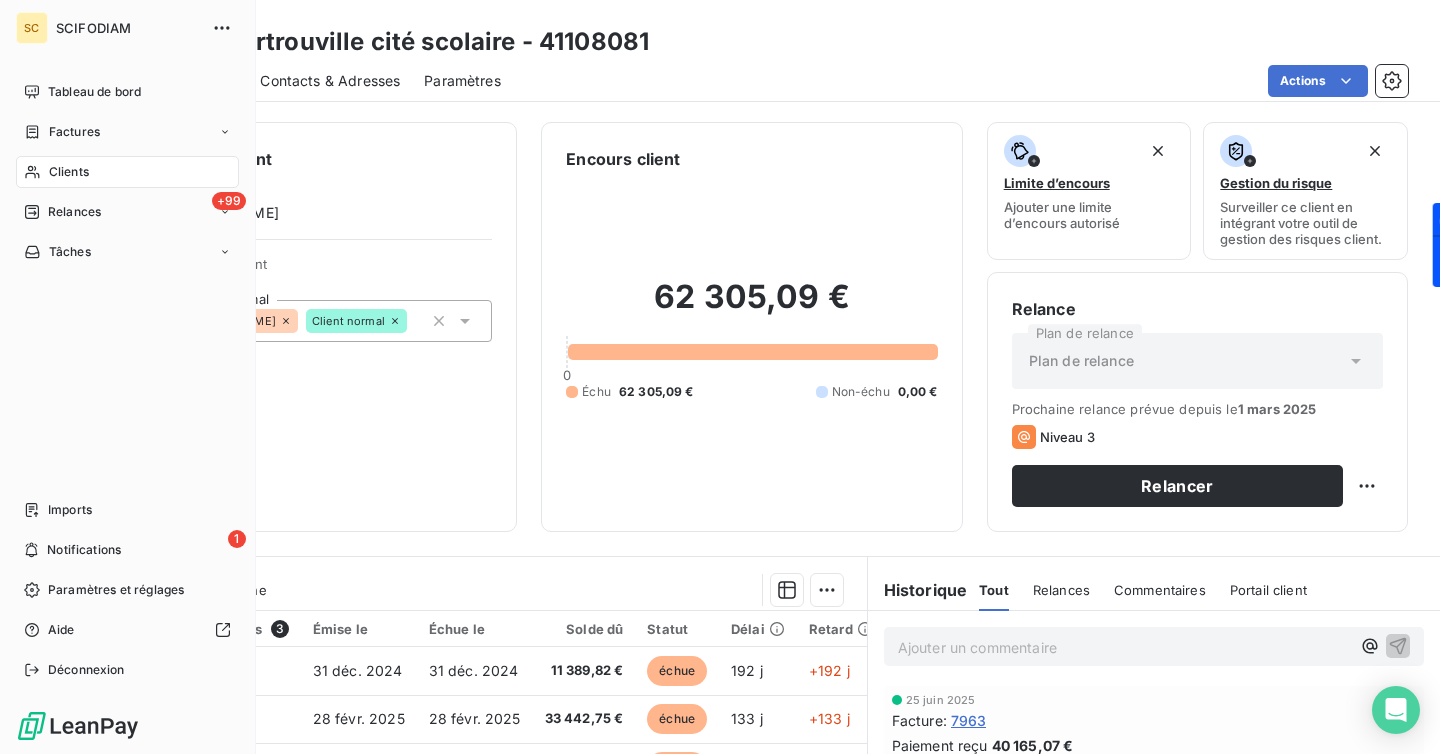 click on "Clients" at bounding box center [69, 172] 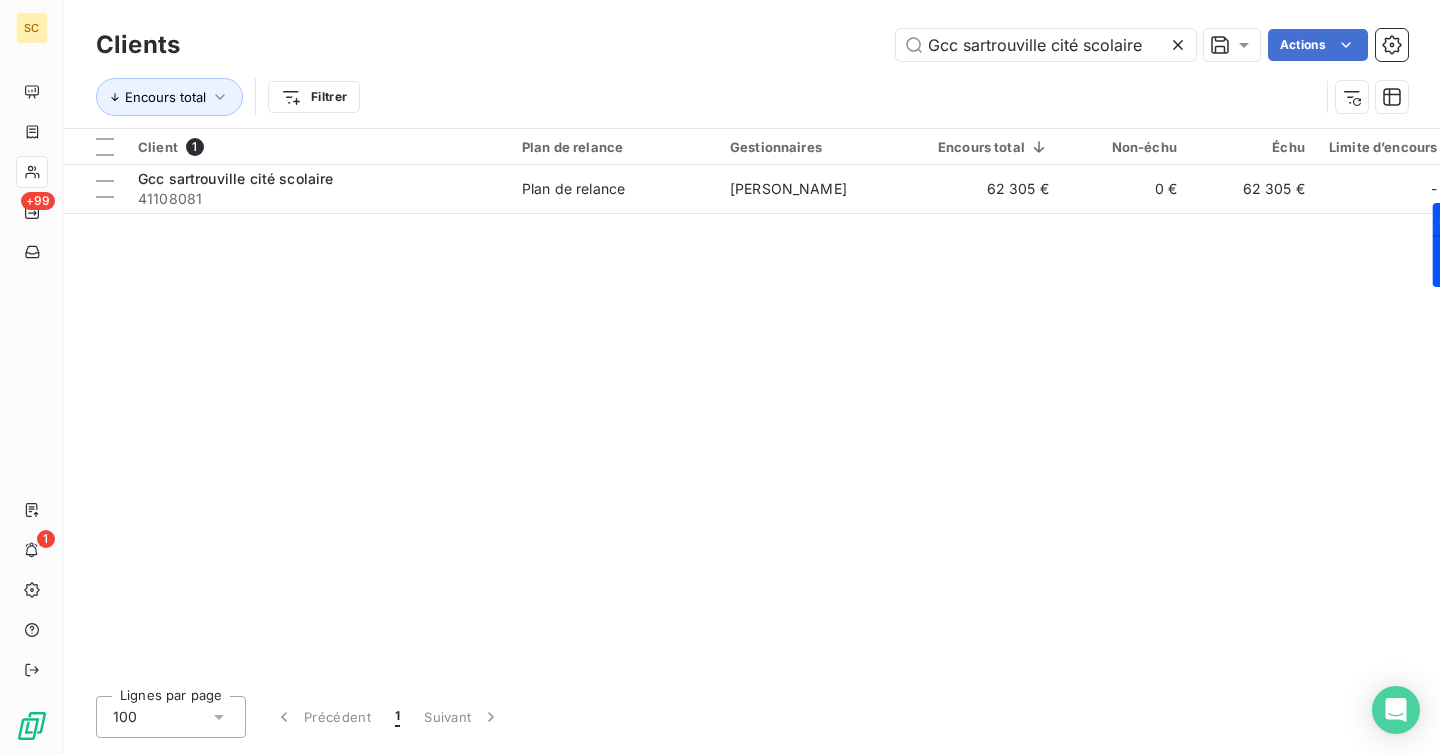 click 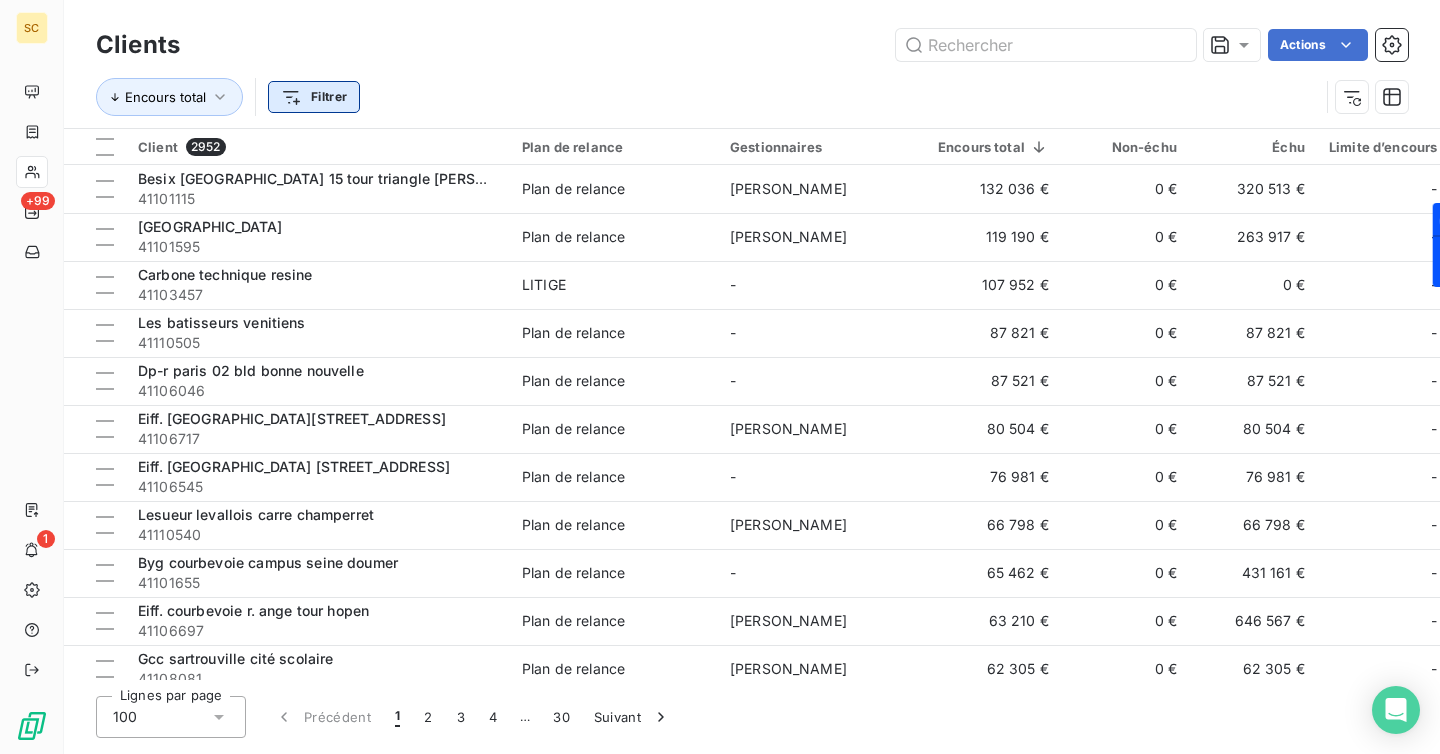 click on "SC +99 1 Clients Actions Encours total Filtrer Client 2952 Plan de relance Gestionnaires Encours total Non-échu Échu Limite d’encours Délai moyen de paiement Client normal Besix [GEOGRAPHIC_DATA] 15 tour triangle [PERSON_NAME] 41101115 Plan de relance [PERSON_NAME] 132 036 € 0 € 320 513 € - [PERSON_NAME] + 1 Byg [GEOGRAPHIC_DATA] 41101595 Plan de relance [PERSON_NAME] 119 190 € 0 € 263 917 € - RG 5% + 1 Carbone technique resine 41103457 LITIGE - 107 952 € 0 € 0 € - 01LITIGE + 2 Les batisseurs venitiens 41110505 Plan de relance - 87 821 € 0 € 87 821 € - lucas Dp-r paris 02 bld bonne nouvelle 41106046 Plan de relance - 87 521 € 0 € 87 521 € - 67 jours [PERSON_NAME]. [GEOGRAPHIC_DATA][STREET_ADDRESS] 41106717 Plan de relance [PERSON_NAME] 80 504 € 0 € 80 504 € - [PERSON_NAME] + 1 Eiff. [GEOGRAPHIC_DATA] [STREET_ADDRESS] 41106545 Plan de relance - 76 981 € 0 € 76 981 € - [PERSON_NAME] levallois carre champerret 41110540 Plan de relance [PERSON_NAME] - + 1" at bounding box center [720, 377] 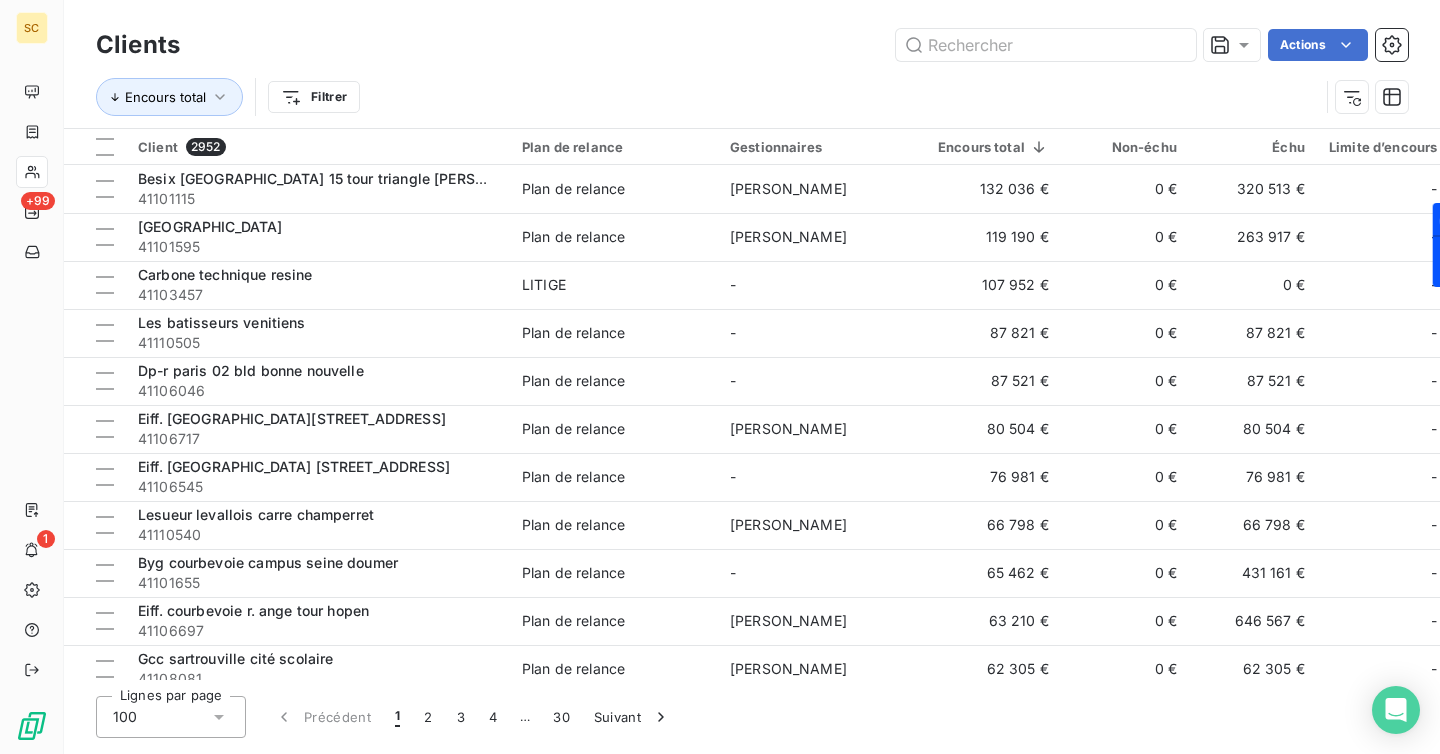 click on "SC +99 1 Clients Actions Encours total Filtrer Client 2952 Plan de relance Gestionnaires Encours total Non-échu Échu Limite d’encours Délai moyen de paiement Client normal Besix [GEOGRAPHIC_DATA] 15 tour triangle [PERSON_NAME] 41101115 Plan de relance [PERSON_NAME] 132 036 € 0 € 320 513 € - [PERSON_NAME] + 1 Byg [GEOGRAPHIC_DATA] 41101595 Plan de relance [PERSON_NAME] 119 190 € 0 € 263 917 € - RG 5% + 1 Carbone technique resine 41103457 LITIGE - 107 952 € 0 € 0 € - 01LITIGE + 2 Les batisseurs venitiens 41110505 Plan de relance - 87 821 € 0 € 87 821 € - lucas Dp-r paris 02 bld bonne nouvelle 41106046 Plan de relance - 87 521 € 0 € 87 521 € - 67 jours [PERSON_NAME]. [GEOGRAPHIC_DATA][STREET_ADDRESS] 41106717 Plan de relance [PERSON_NAME] 80 504 € 0 € 80 504 € - [PERSON_NAME] + 1 Eiff. [GEOGRAPHIC_DATA] [STREET_ADDRESS] 41106545 Plan de relance - 76 981 € 0 € 76 981 € - [PERSON_NAME] levallois carre champerret 41110540 Plan de relance [PERSON_NAME] - + 1" at bounding box center (720, 377) 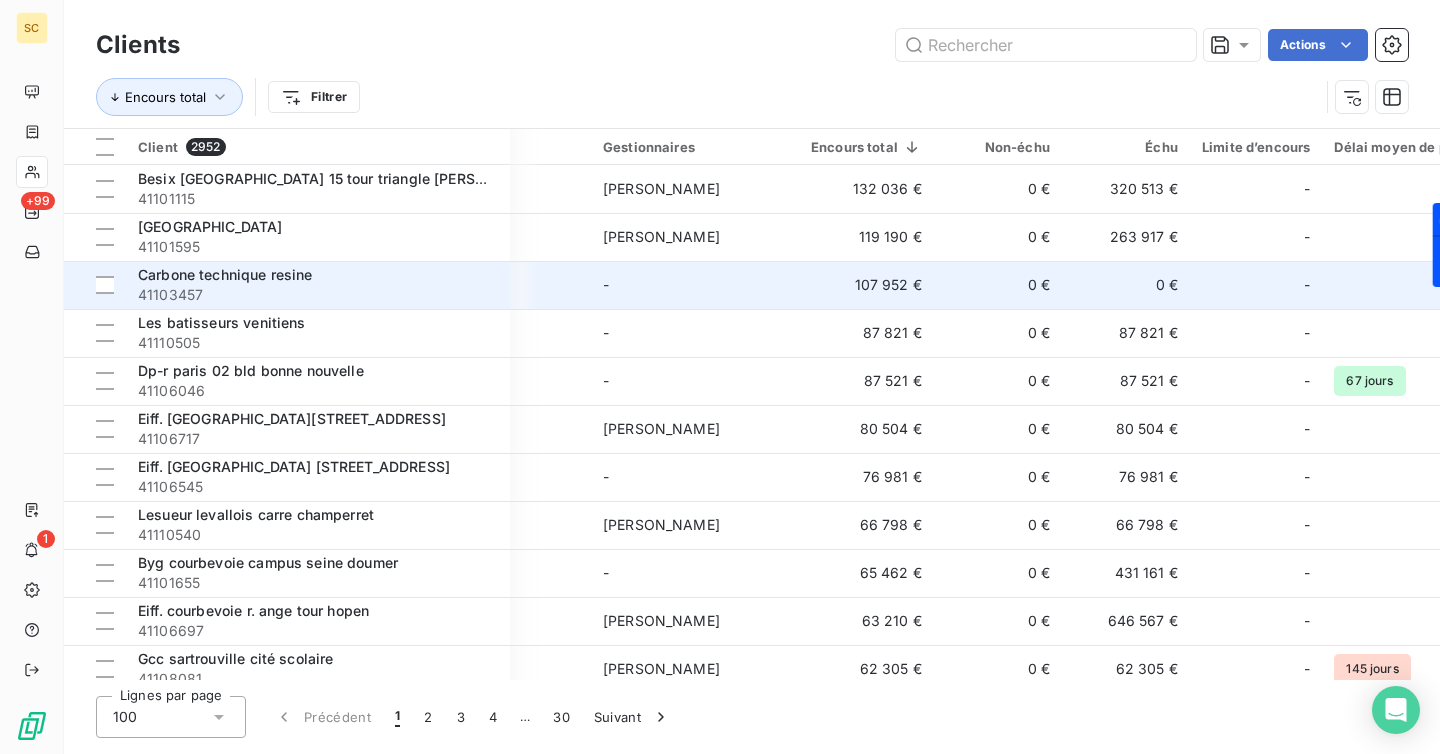 scroll, scrollTop: 0, scrollLeft: 396, axis: horizontal 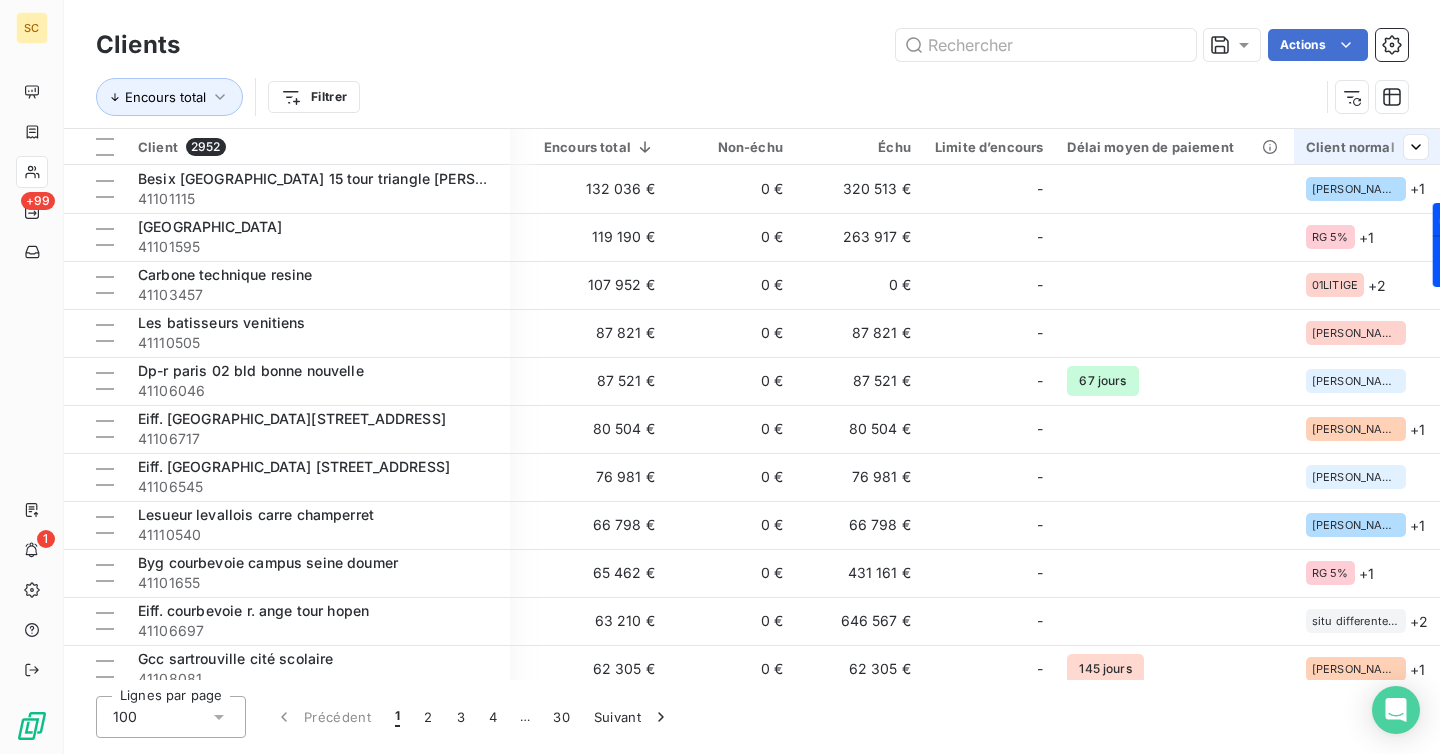 click on "Client normal" at bounding box center [1367, 147] 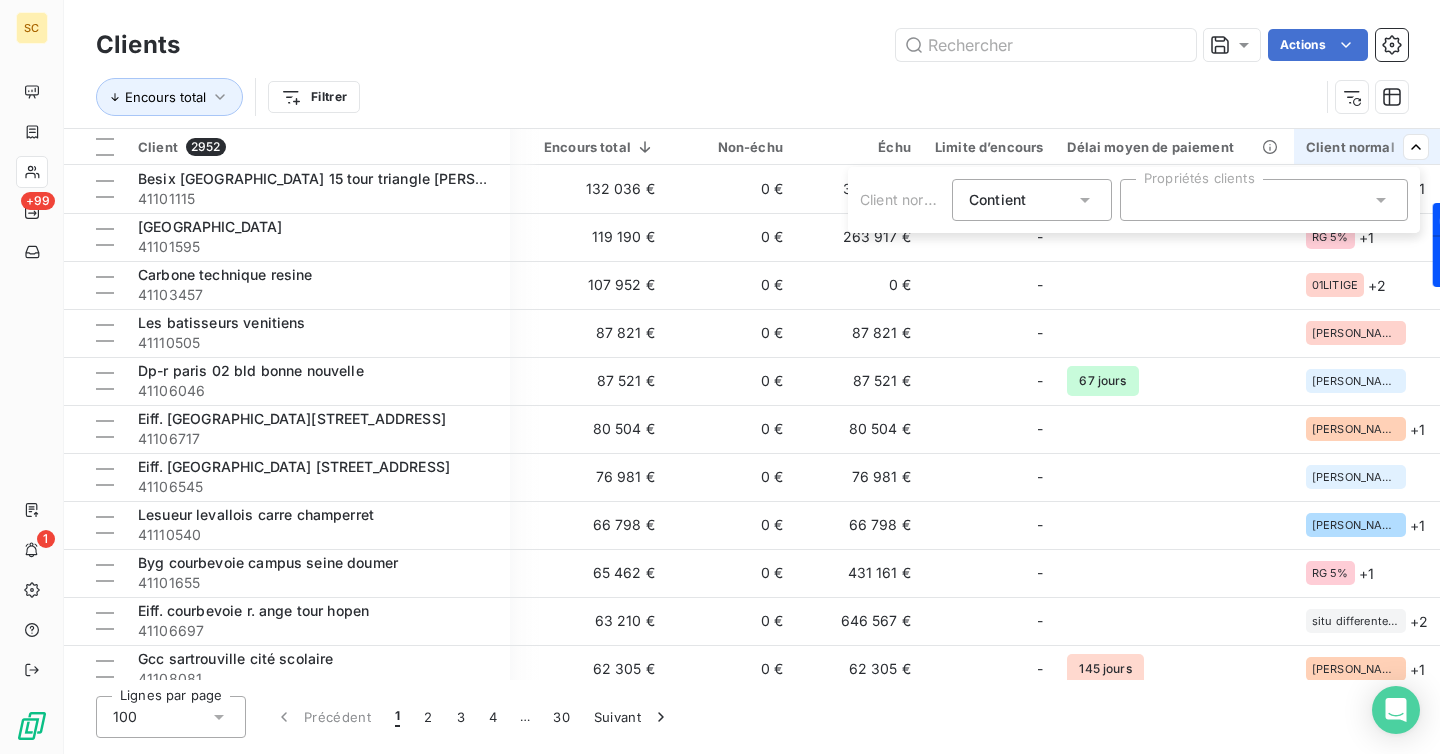 click on "SC +99 1 Clients Actions Encours total Filtrer Client 2952 Plan de relance Gestionnaires Encours total Non-échu Échu Limite d’encours Délai moyen de paiement Client normal Besix [GEOGRAPHIC_DATA] 15 tour triangle [PERSON_NAME] 41101115 Plan de relance [PERSON_NAME] 132 036 € 0 € 320 513 € - [PERSON_NAME] + 1 Byg [GEOGRAPHIC_DATA] 41101595 Plan de relance [PERSON_NAME] 119 190 € 0 € 263 917 € - RG 5% + 1 Carbone technique resine 41103457 LITIGE - 107 952 € 0 € 0 € - 01LITIGE + 2 Les batisseurs venitiens 41110505 Plan de relance - 87 821 € 0 € 87 821 € - lucas Dp-r paris 02 bld bonne nouvelle 41106046 Plan de relance - 87 521 € 0 € 87 521 € - 67 jours [PERSON_NAME]. [GEOGRAPHIC_DATA][STREET_ADDRESS] 41106717 Plan de relance [PERSON_NAME] 80 504 € 0 € 80 504 € - [PERSON_NAME] + 1 Eiff. [GEOGRAPHIC_DATA] [STREET_ADDRESS] 41106545 Plan de relance - 76 981 € 0 € 76 981 € - [PERSON_NAME] levallois carre champerret 41110540 Plan de relance [PERSON_NAME] - + 1" at bounding box center (720, 377) 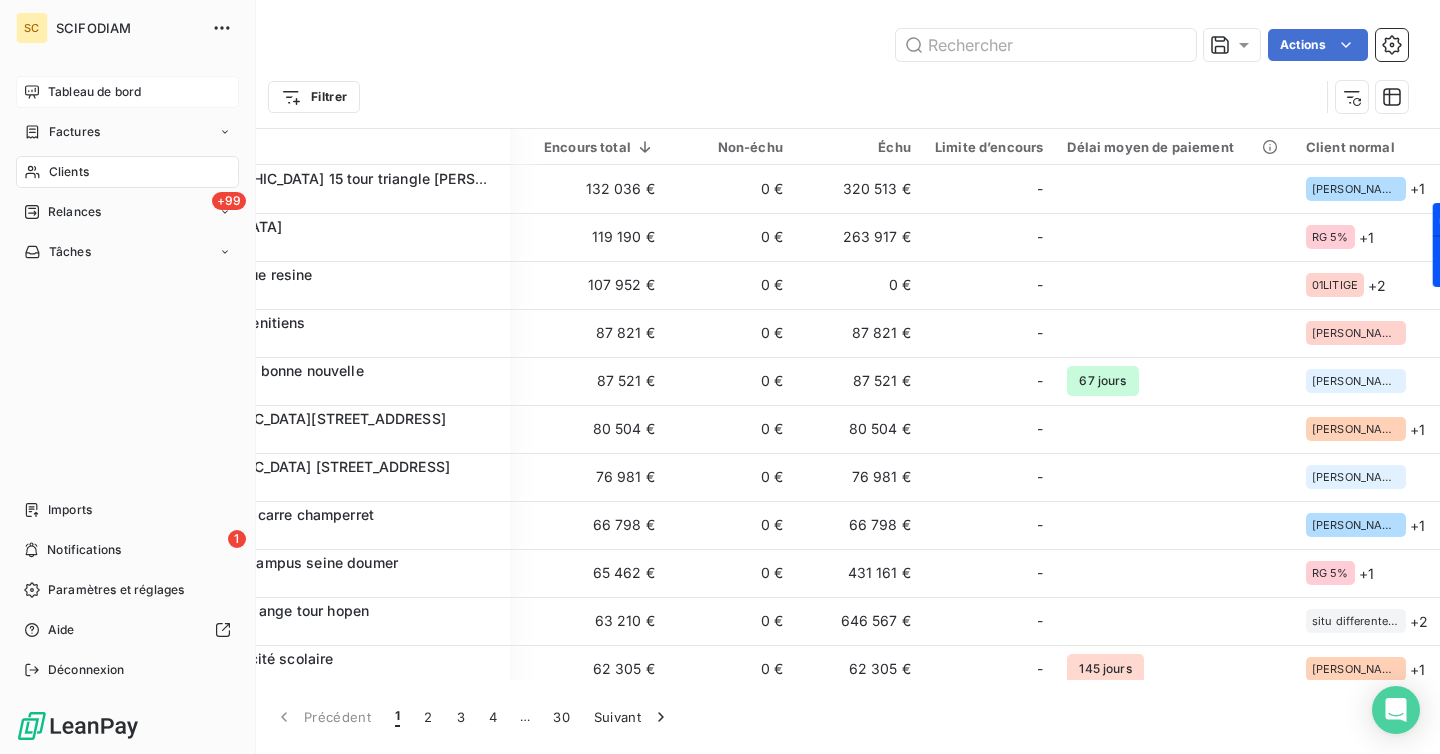 click on "Tableau de bord" at bounding box center (94, 92) 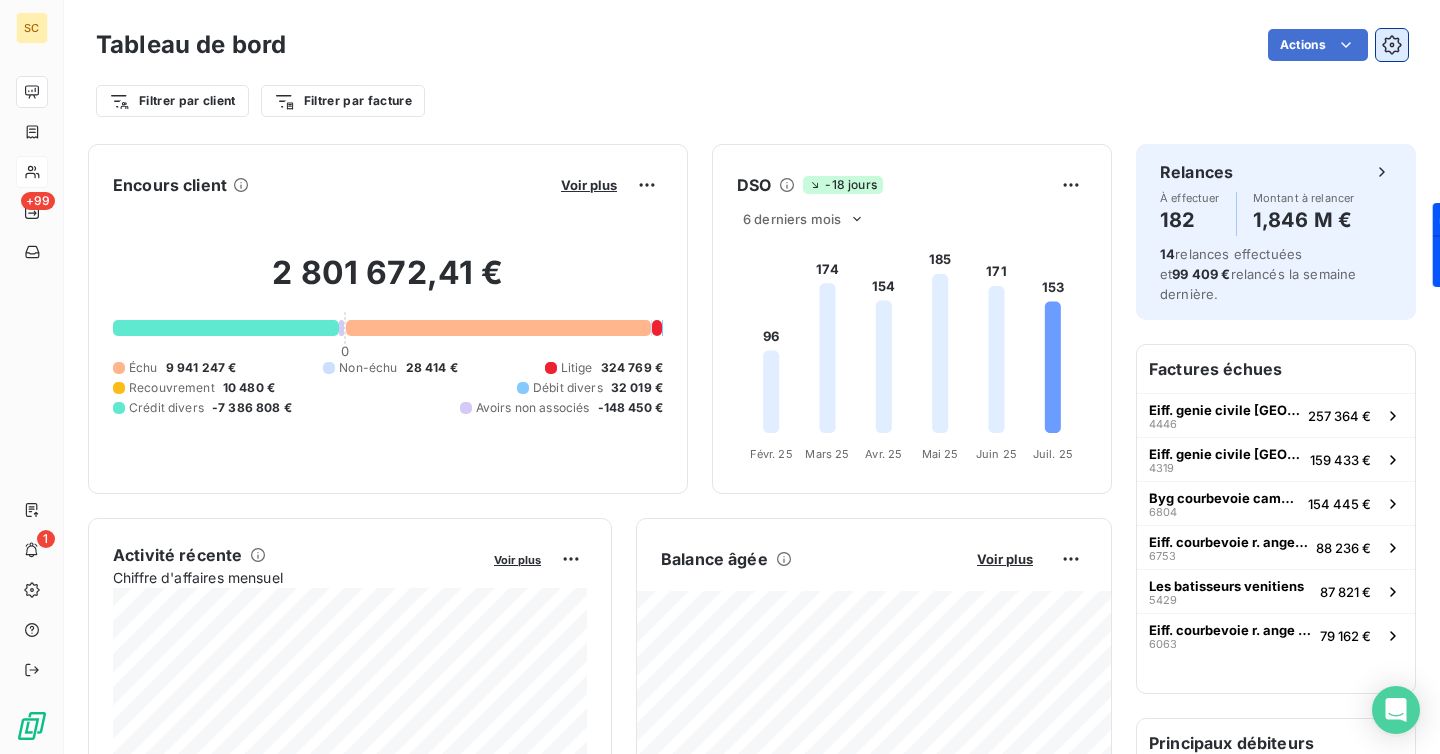 click 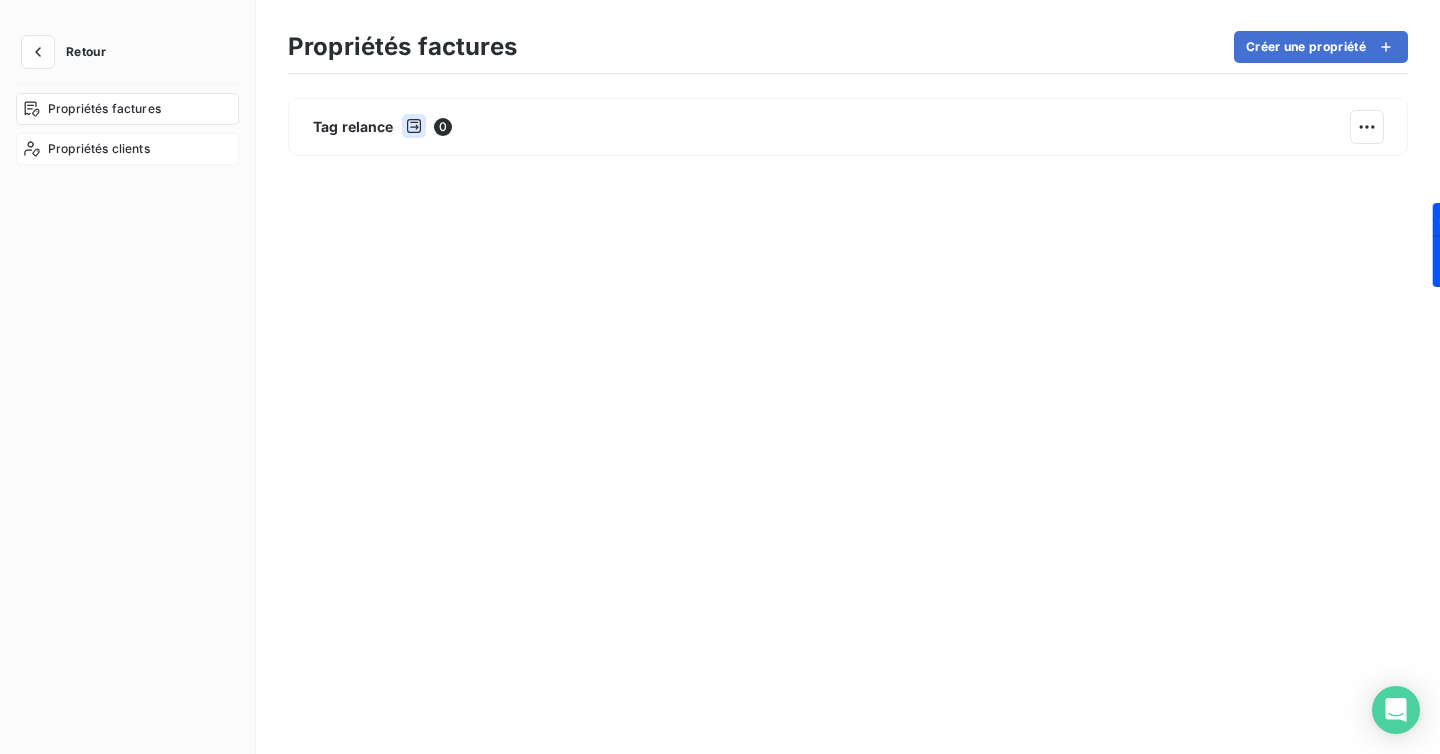 click on "Propriétés clients" at bounding box center (127, 149) 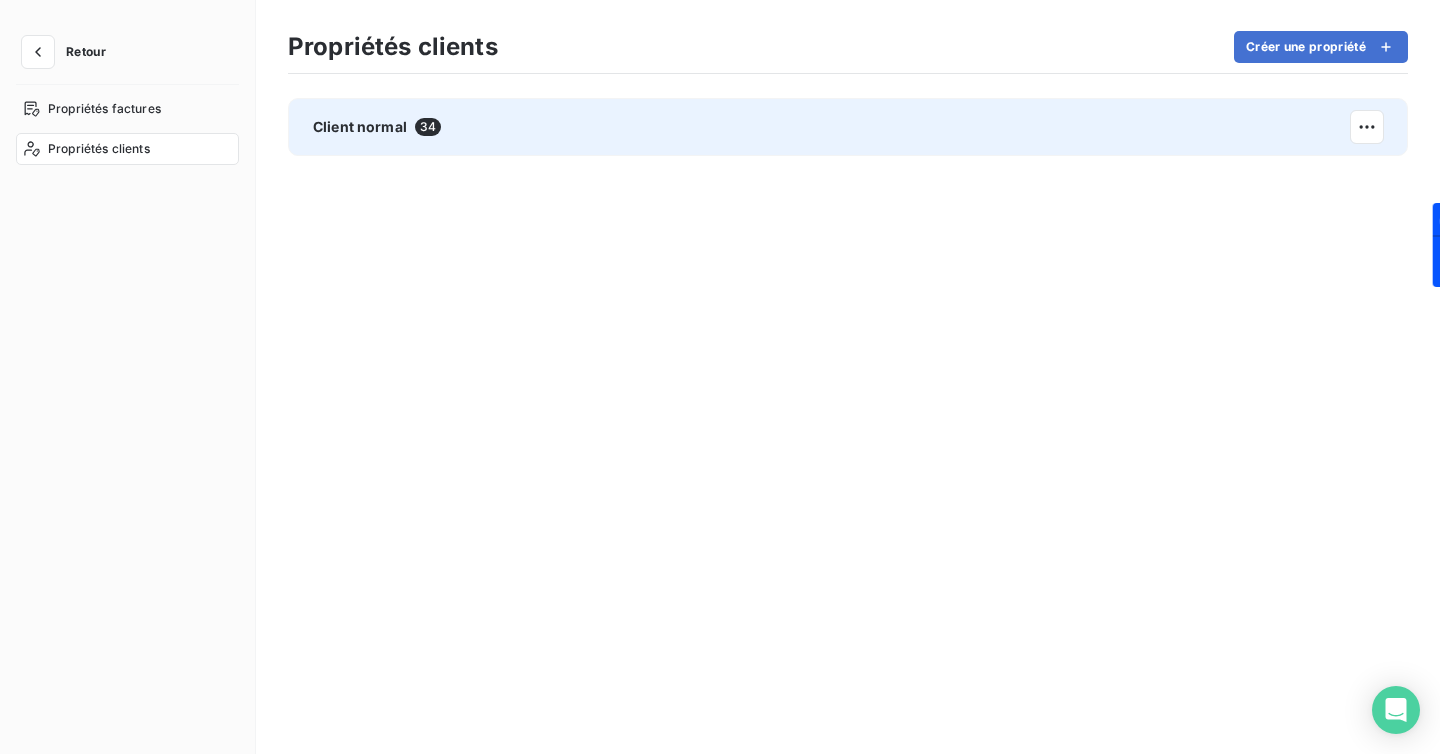 click on "Client normal" at bounding box center (360, 127) 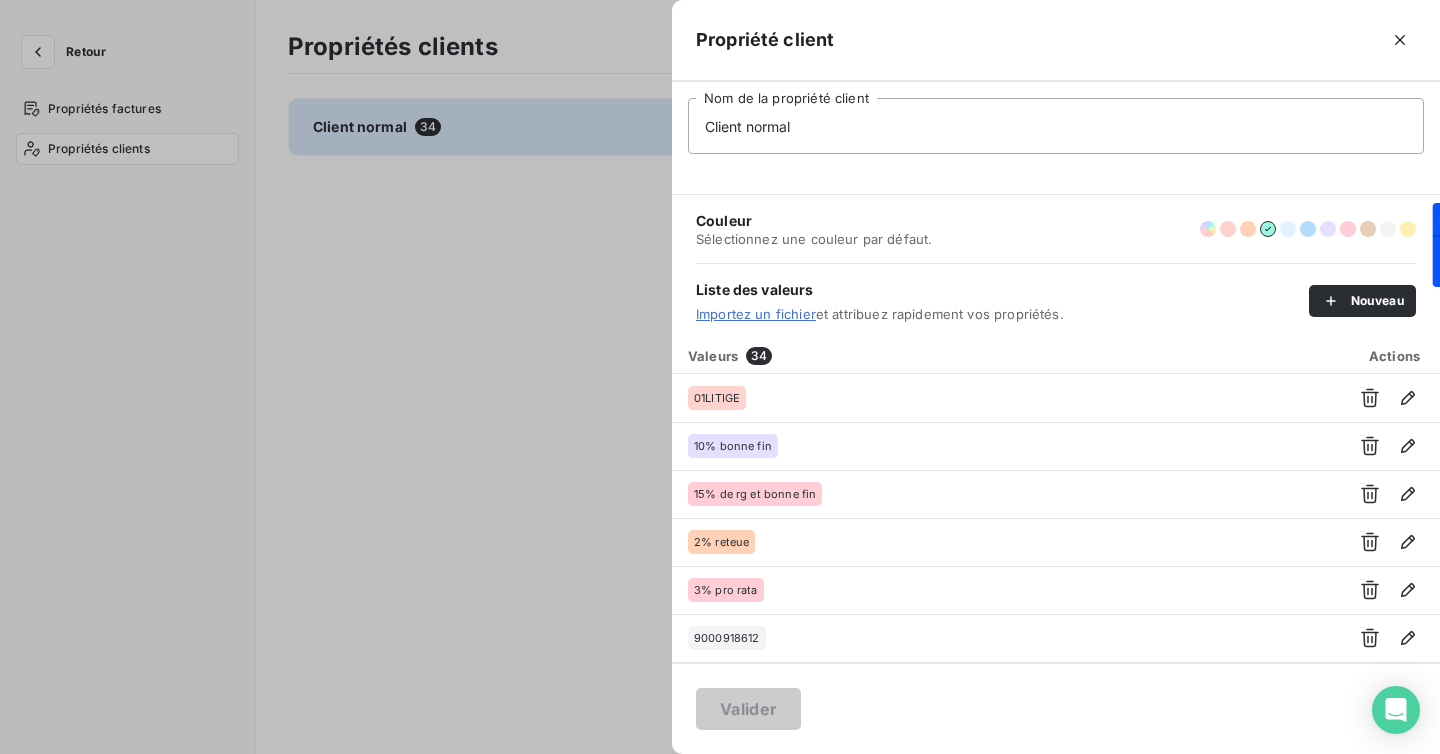 drag, startPoint x: 821, startPoint y: 129, endPoint x: 667, endPoint y: 115, distance: 154.63506 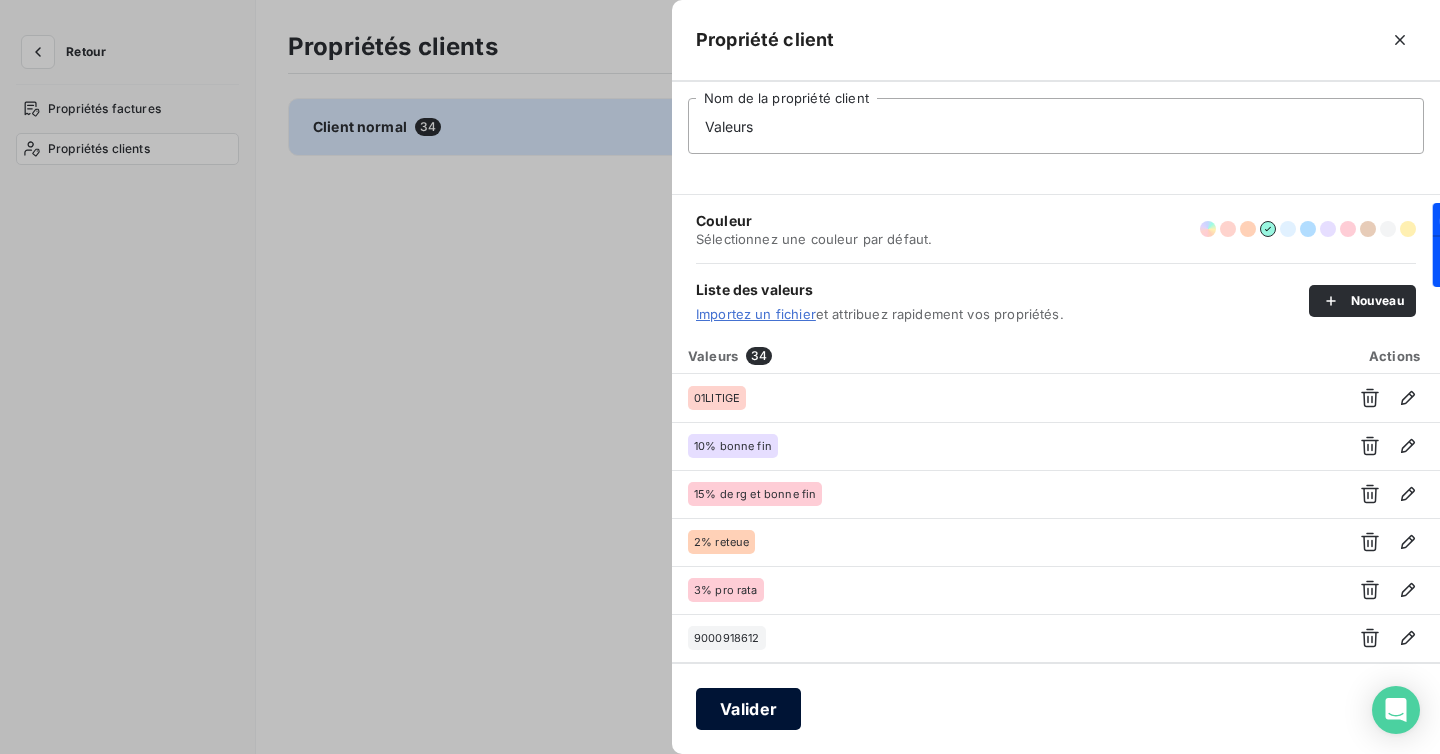 type on "Valeurs" 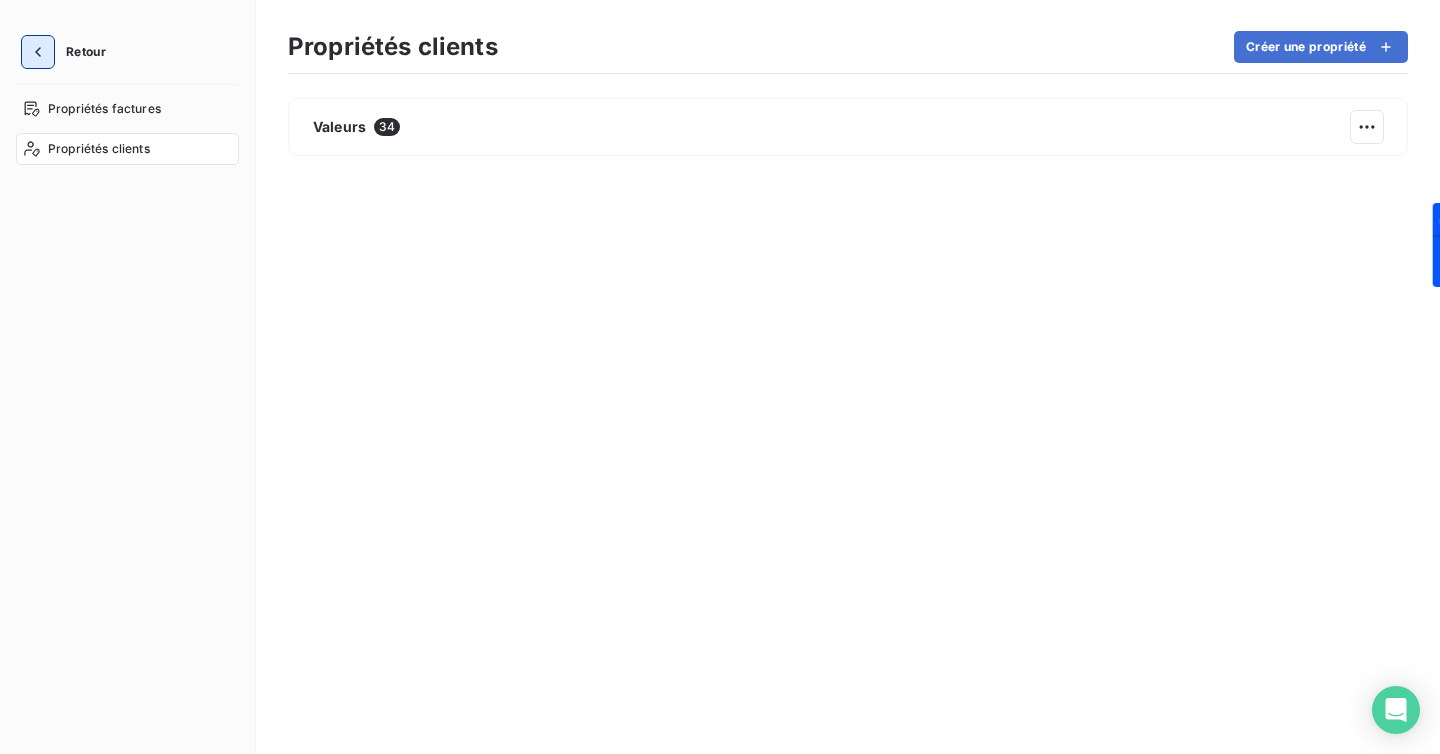 click 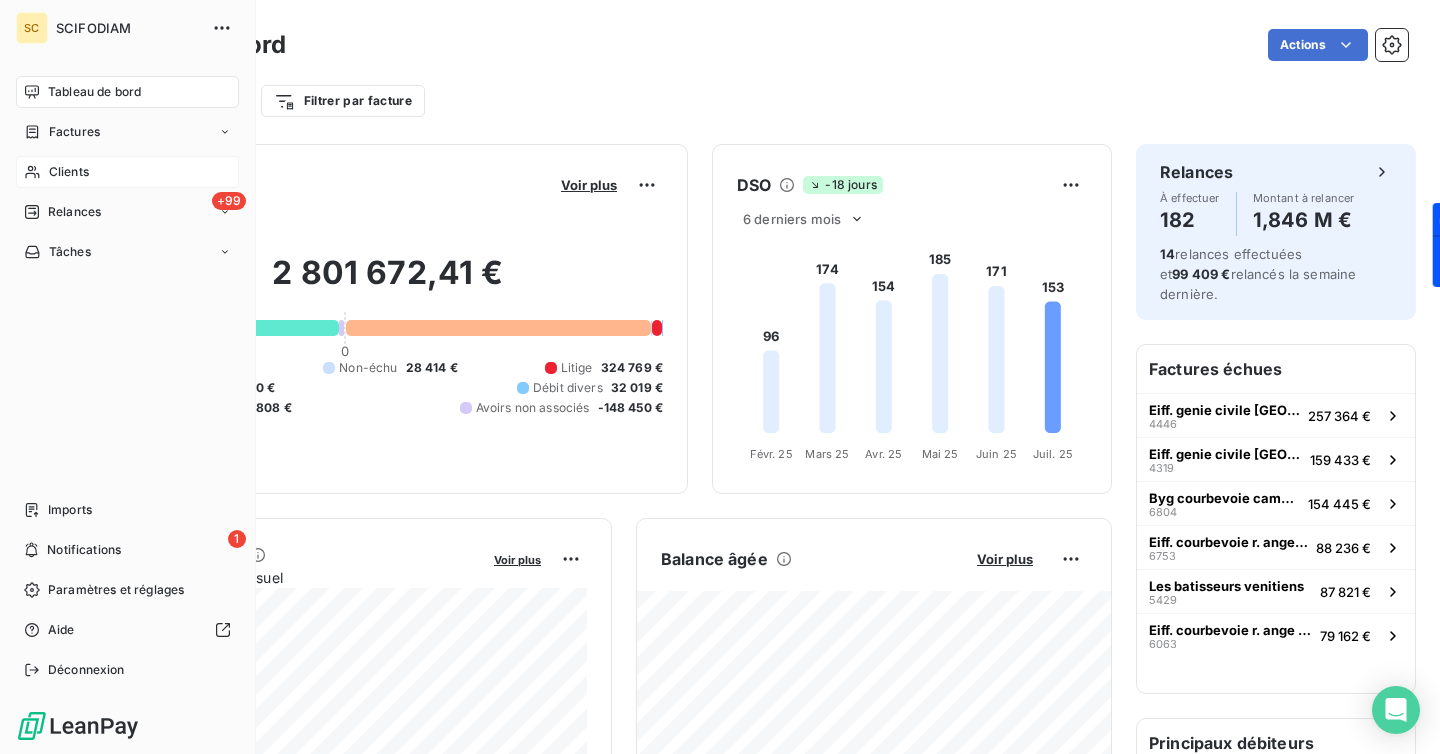 click 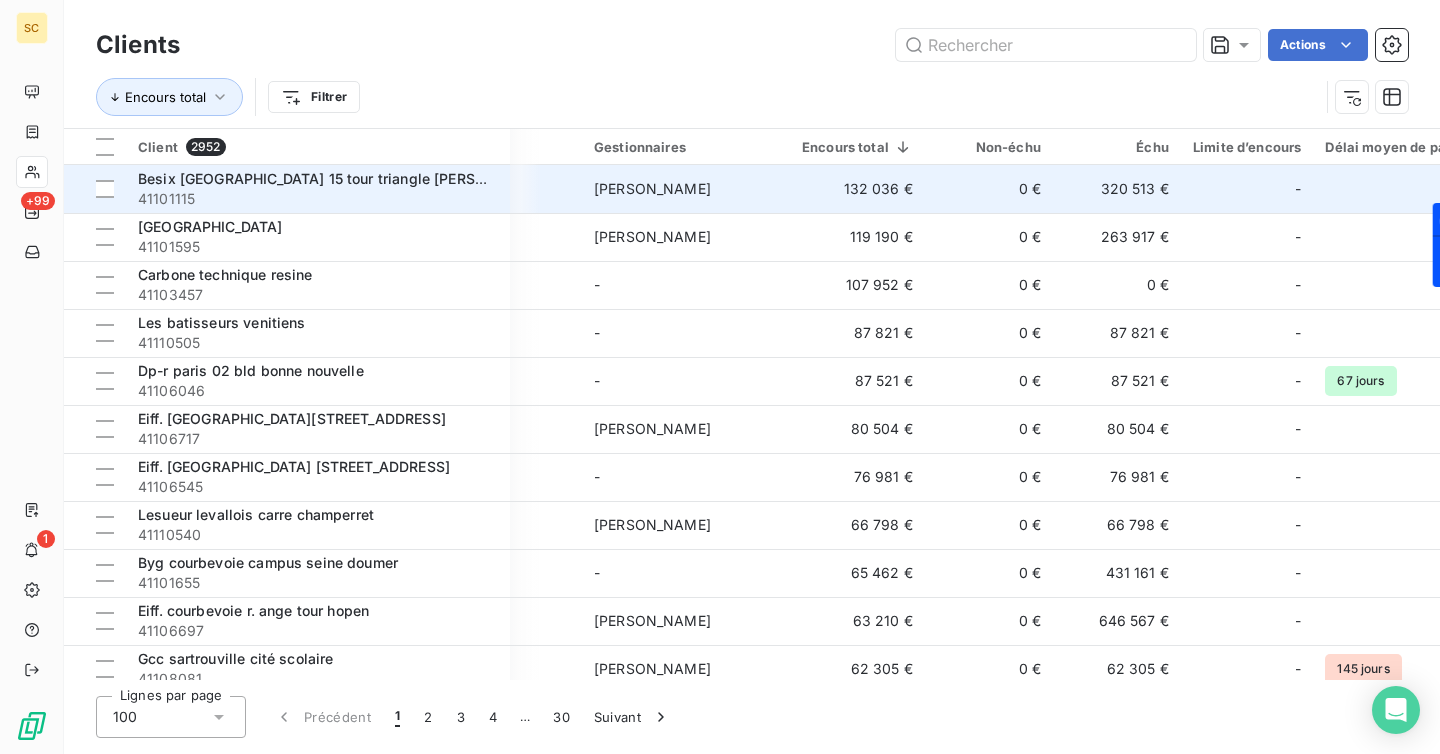 scroll, scrollTop: 0, scrollLeft: 396, axis: horizontal 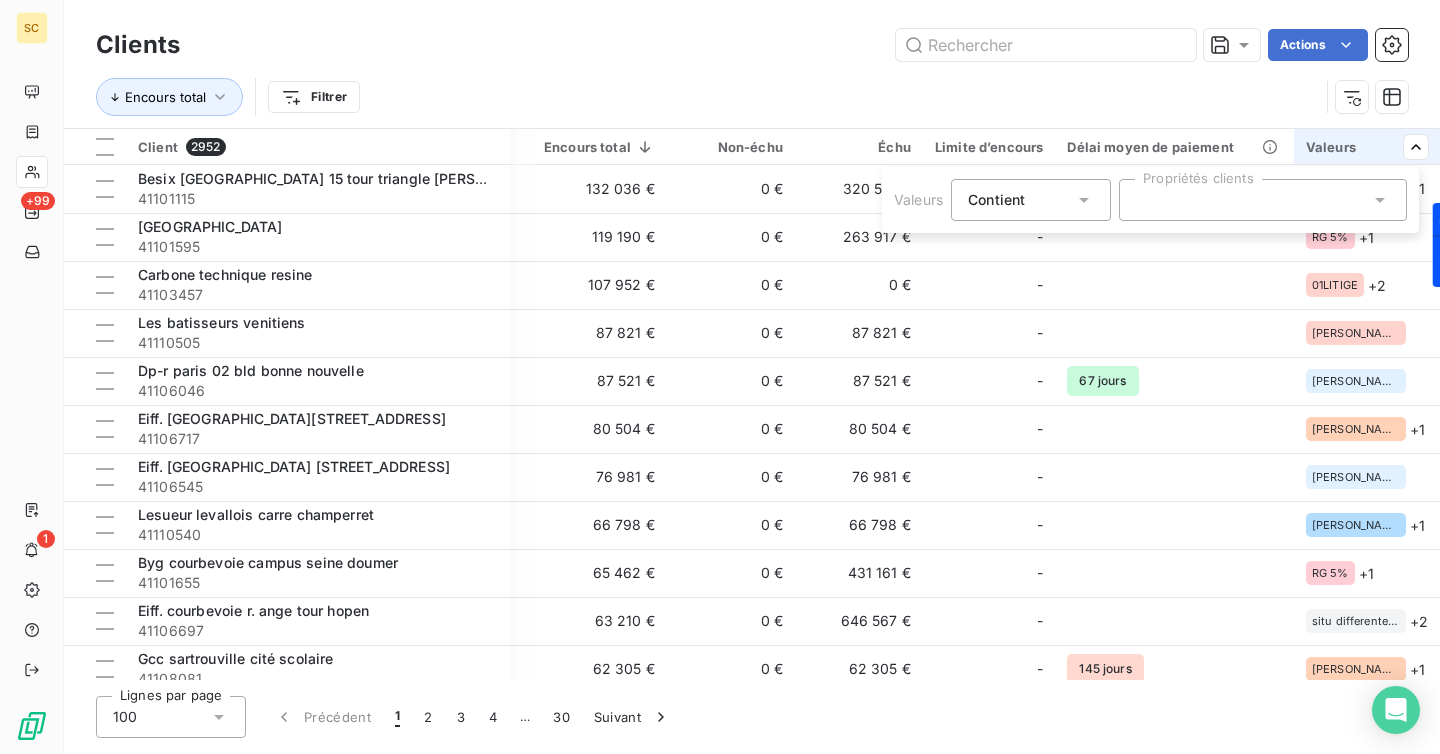 click at bounding box center [1263, 200] 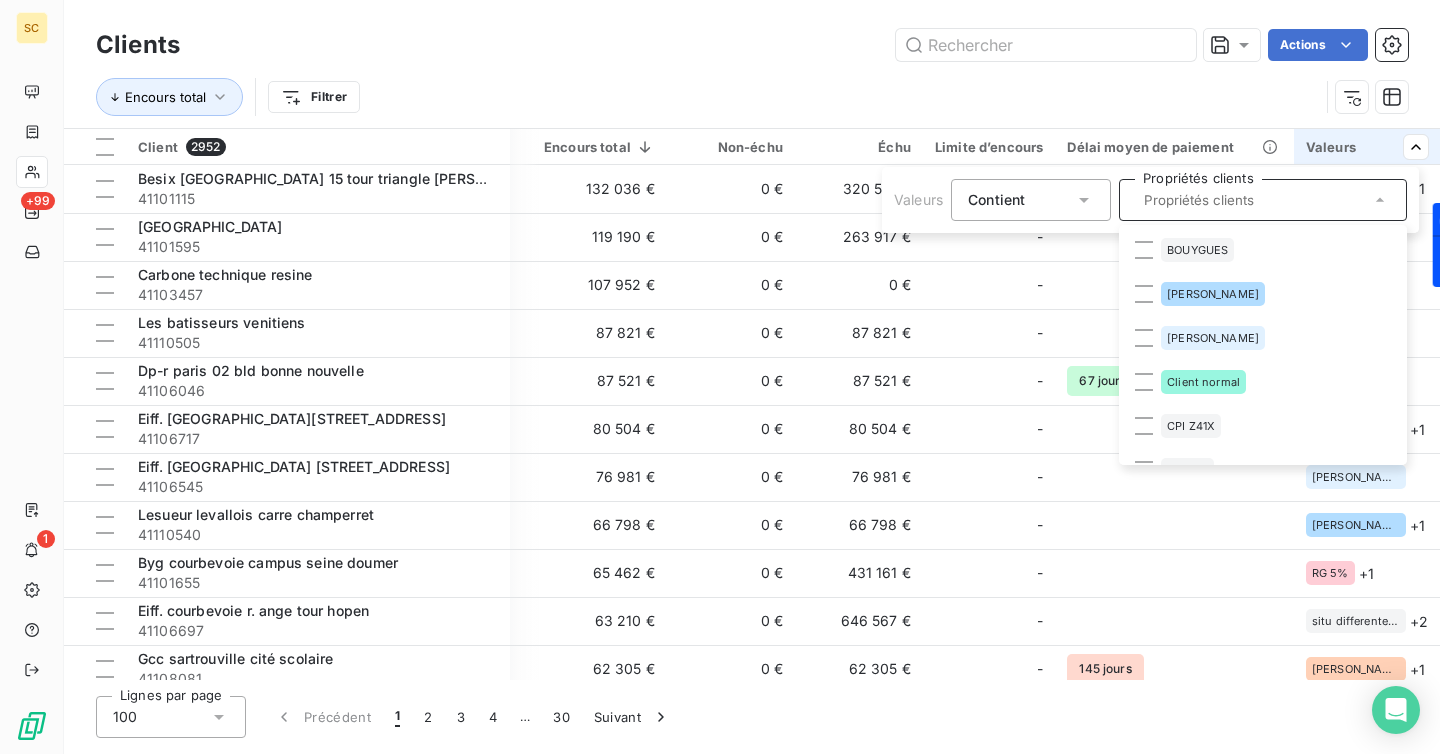 scroll, scrollTop: 441, scrollLeft: 0, axis: vertical 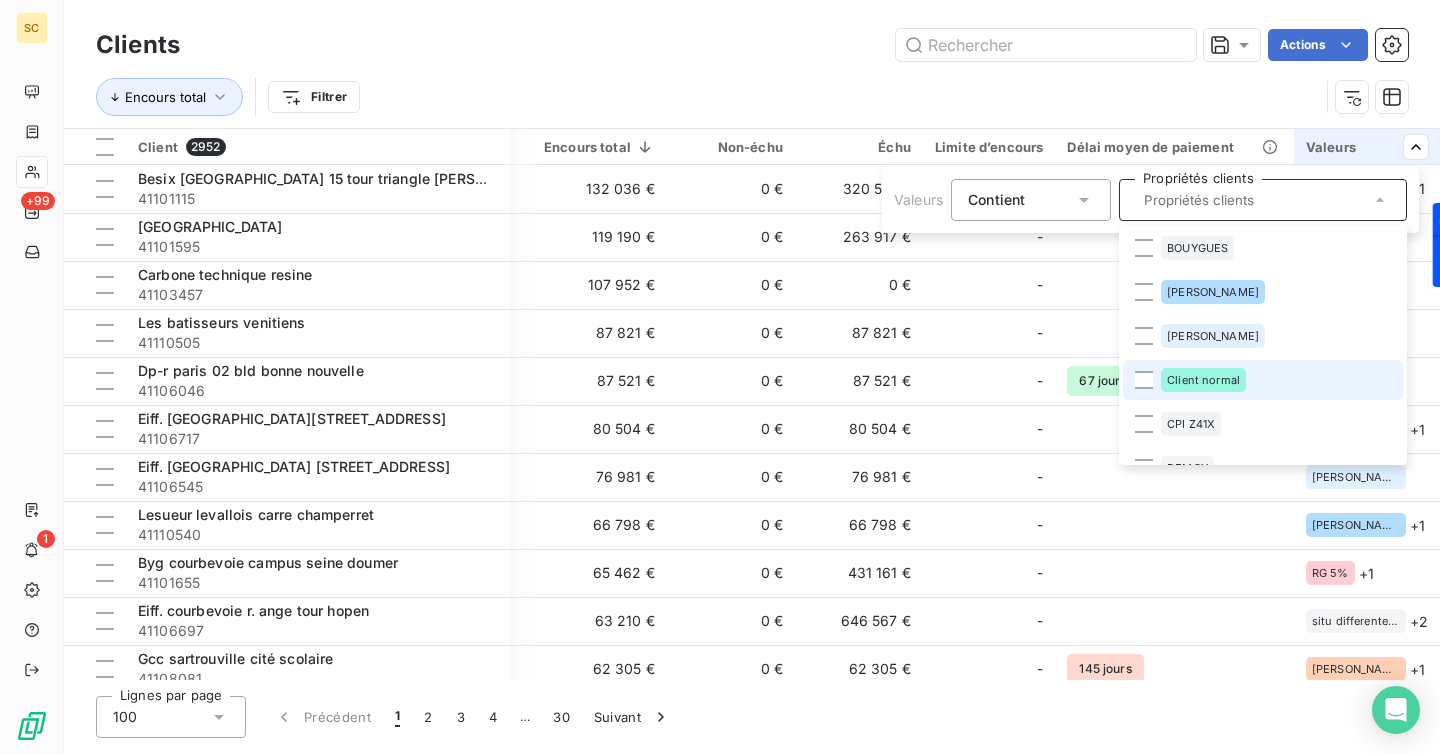 click on "Client normal" at bounding box center (1203, 380) 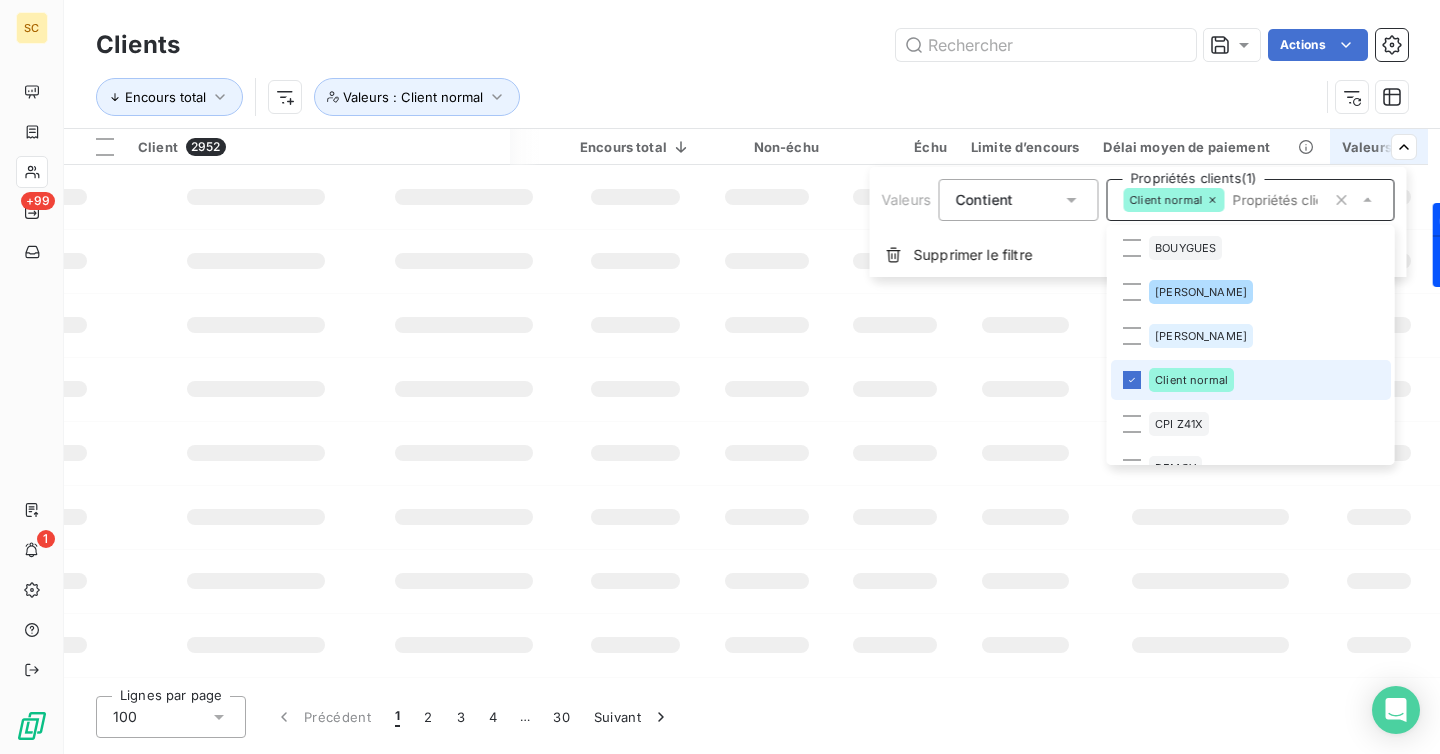 scroll, scrollTop: 0, scrollLeft: 349, axis: horizontal 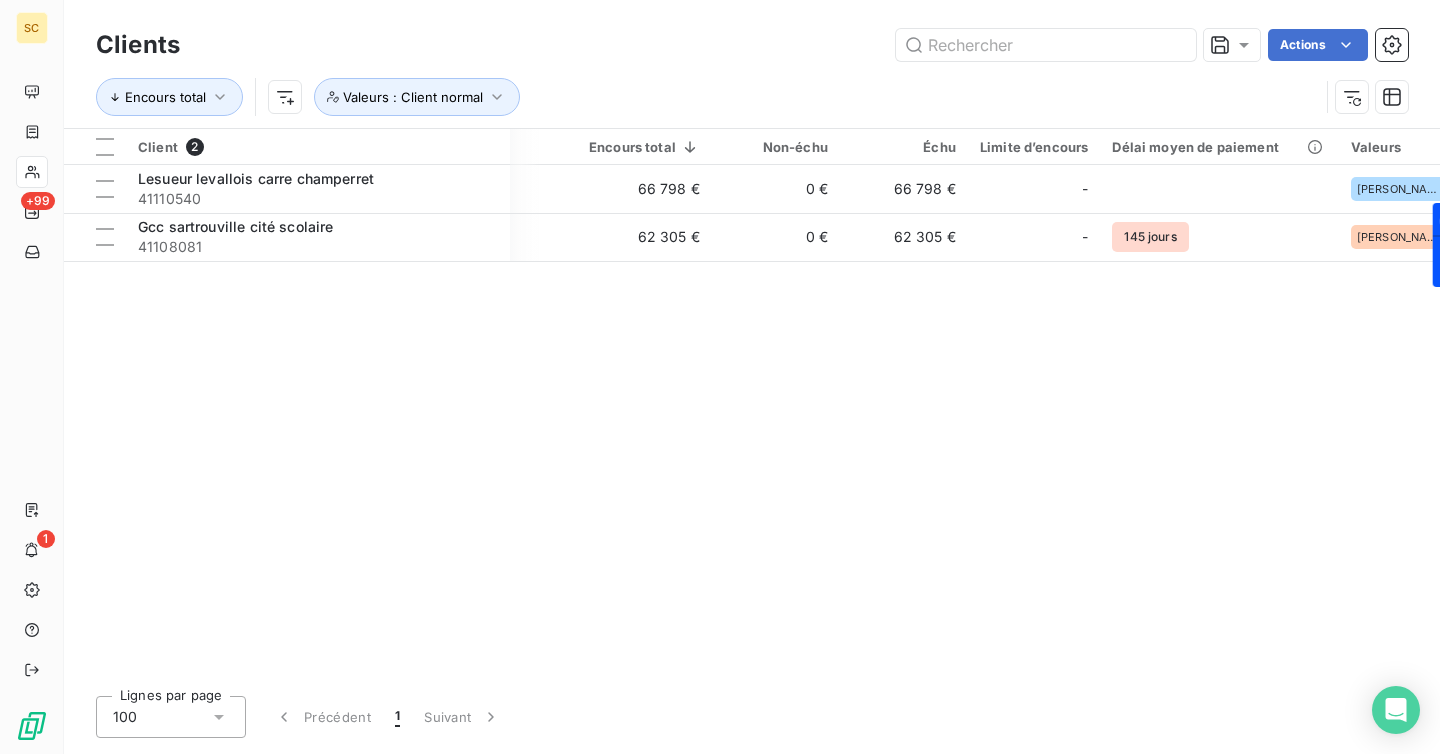 click on "SC +99 1 Clients Actions Encours total Valeurs  : Client normal  Client 2 Plan de relance Gestionnaires Encours total Non-échu Échu Limite d’encours Délai moyen de paiement Valeurs Lesueur levallois carre champerret 41110540 Plan de relance [PERSON_NAME] 66 798 € 0 € 66 798 € - [PERSON_NAME] + 1 Gcc sartrouville cité scolaire 41108081 Plan de relance [PERSON_NAME] 62 305 € 0 € 62 305 € - 145 jours [PERSON_NAME] + 1 Lignes par page 100 Précédent 1 Suivant" at bounding box center [720, 377] 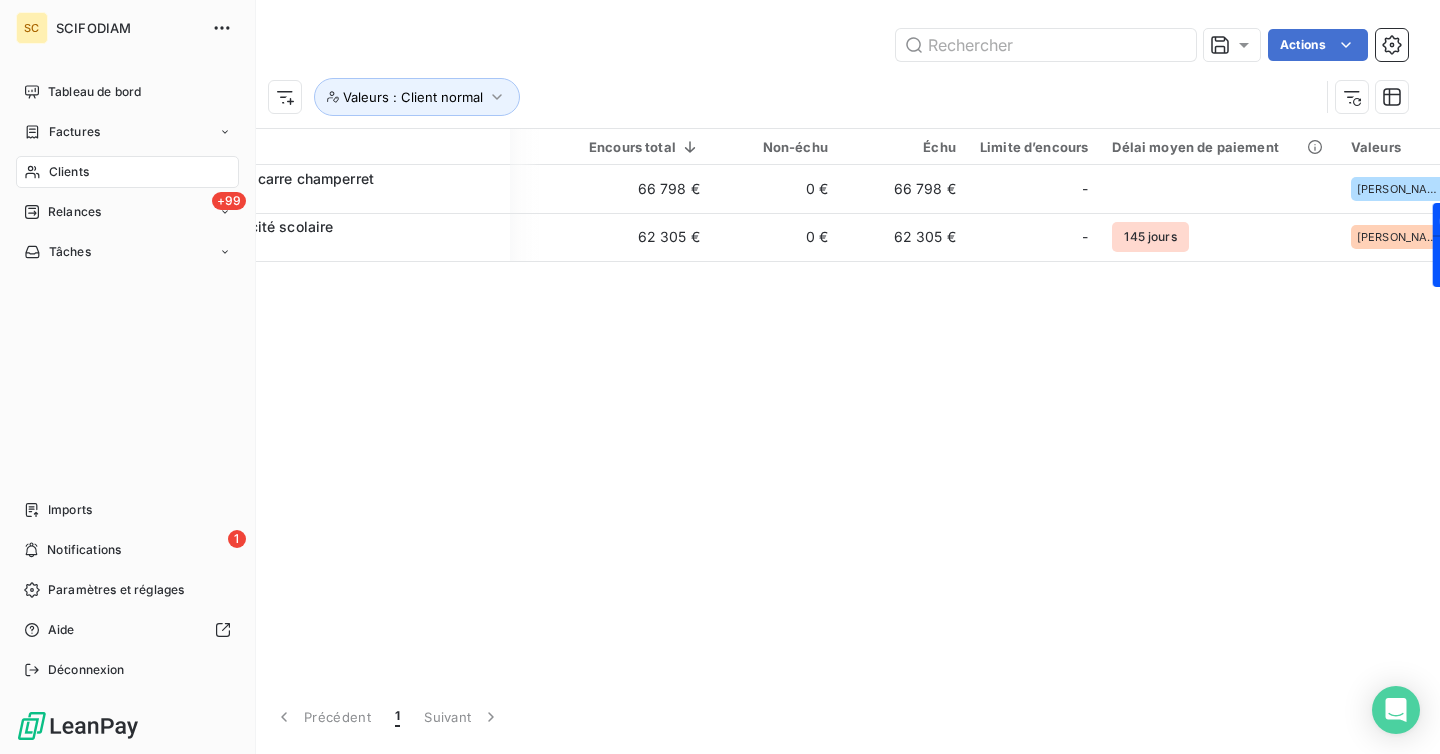 click 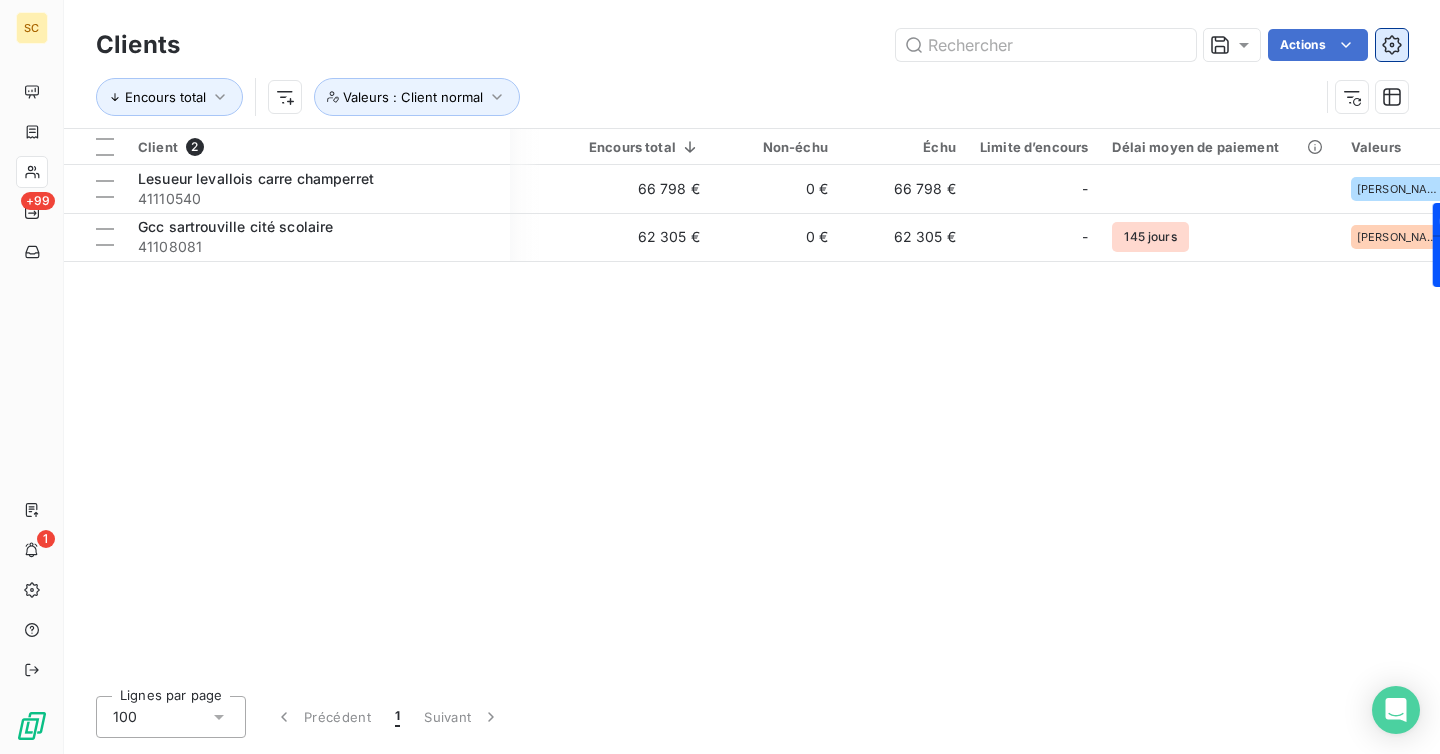 click 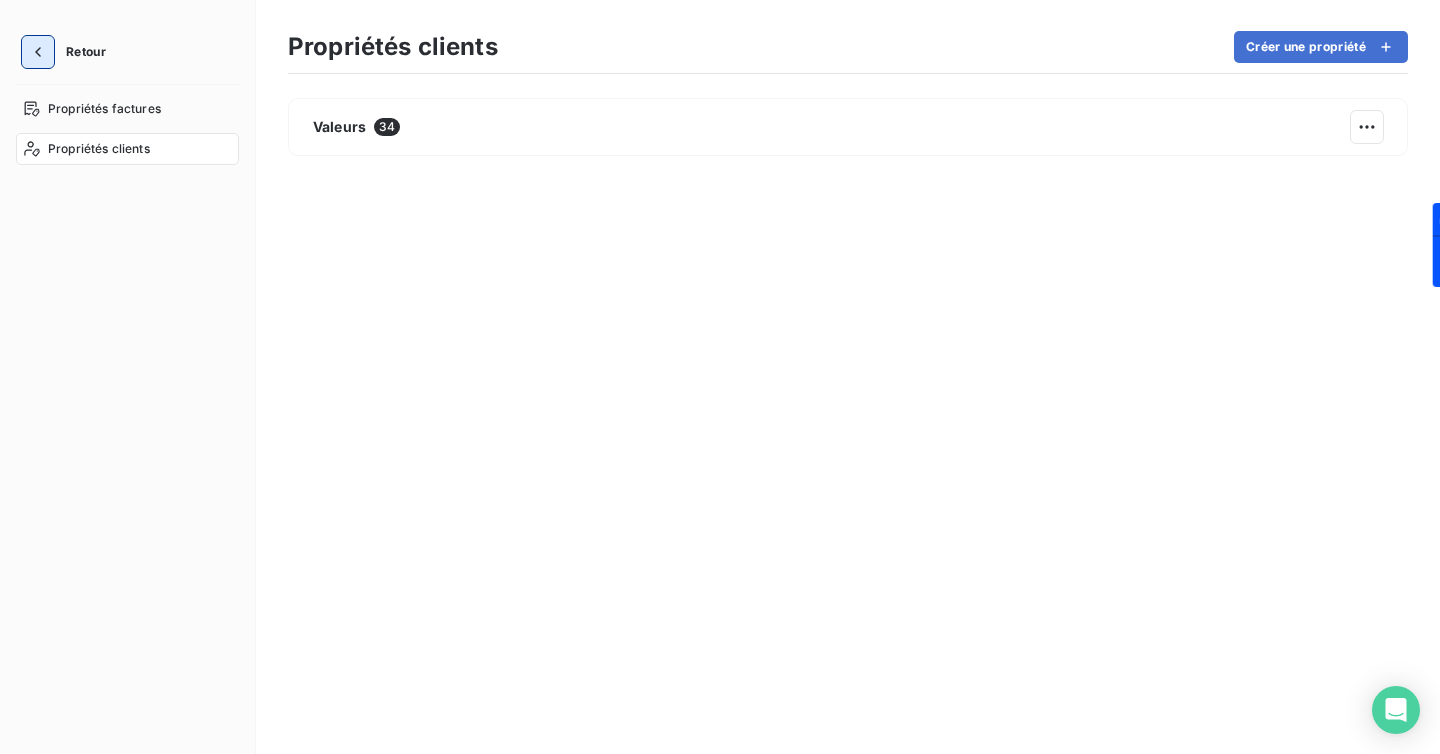 click 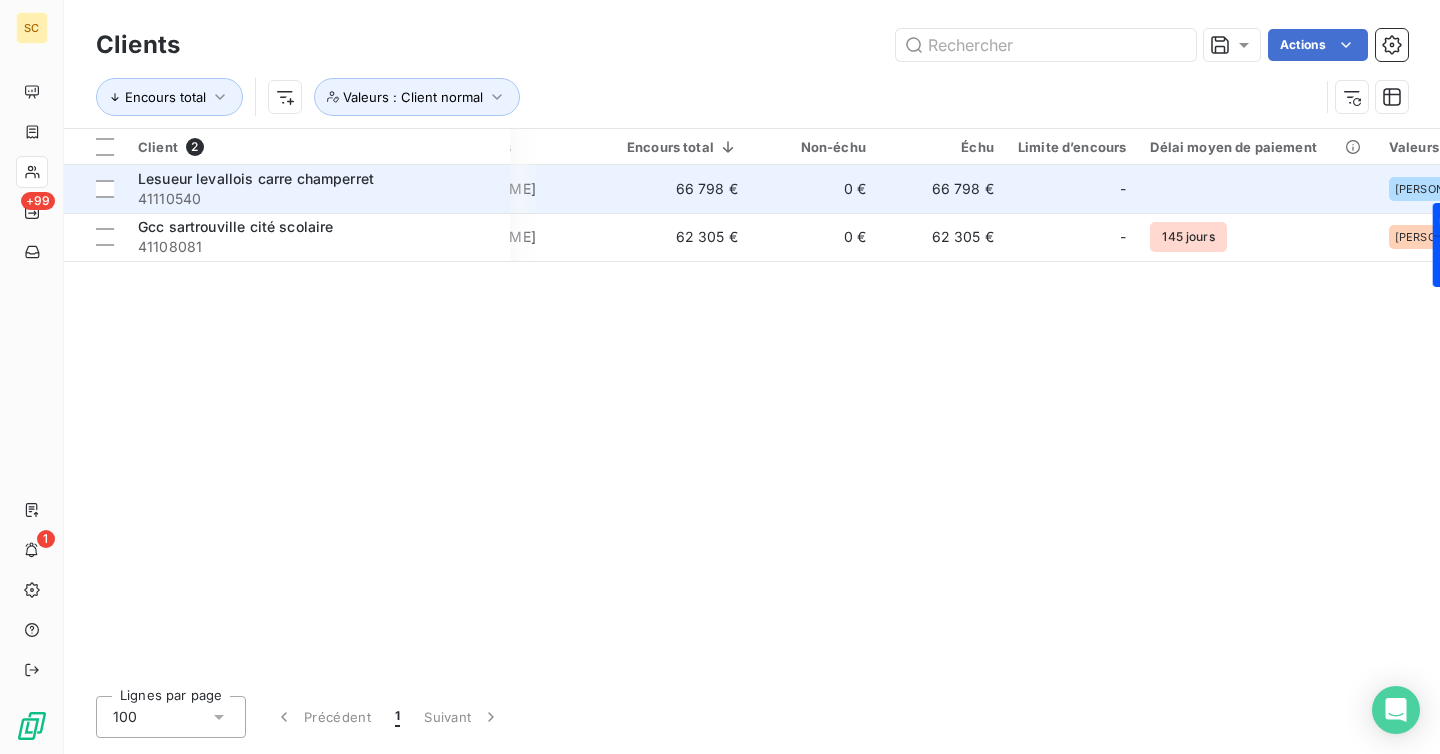 scroll, scrollTop: 0, scrollLeft: 349, axis: horizontal 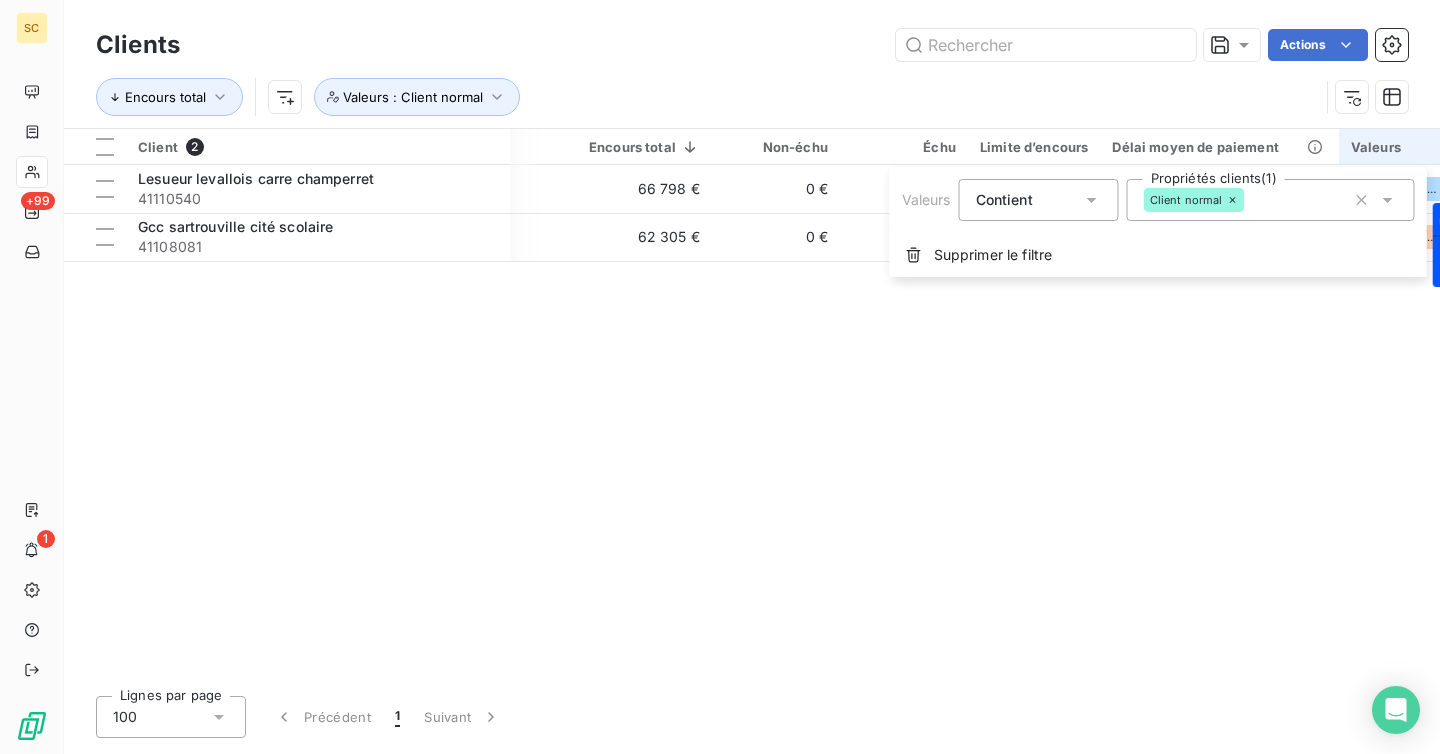 click 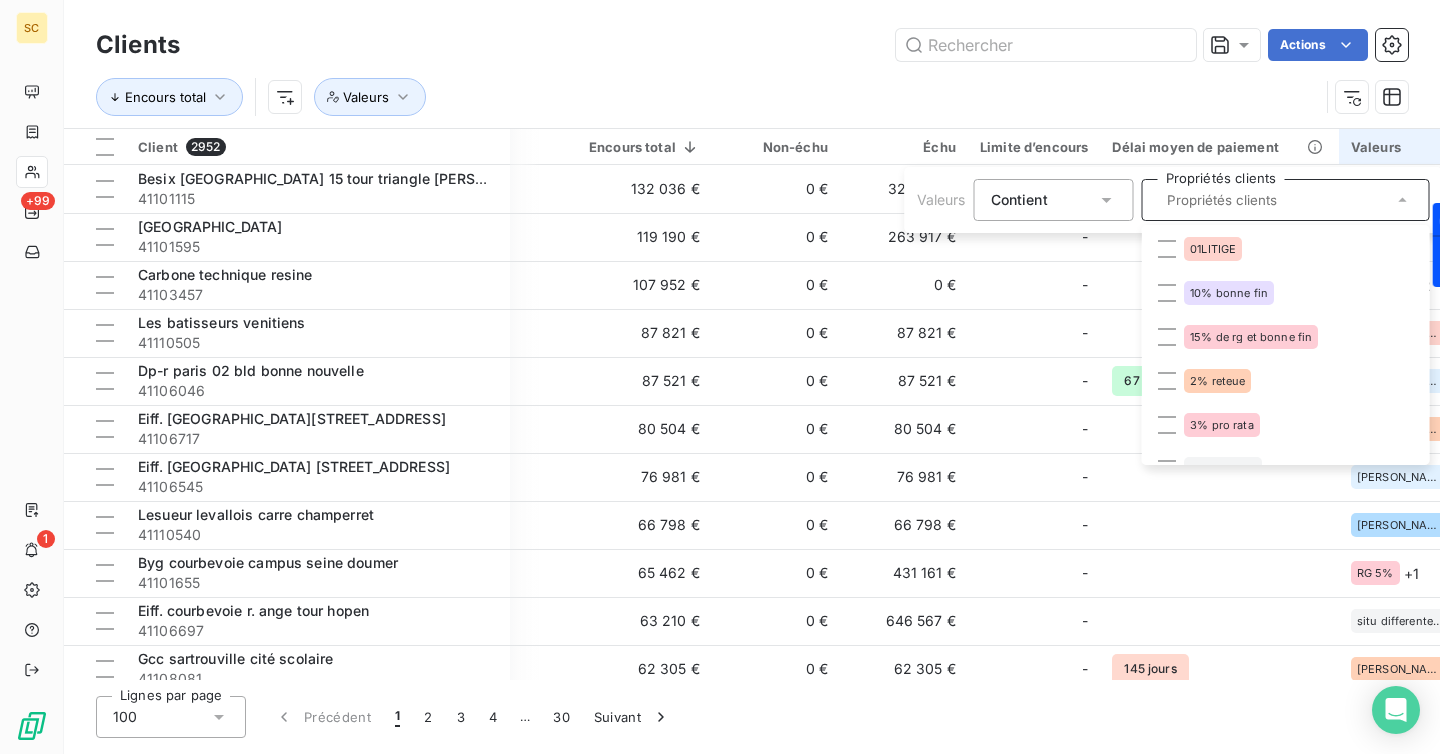 click on "SC +99 1 Clients Actions Encours total Valeurs  Client 2952 Plan de relance Gestionnaires Encours total Non-échu Échu Limite d’encours Délai moyen de paiement Valeurs Besix [GEOGRAPHIC_DATA] 15 tour triangle [PERSON_NAME] 41101115 Plan de relance [PERSON_NAME] 132 036 € 0 € 320 513 € - [PERSON_NAME] + 1 Byg [GEOGRAPHIC_DATA] 41101595 Plan de relance [PERSON_NAME] 119 190 € 0 € 263 917 € - RG 5% + 1 Carbone technique resine 41103457 LITIGE - 107 952 € 0 € 0 € - 01LITIGE + 2 Les batisseurs venitiens 41110505 Plan de relance - 87 821 € 0 € 87 821 € - lucas Dp-r paris 02 bld bonne nouvelle 41106046 Plan de relance - 87 521 € 0 € 87 521 € - 67 jours [PERSON_NAME]. [GEOGRAPHIC_DATA][STREET_ADDRESS] 41106717 Plan de relance [PERSON_NAME] 80 504 € 0 € 80 504 € - [PERSON_NAME] + 1 Eiff. [GEOGRAPHIC_DATA] [STREET_ADDRESS] 41106545 Plan de relance - 76 981 € 0 € 76 981 € - [PERSON_NAME] levallois carre champerret 41110540 Plan de relance [PERSON_NAME] 0 € - +" at bounding box center (720, 377) 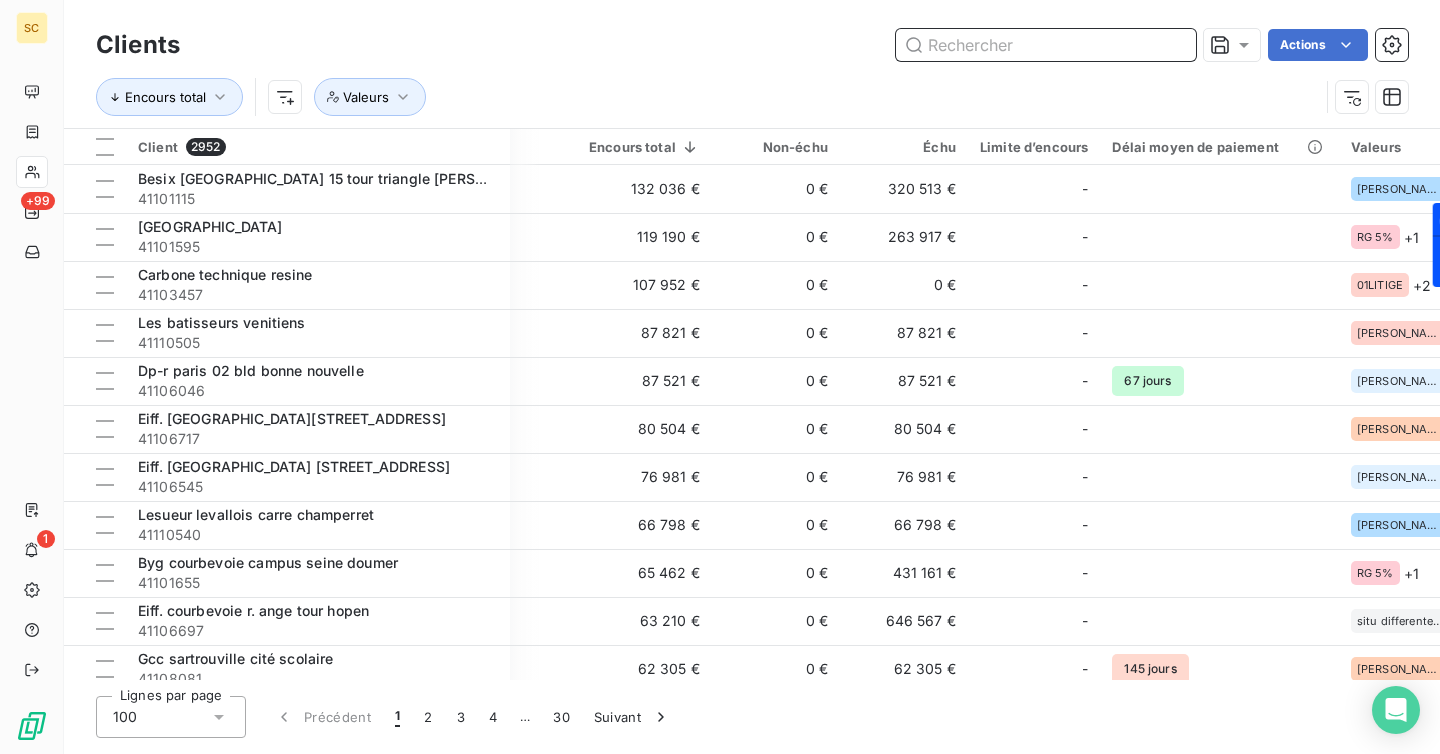 click at bounding box center [1046, 45] 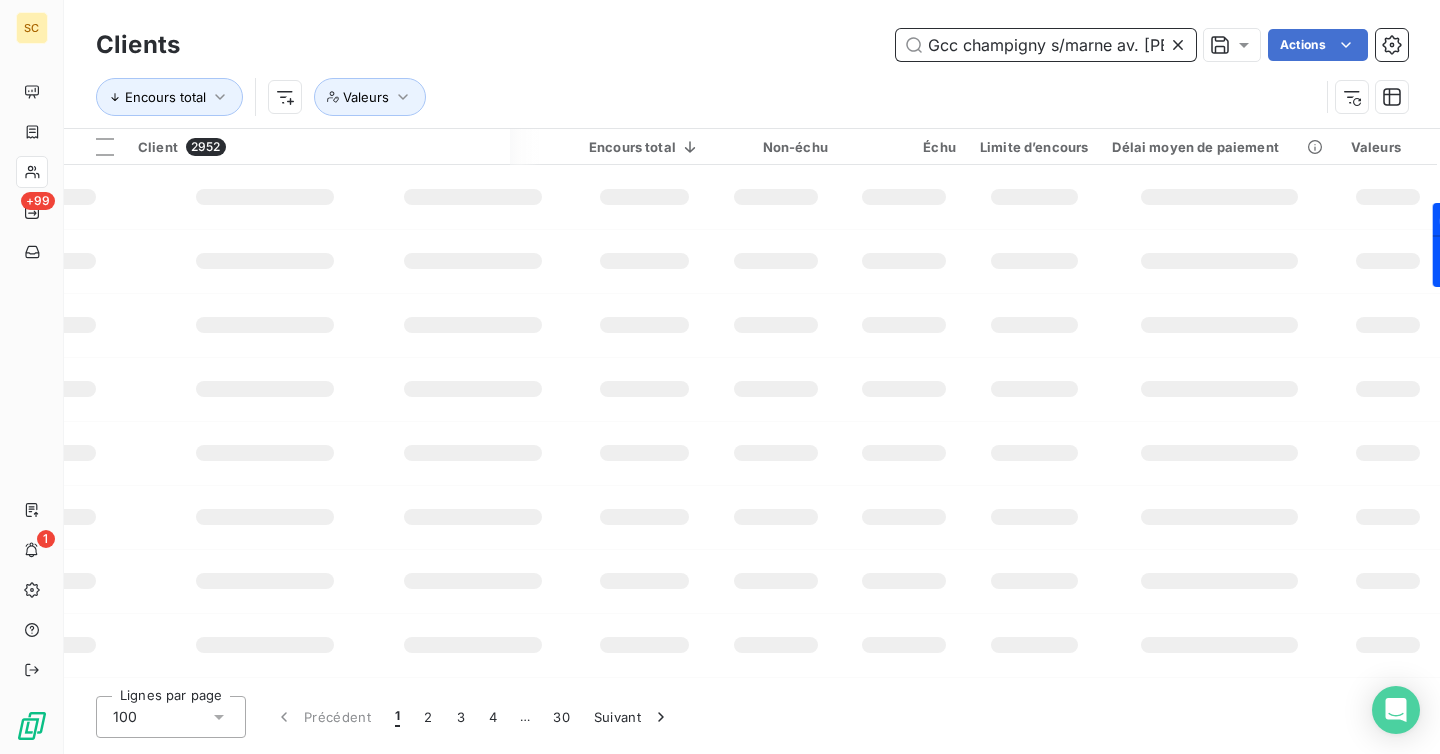 scroll, scrollTop: 0, scrollLeft: 50, axis: horizontal 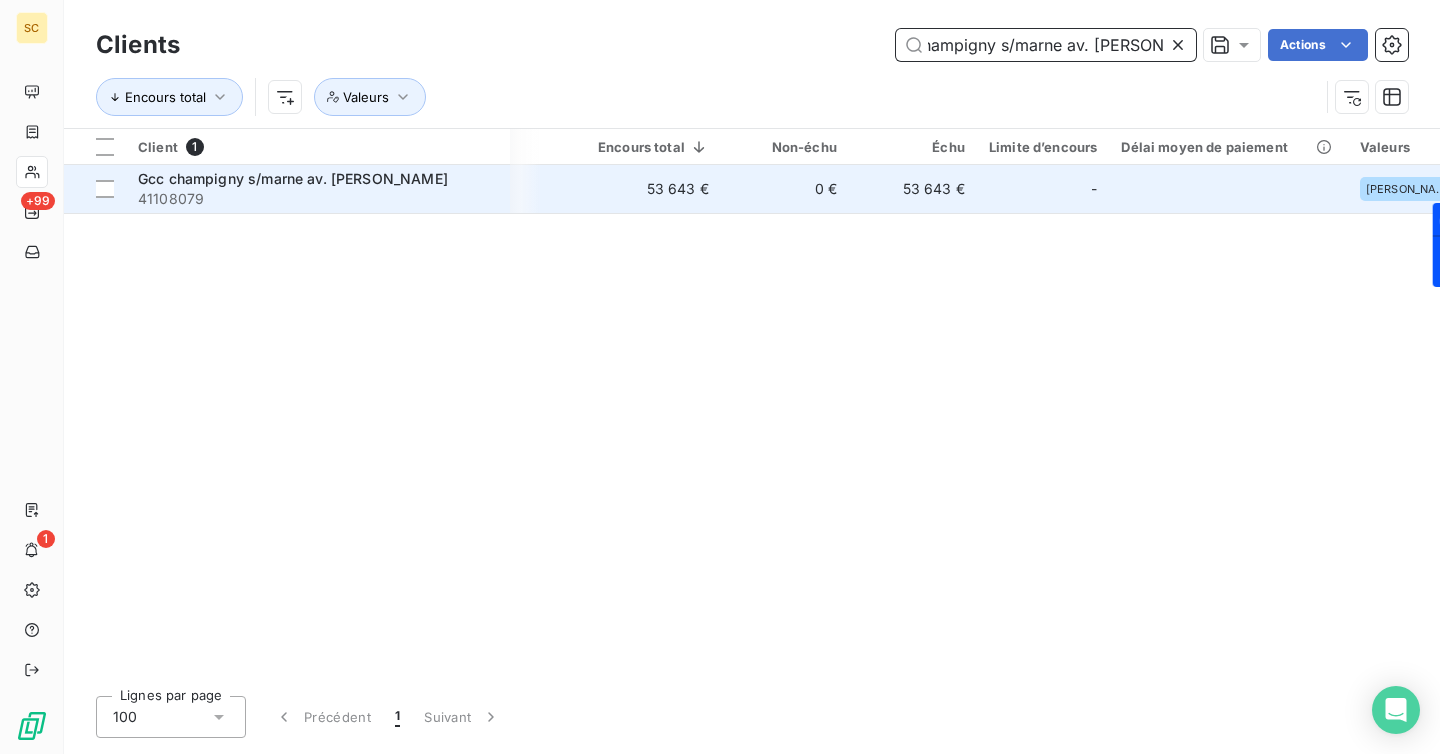 type on "Gcc champigny s/marne av. [PERSON_NAME]" 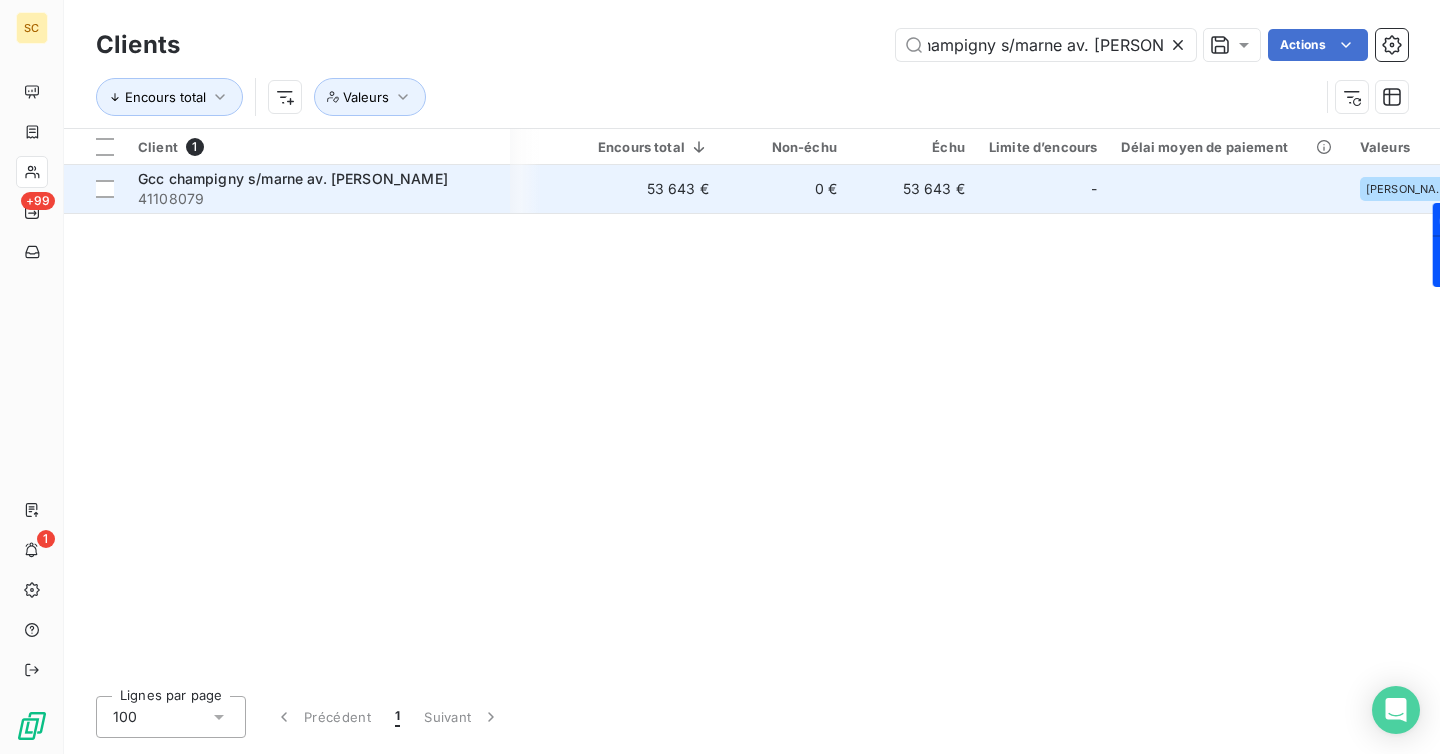 click on "Gcc champigny s/marne av. [PERSON_NAME]" at bounding box center (318, 179) 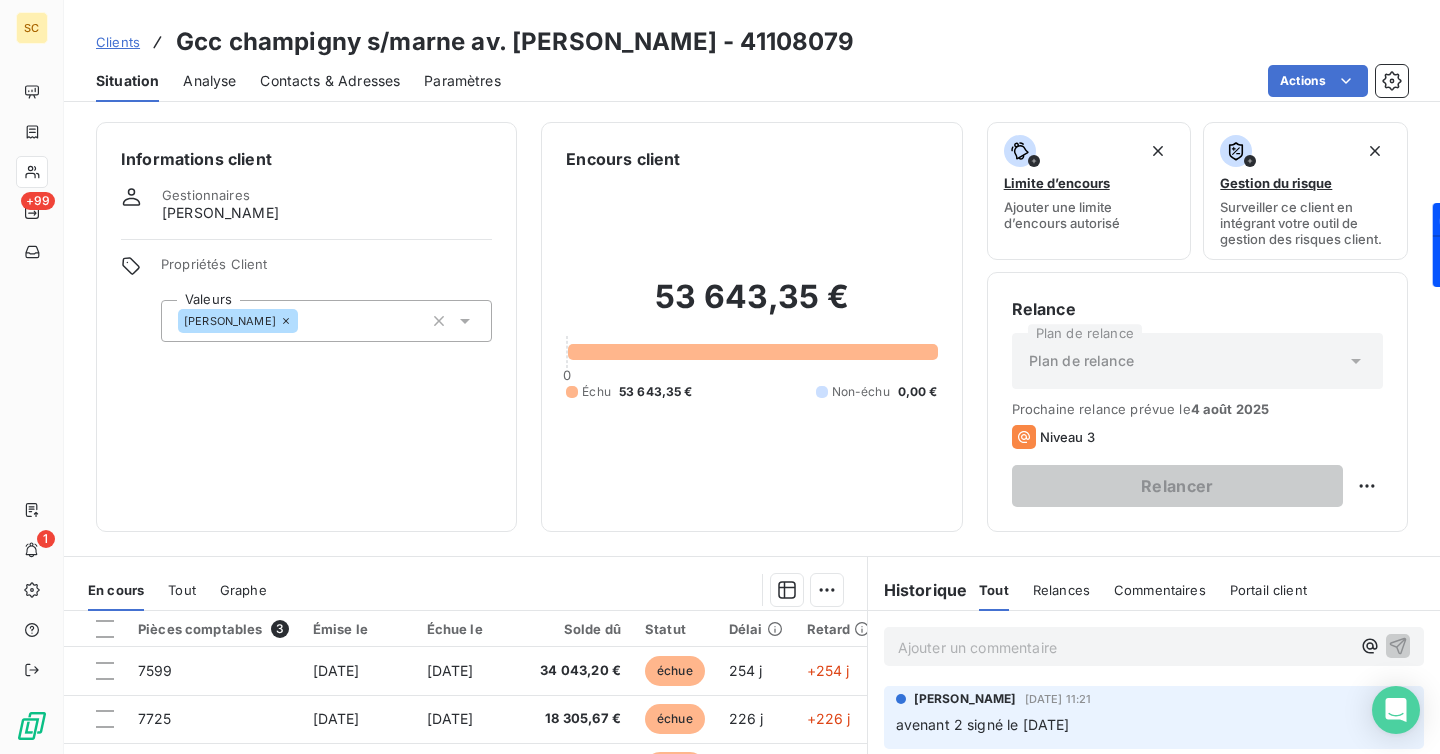 click on "[PERSON_NAME]" at bounding box center [326, 321] 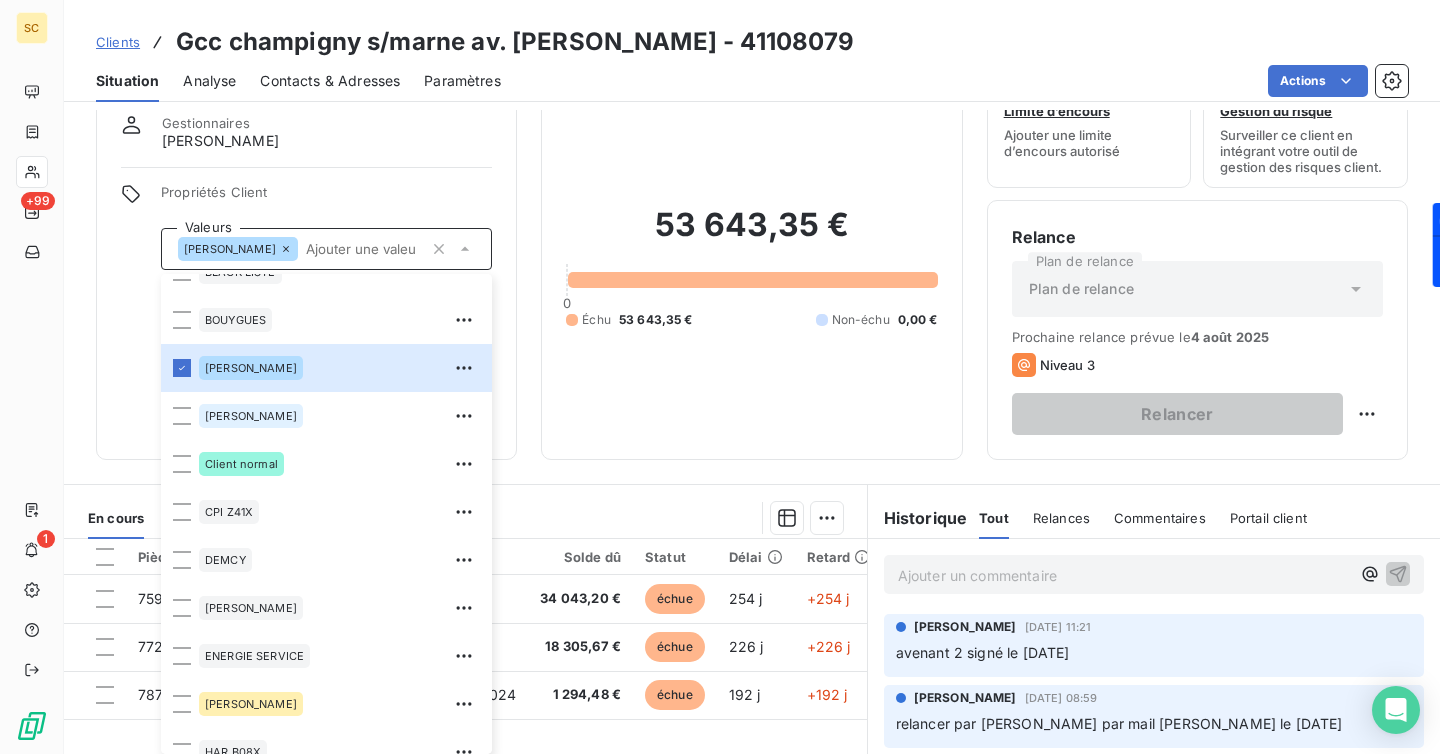 scroll, scrollTop: 482, scrollLeft: 0, axis: vertical 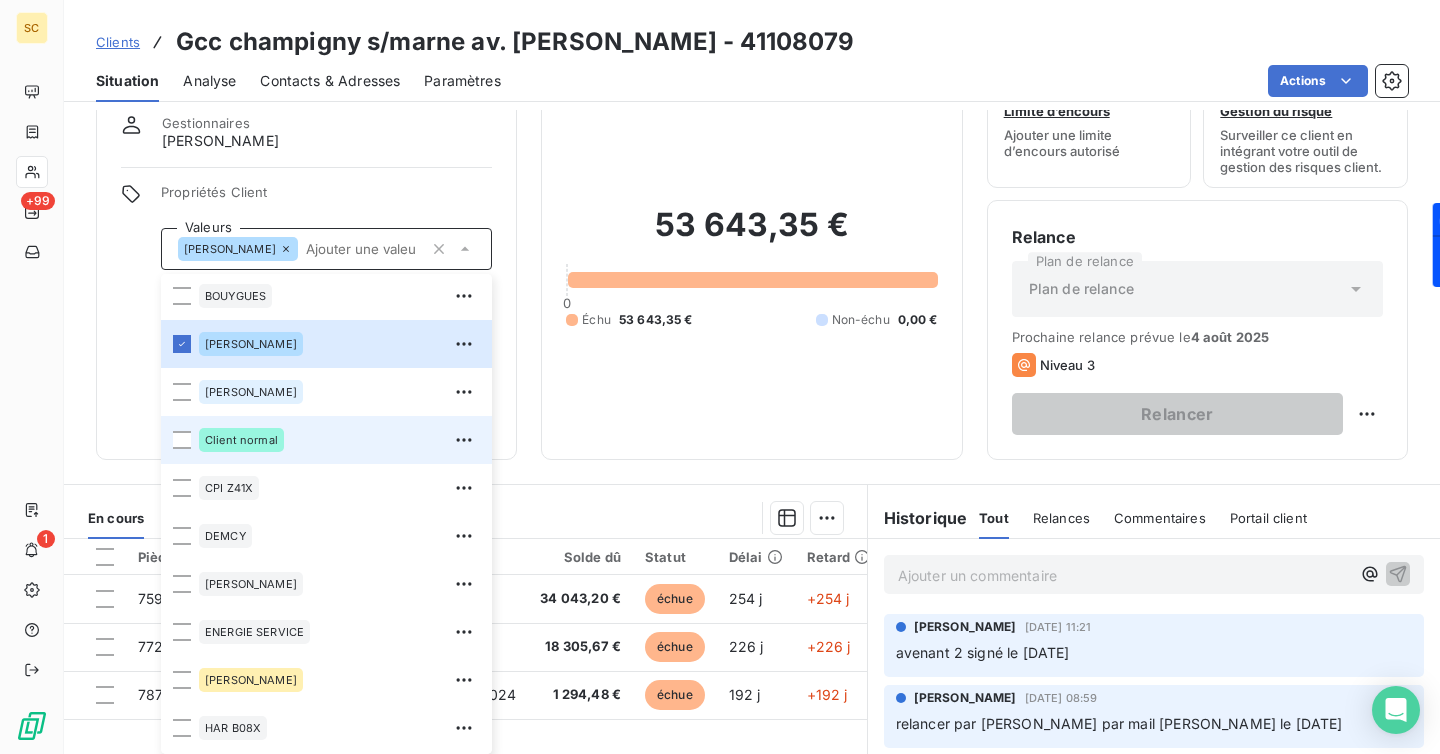 click on "Client normal" at bounding box center [339, 440] 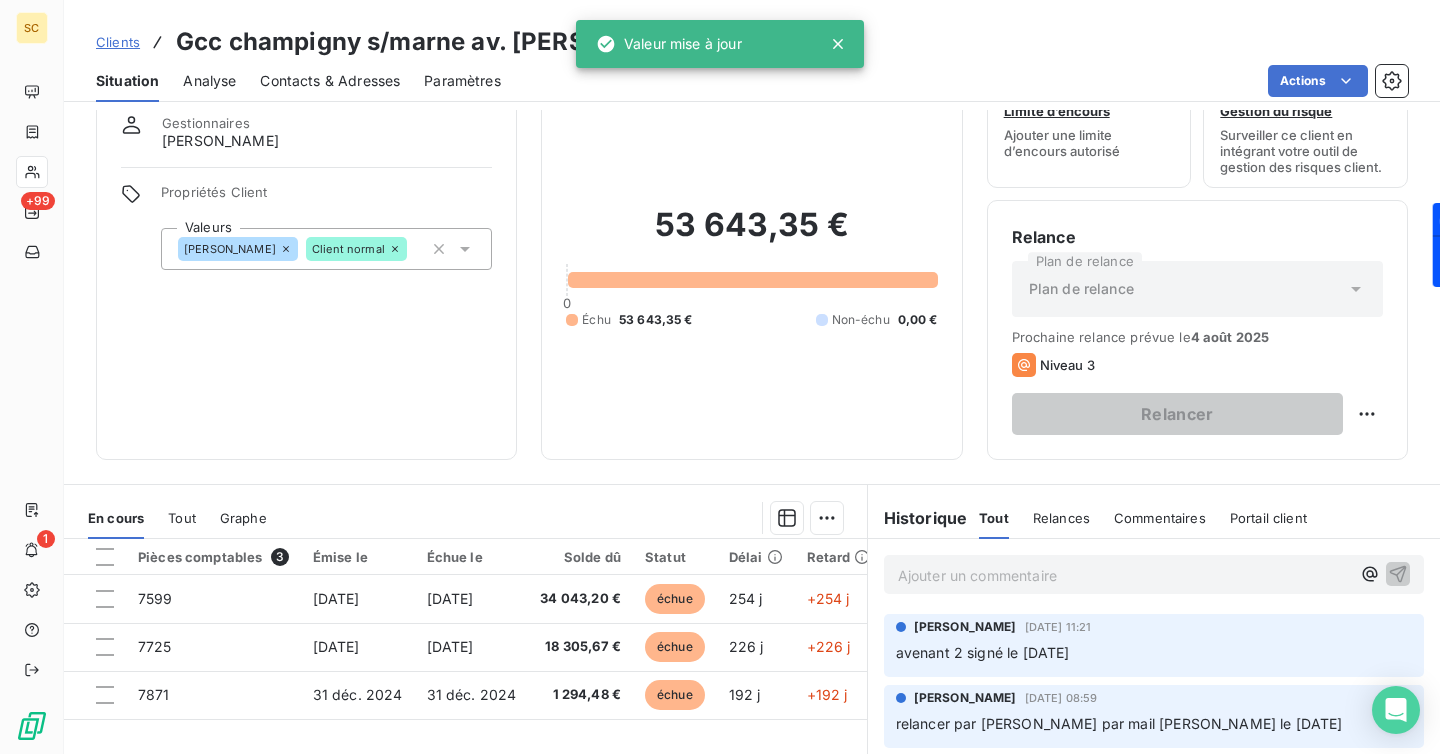 click on "53 643,35 € 0 Échu 53 643,35 € Non-échu 0,00 €" at bounding box center [751, 267] 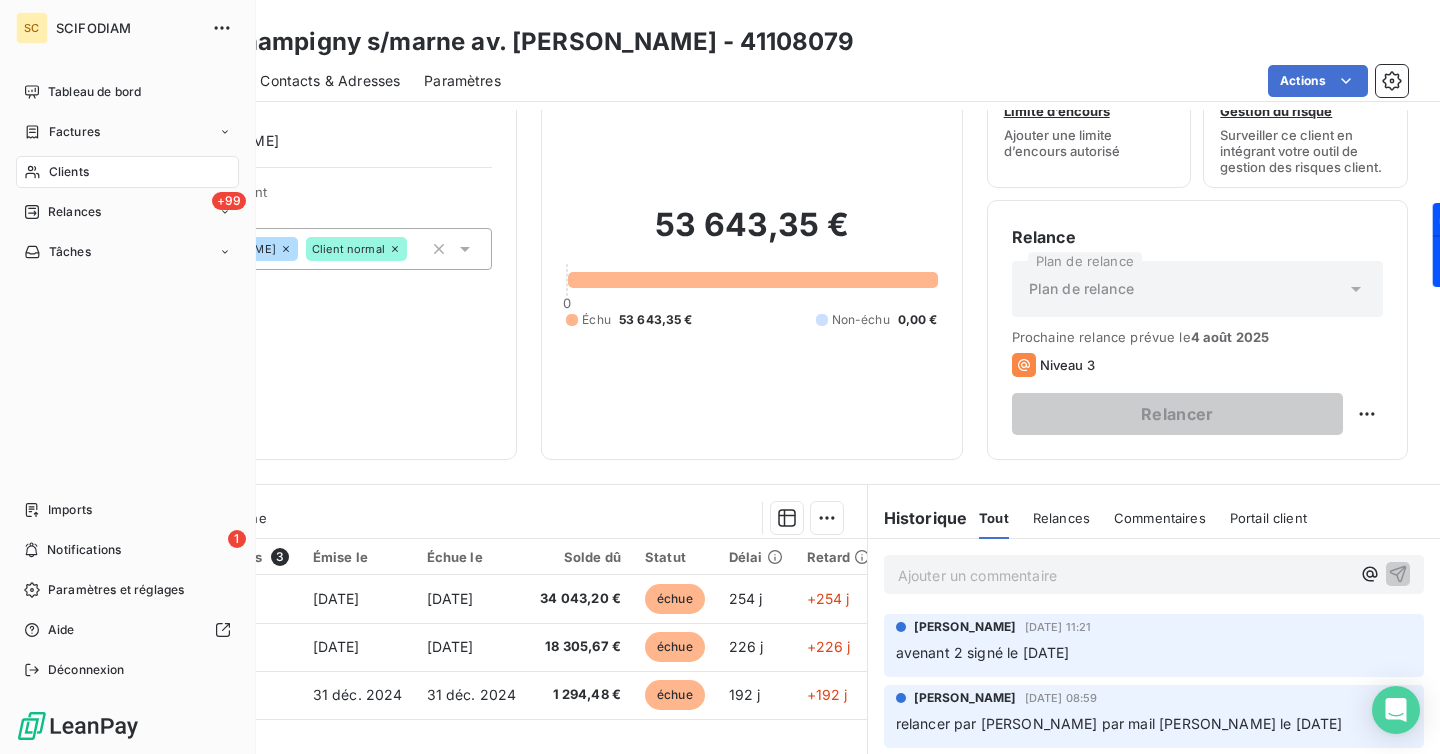 click on "Clients" at bounding box center [69, 172] 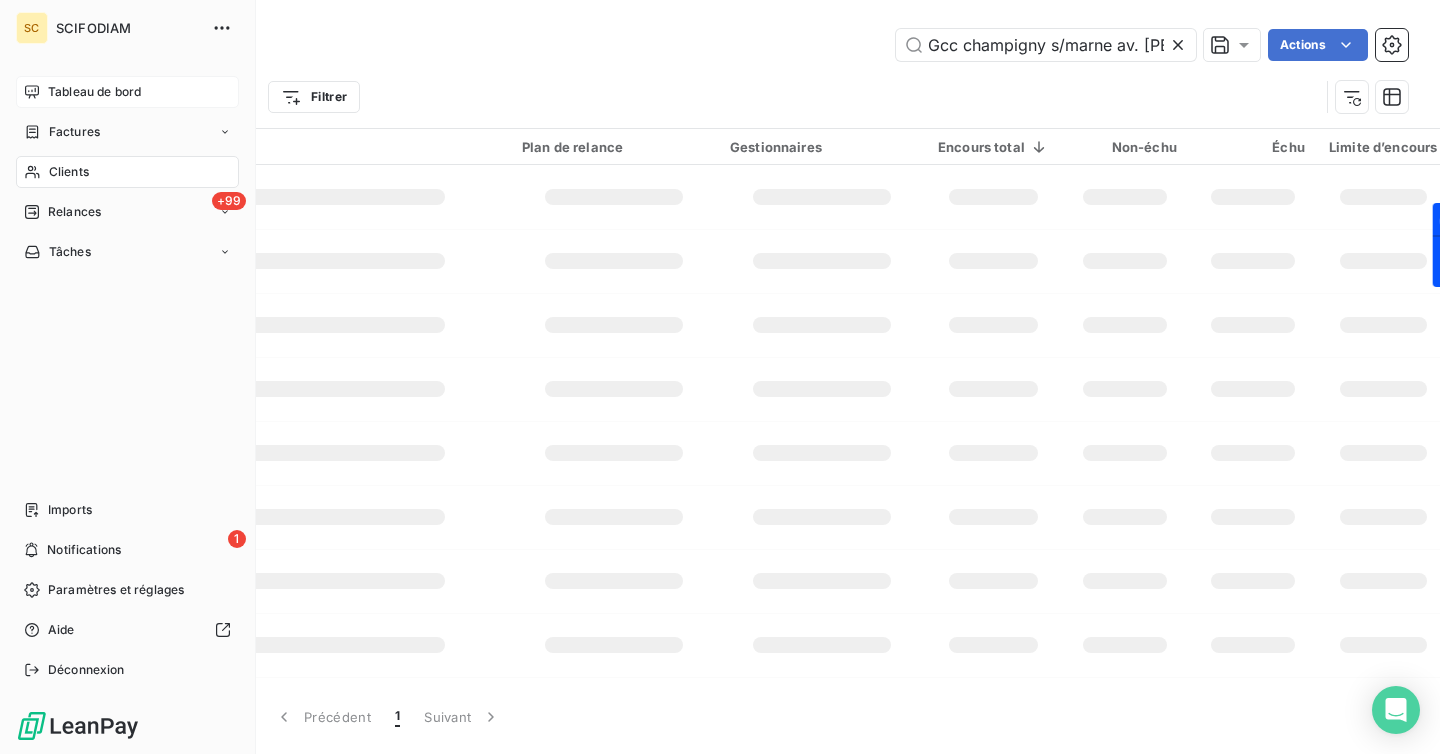 scroll, scrollTop: 0, scrollLeft: 50, axis: horizontal 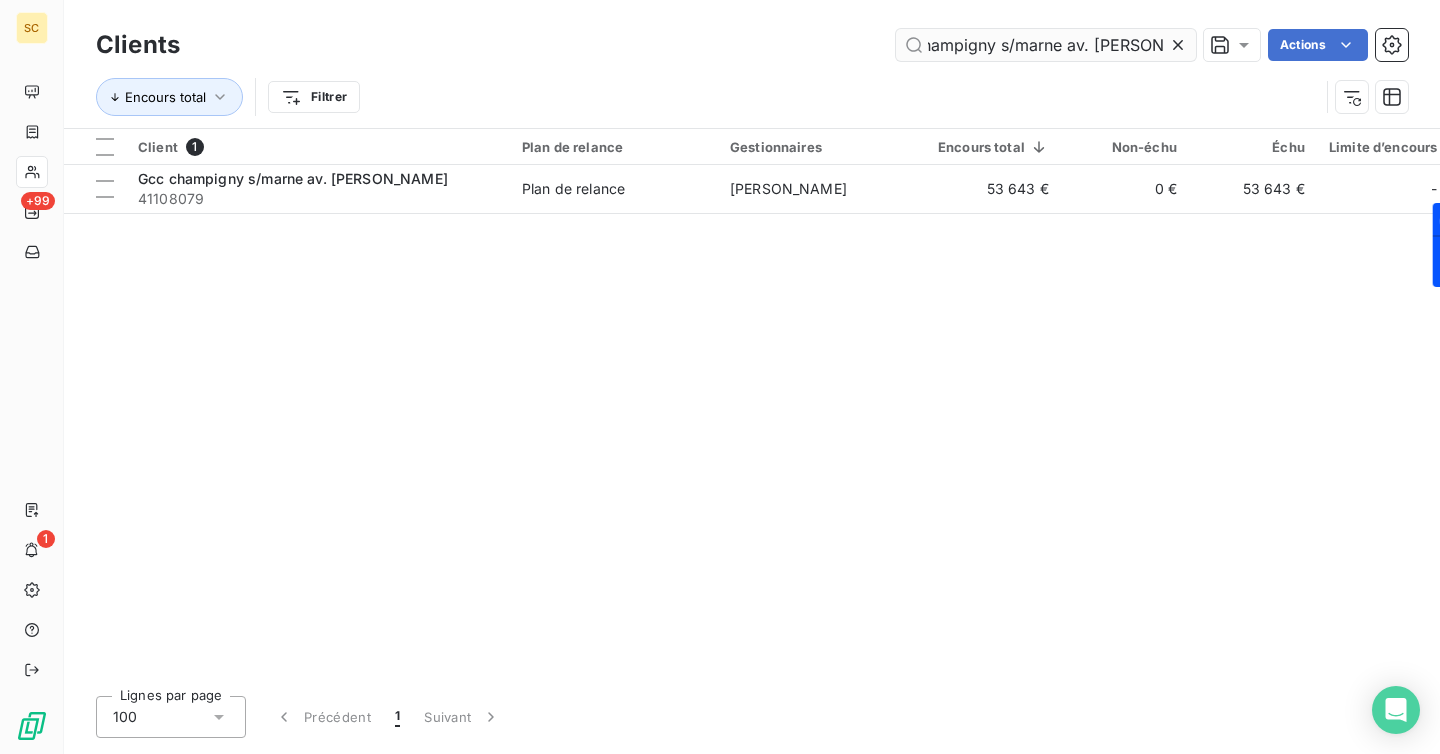 click on "Gcc champigny s/marne av. [PERSON_NAME]" at bounding box center (1046, 45) 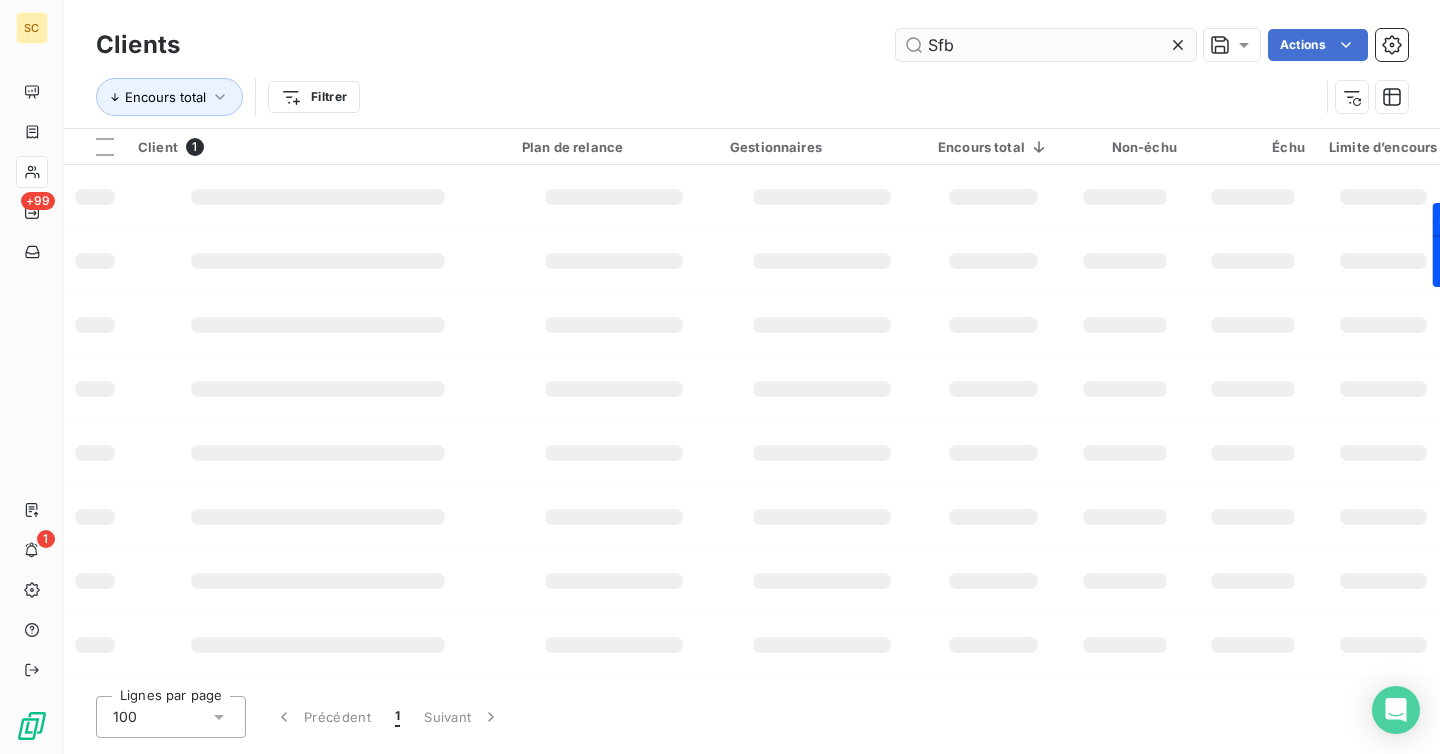scroll, scrollTop: 0, scrollLeft: 0, axis: both 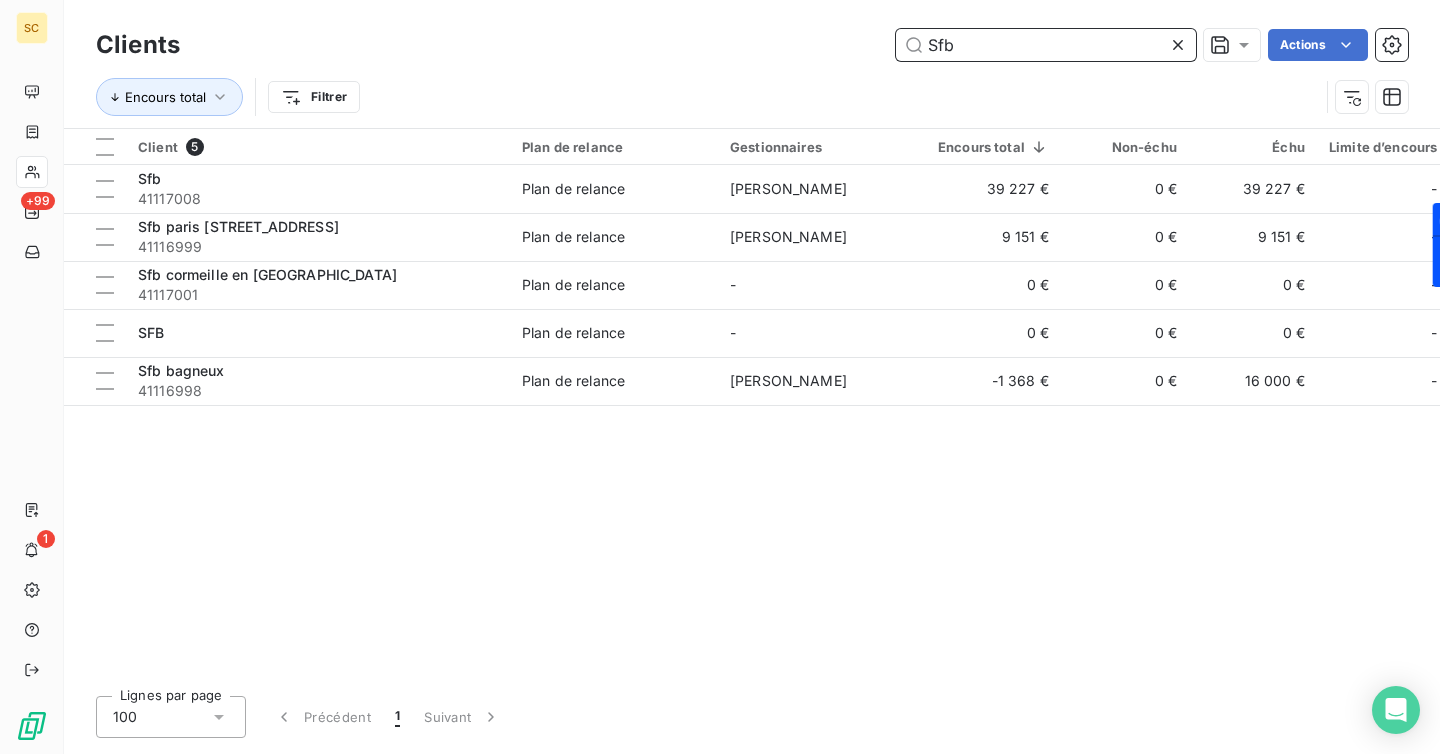drag, startPoint x: 1000, startPoint y: 37, endPoint x: 853, endPoint y: 34, distance: 147.03061 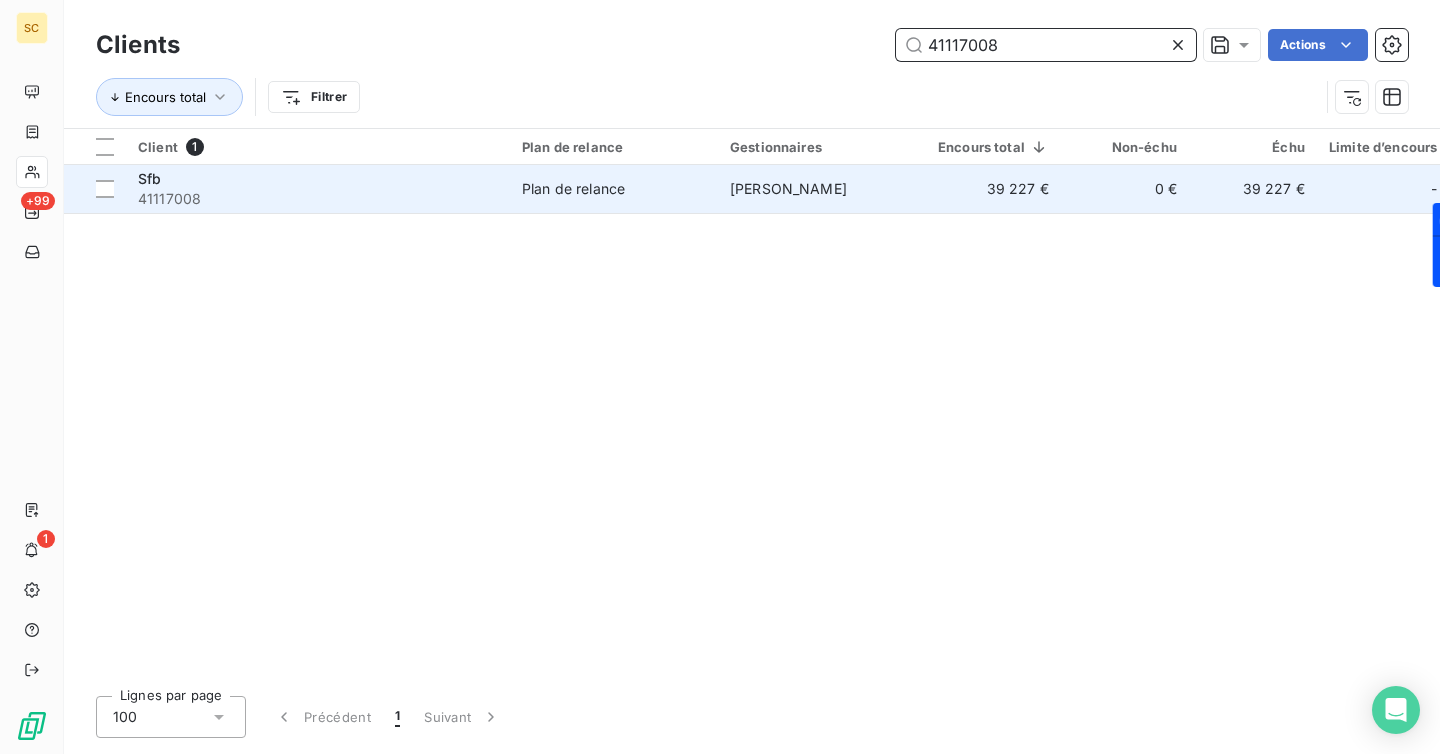 type on "41117008" 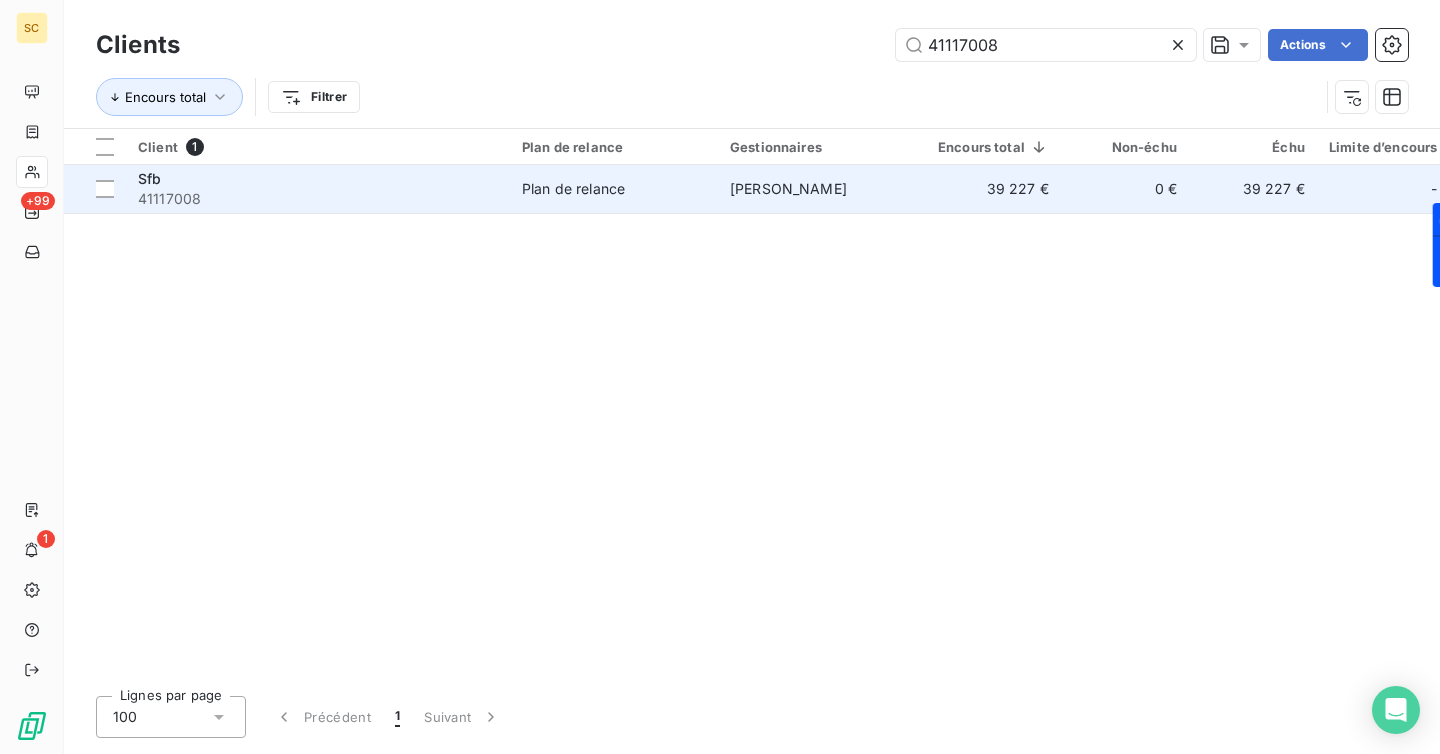 click on "Sfb" at bounding box center [318, 179] 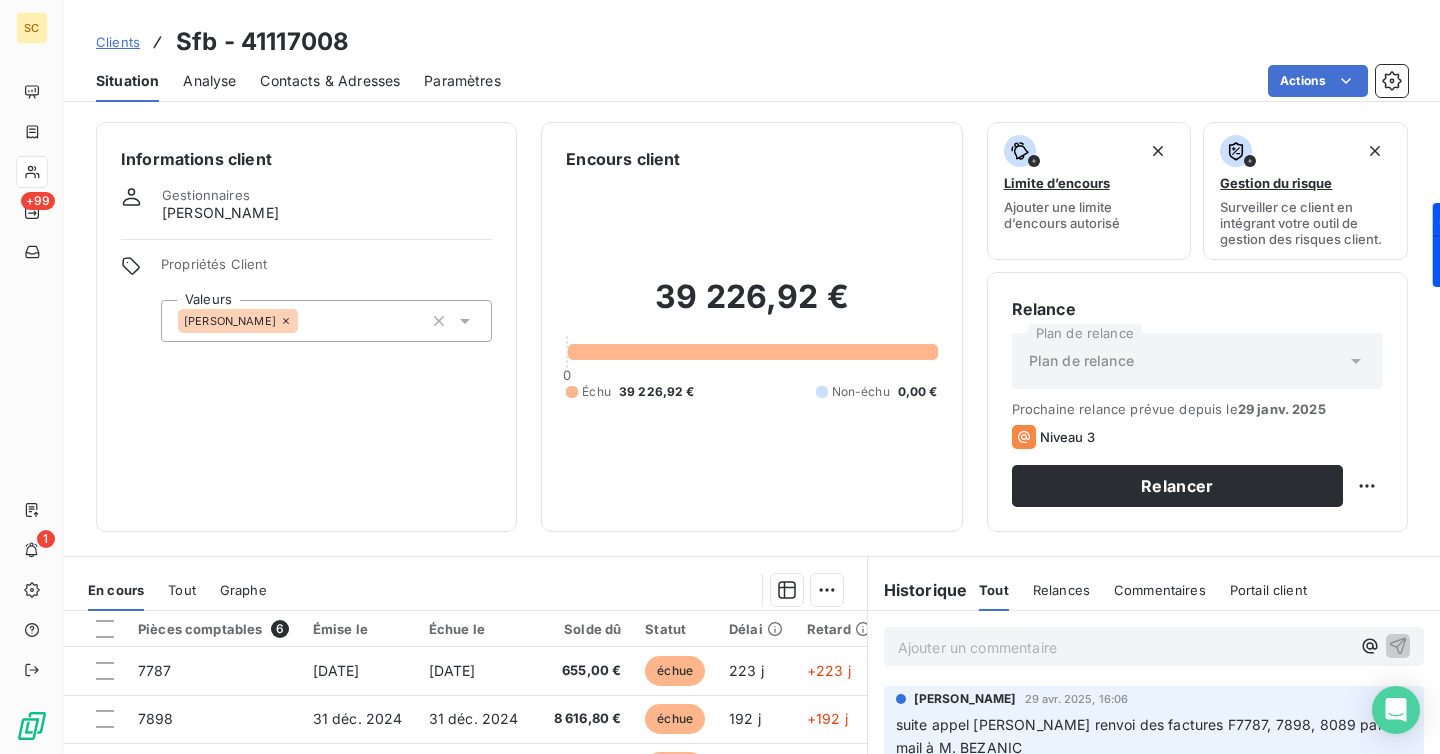 click 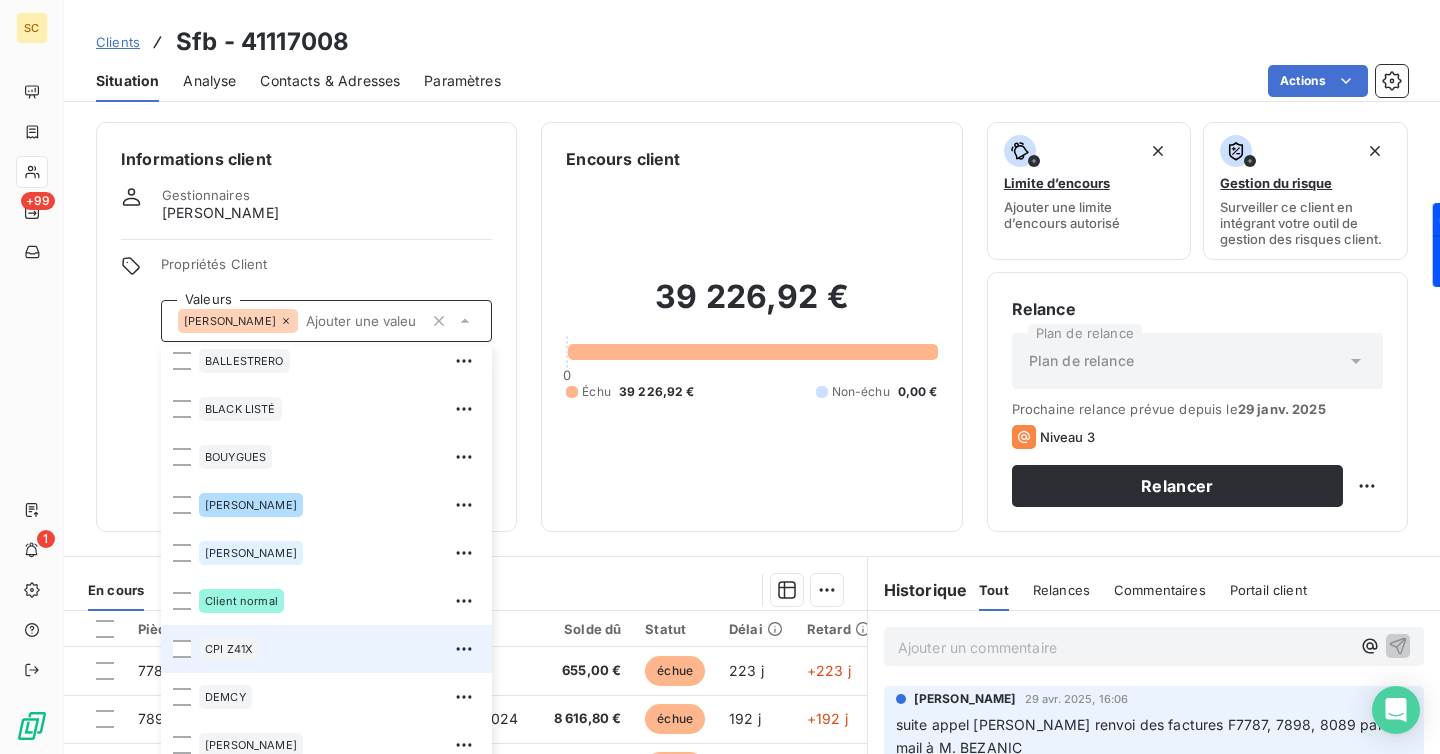 scroll, scrollTop: 397, scrollLeft: 0, axis: vertical 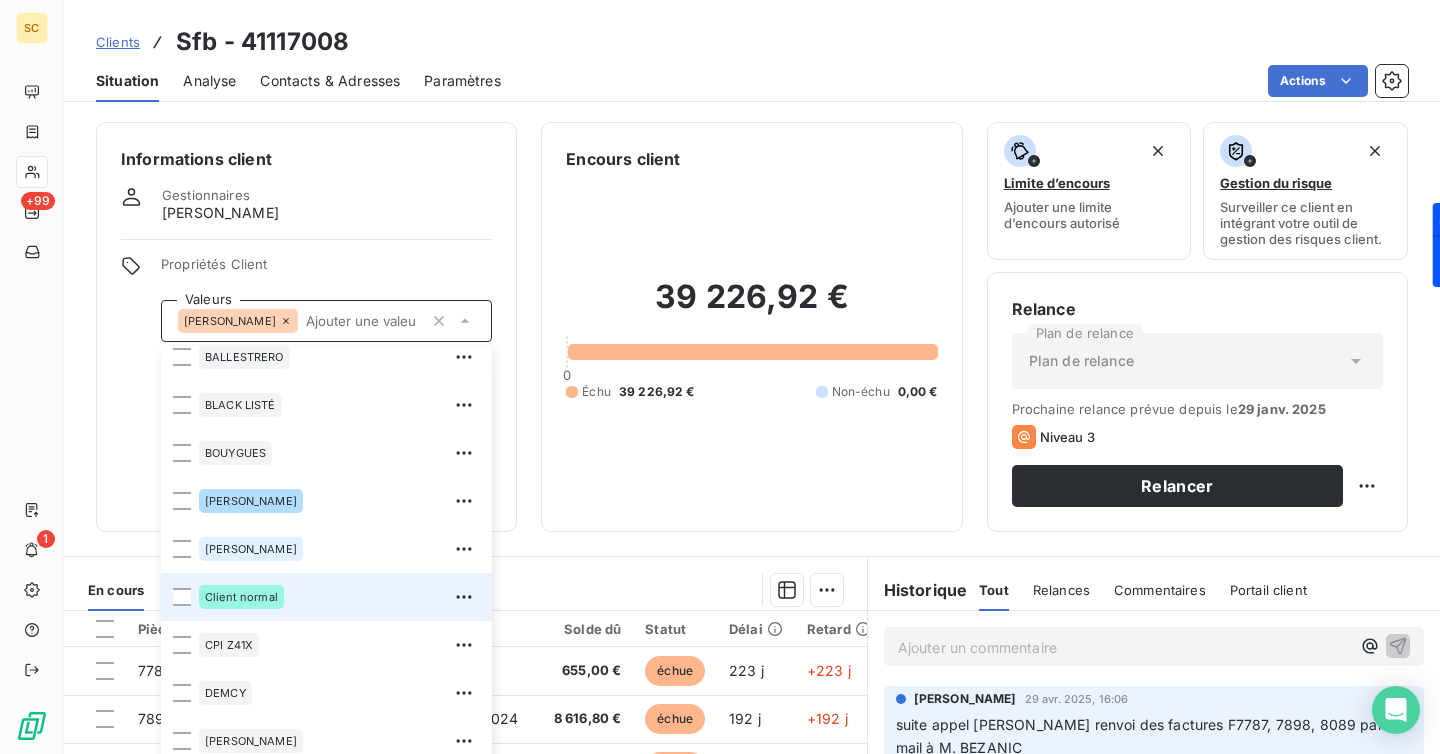 click on "Client normal" at bounding box center (339, 597) 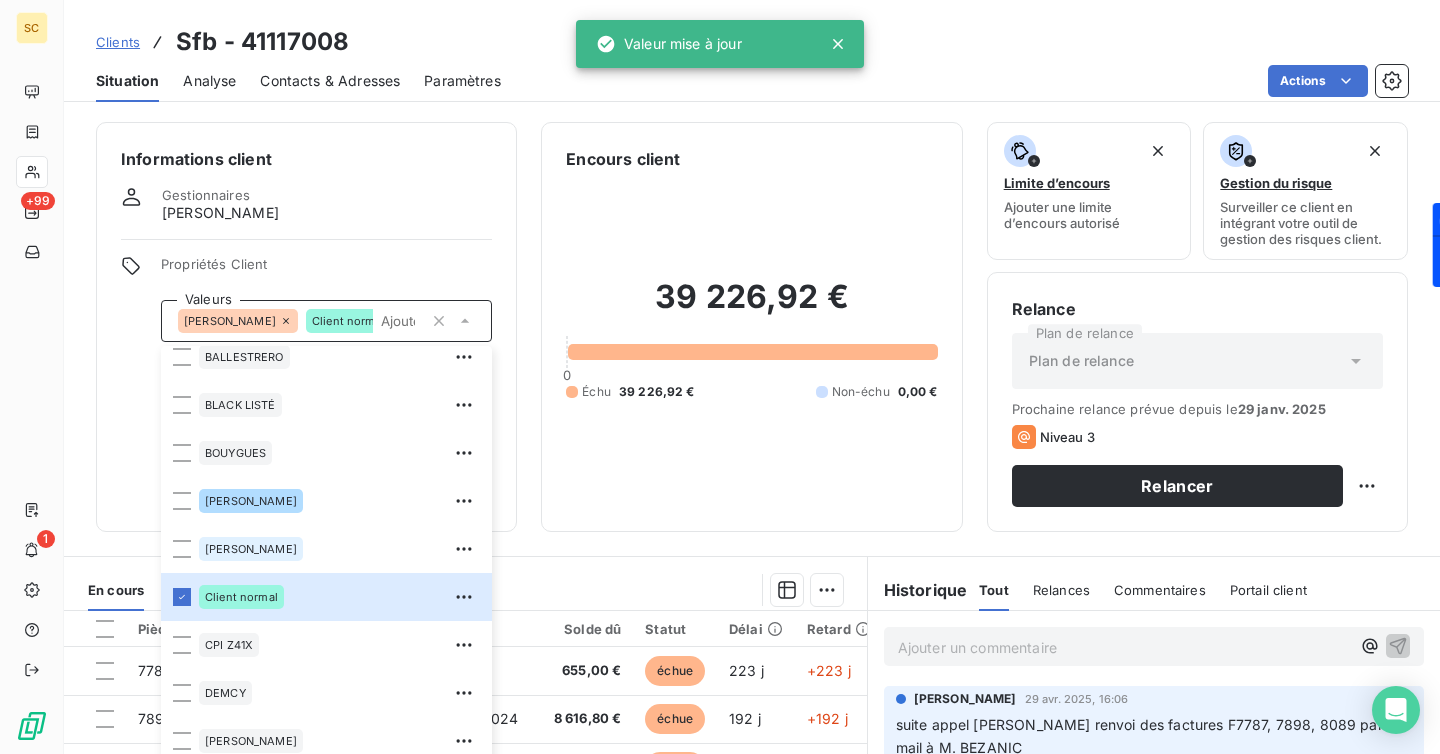 click on "39 226,92 € 0 Échu 39 226,92 € Non-échu 0,00 €" at bounding box center (751, 339) 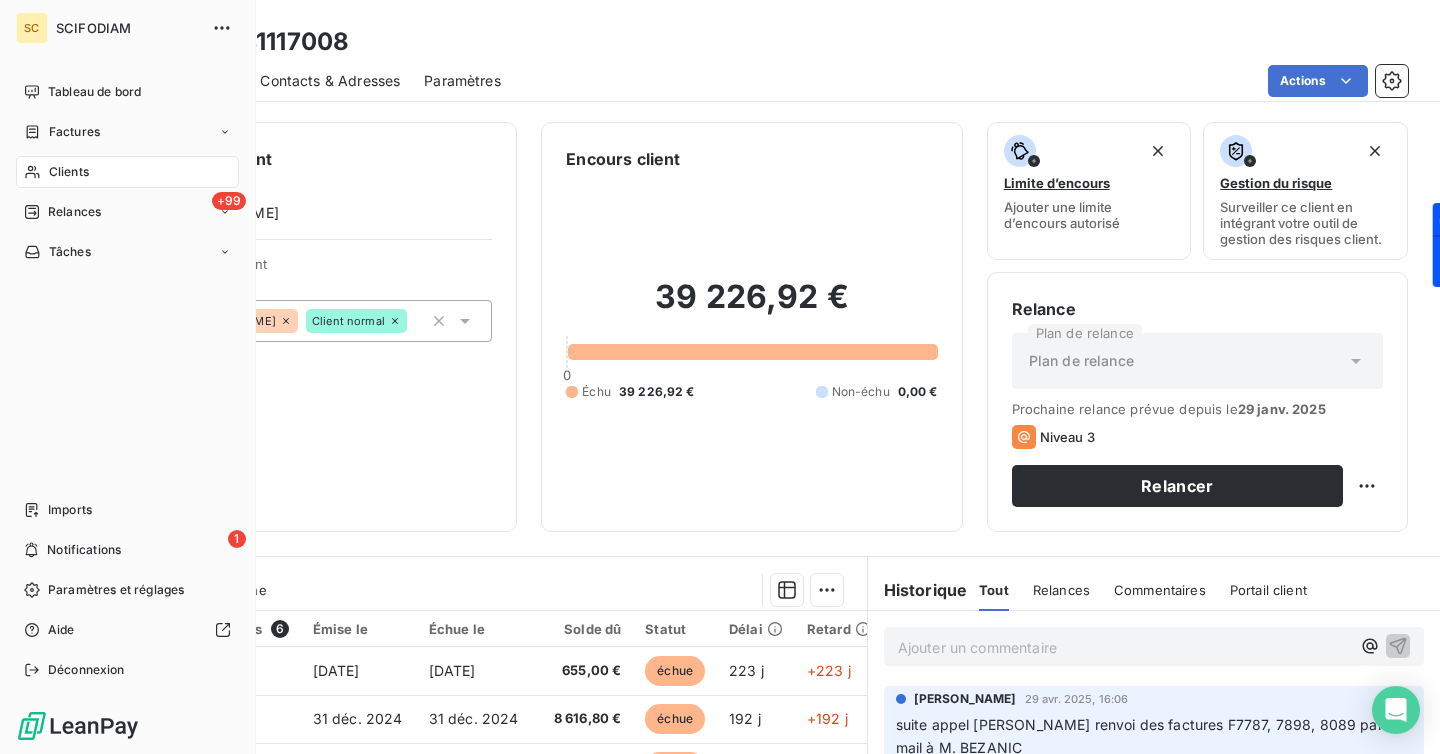 click on "Clients" at bounding box center (69, 172) 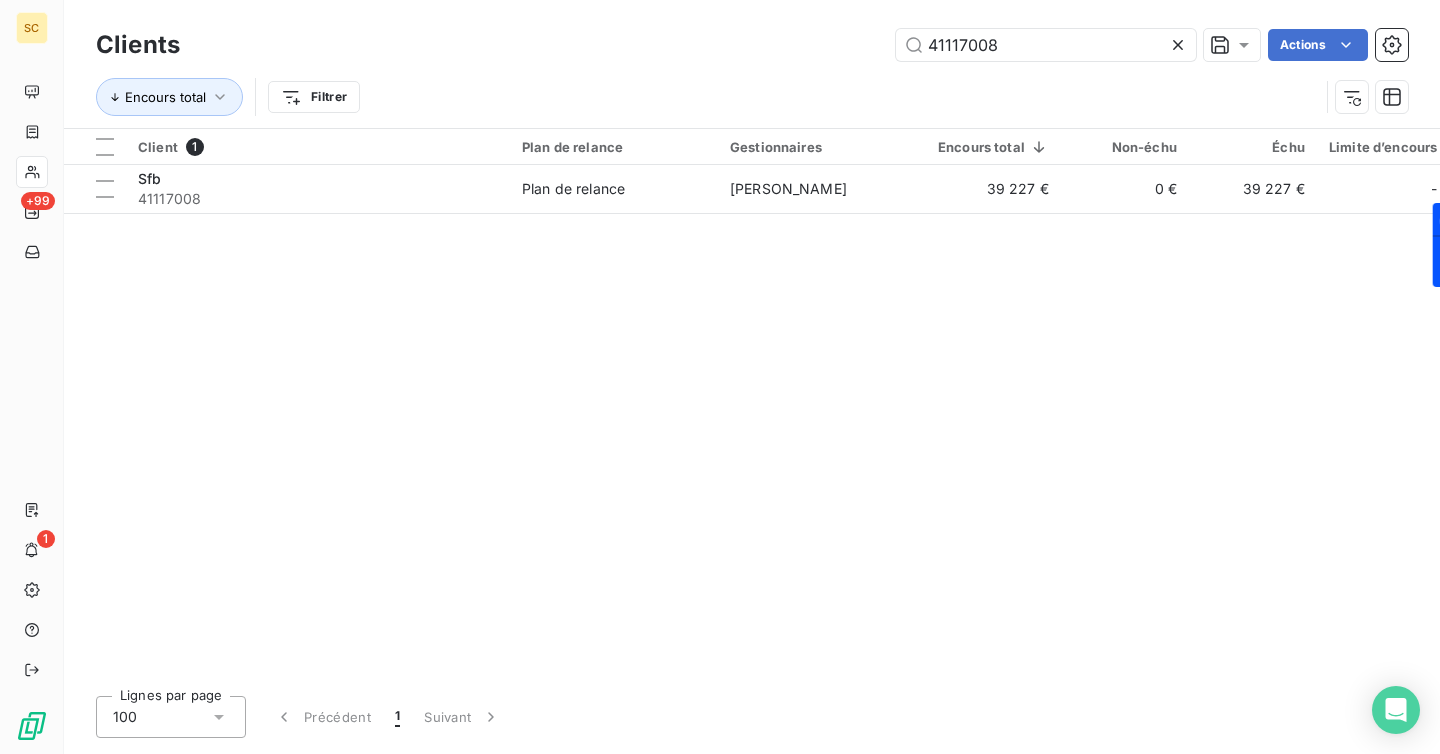 drag, startPoint x: 1041, startPoint y: 46, endPoint x: 831, endPoint y: 45, distance: 210.00238 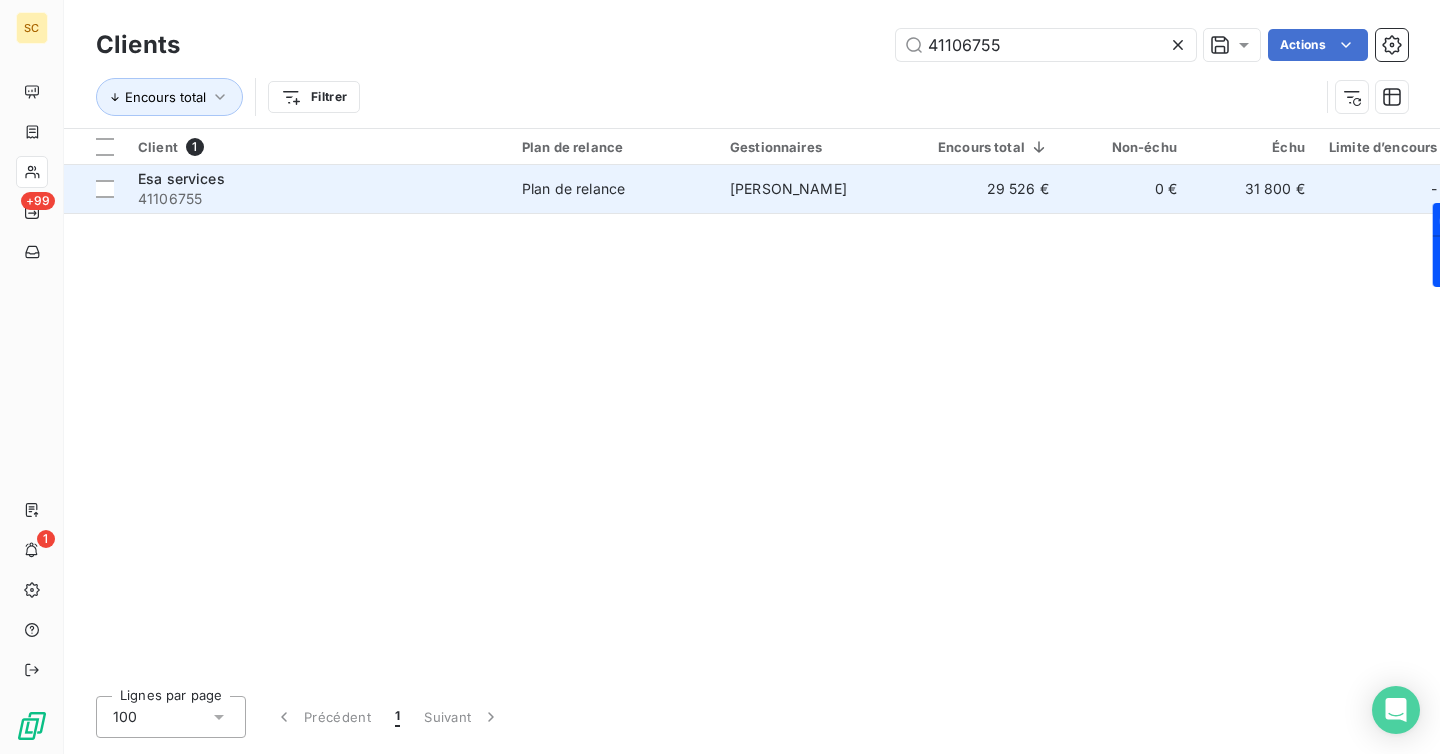 type on "41106755" 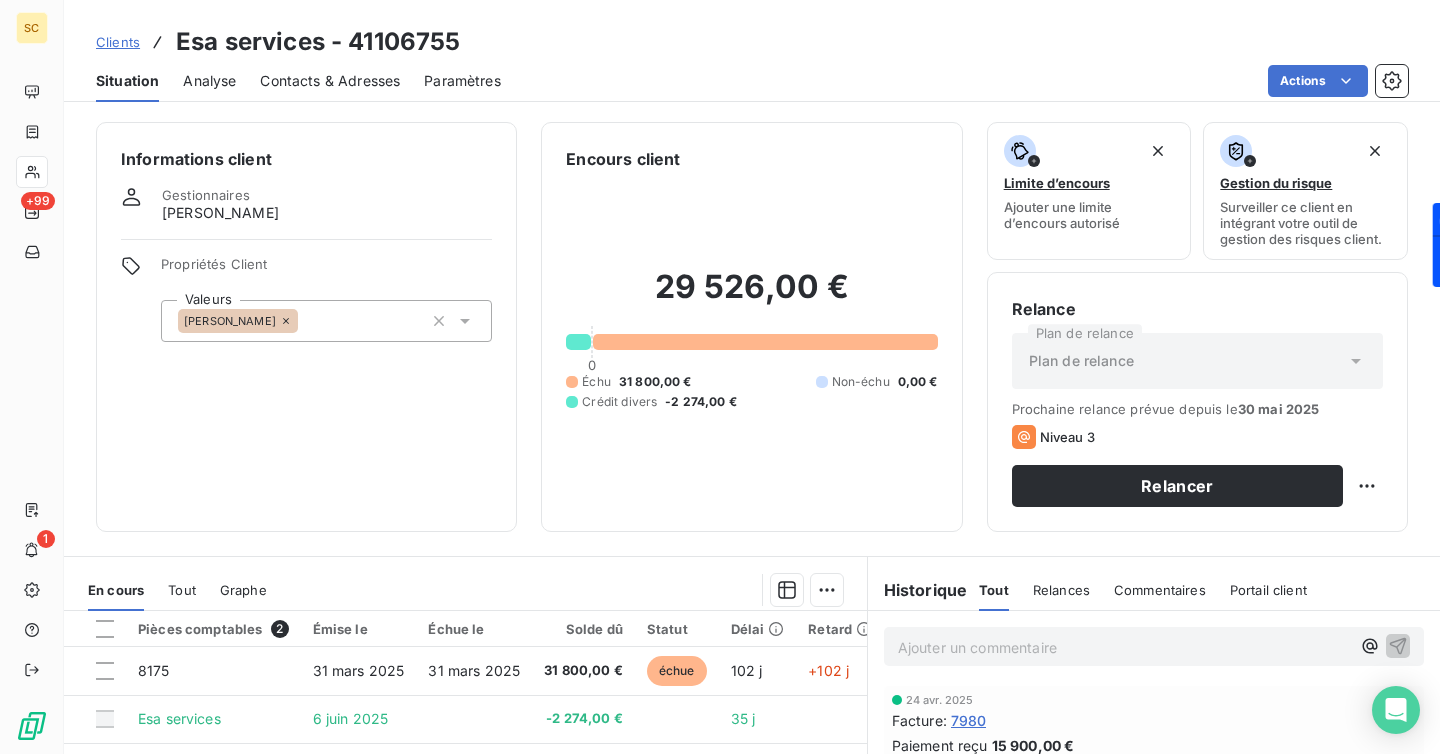click 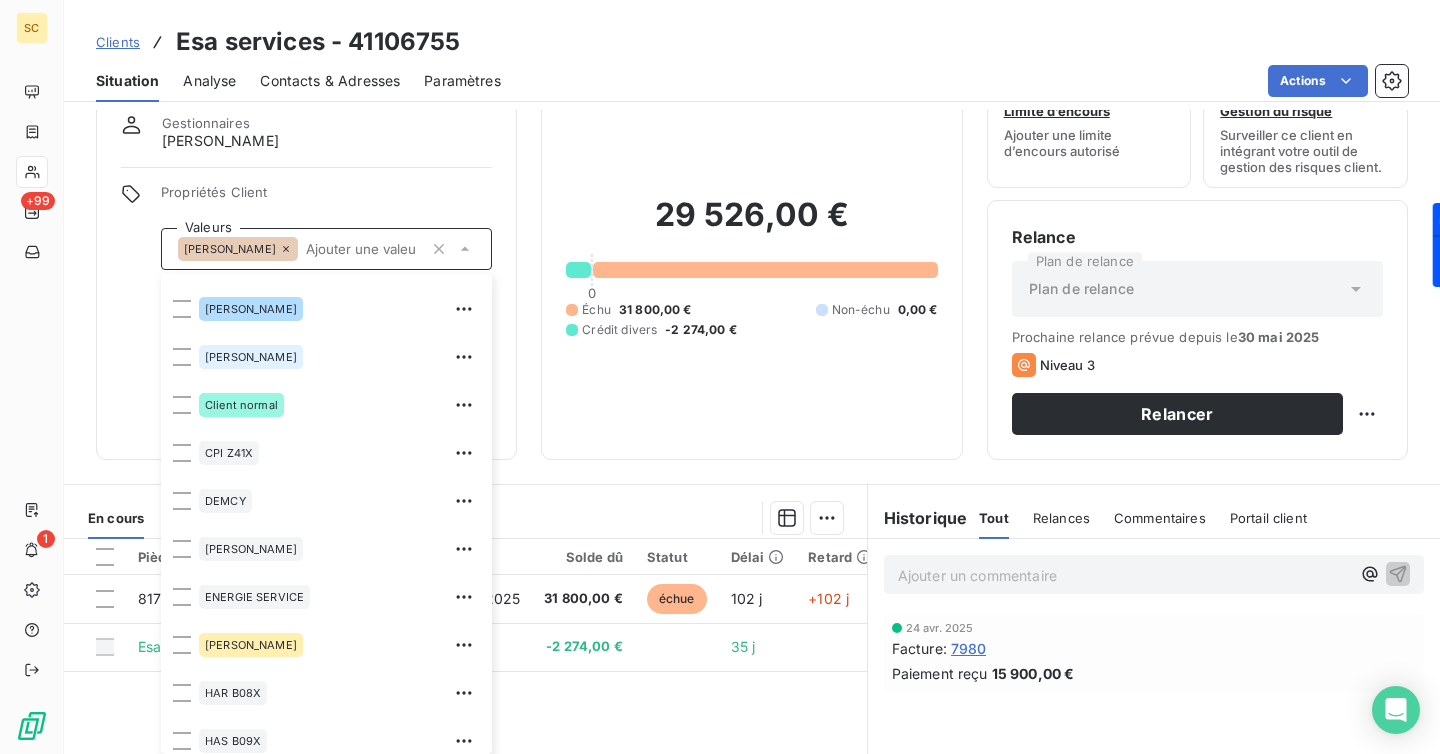 scroll, scrollTop: 510, scrollLeft: 0, axis: vertical 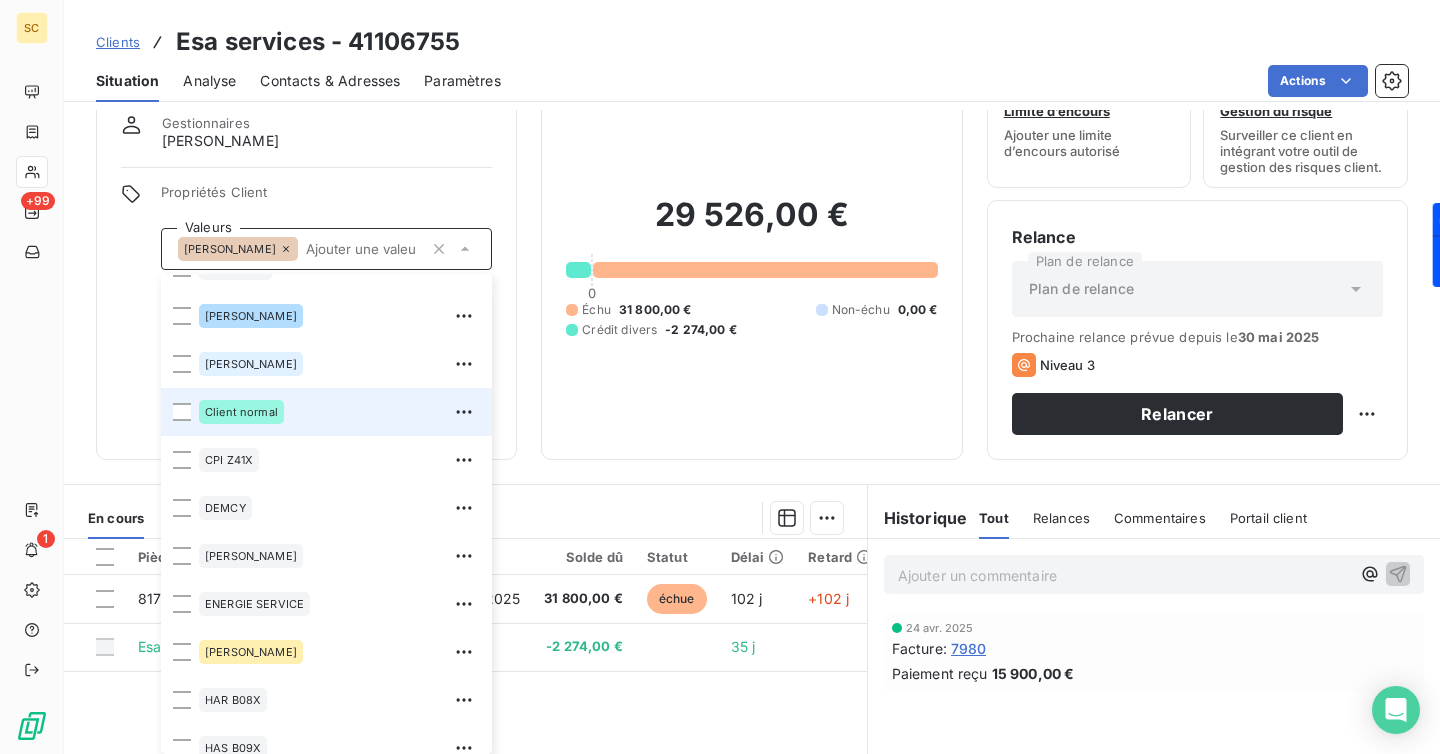 click on "Client normal" at bounding box center (326, 412) 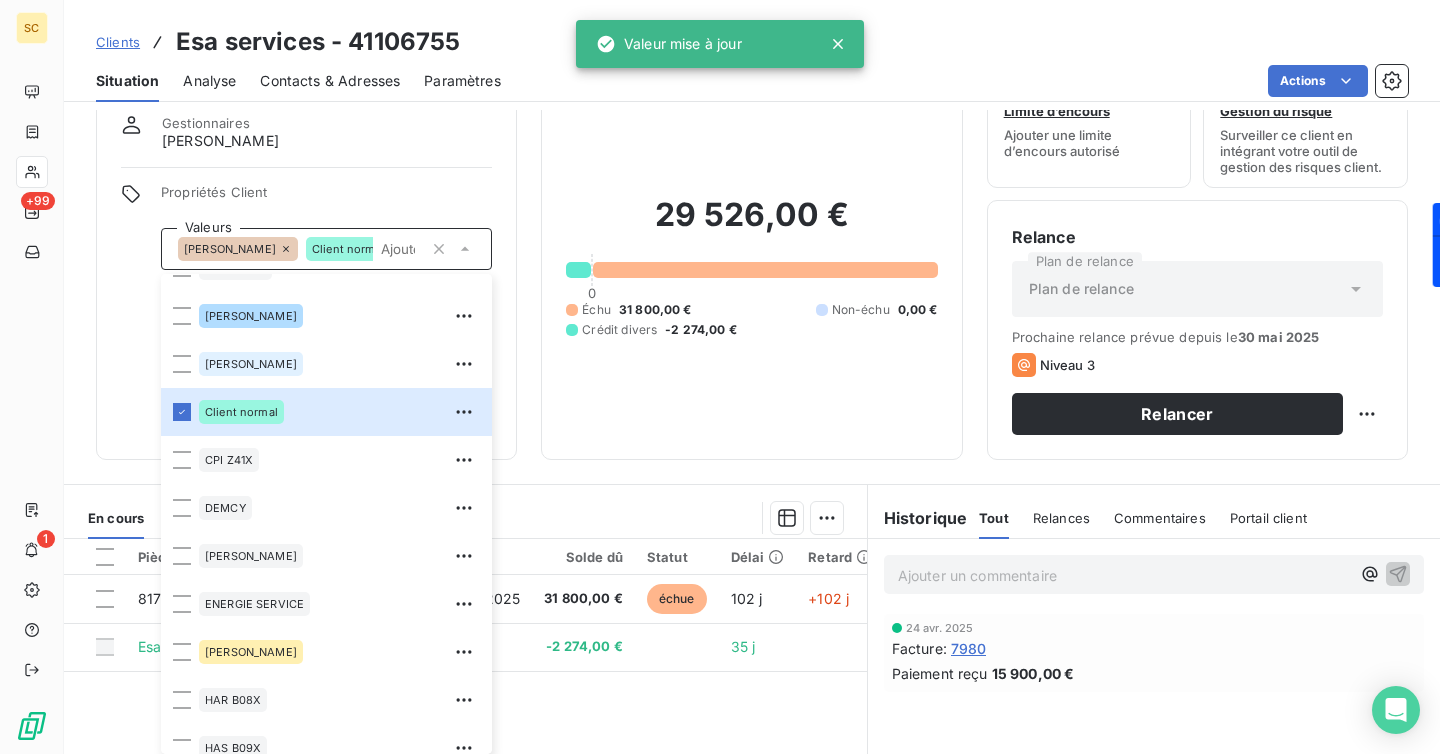 click on "Gestionnaires [PERSON_NAME]" at bounding box center (306, 133) 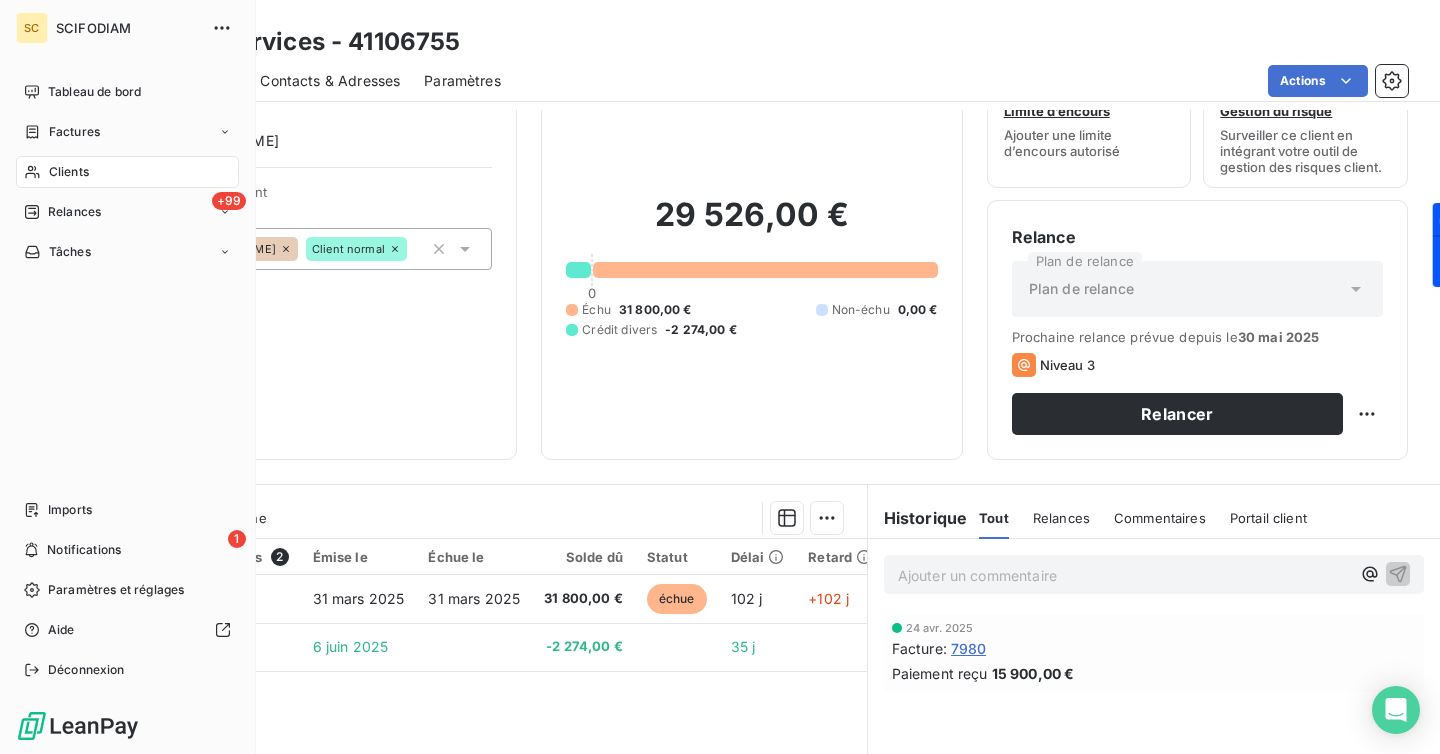 click on "Clients" at bounding box center [69, 172] 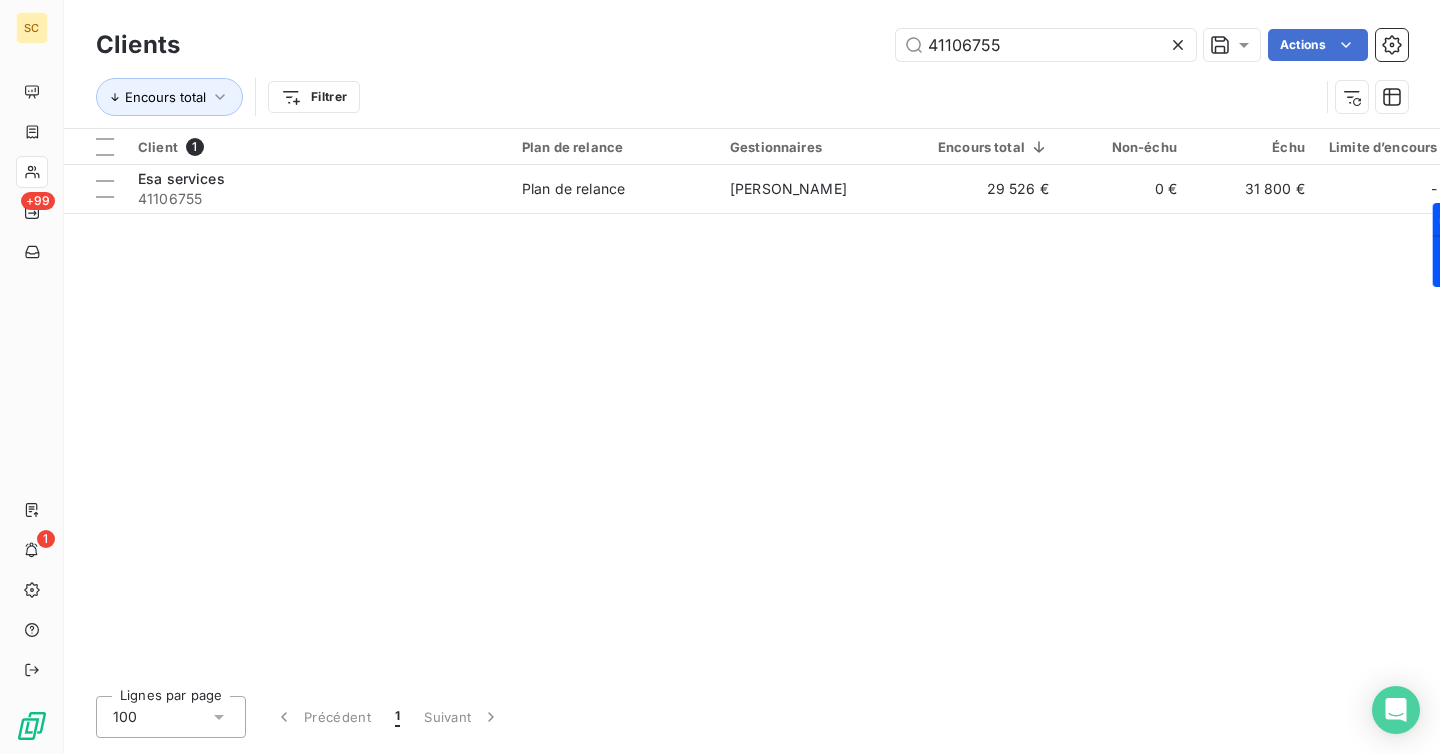 drag, startPoint x: 1006, startPoint y: 51, endPoint x: 861, endPoint y: 51, distance: 145 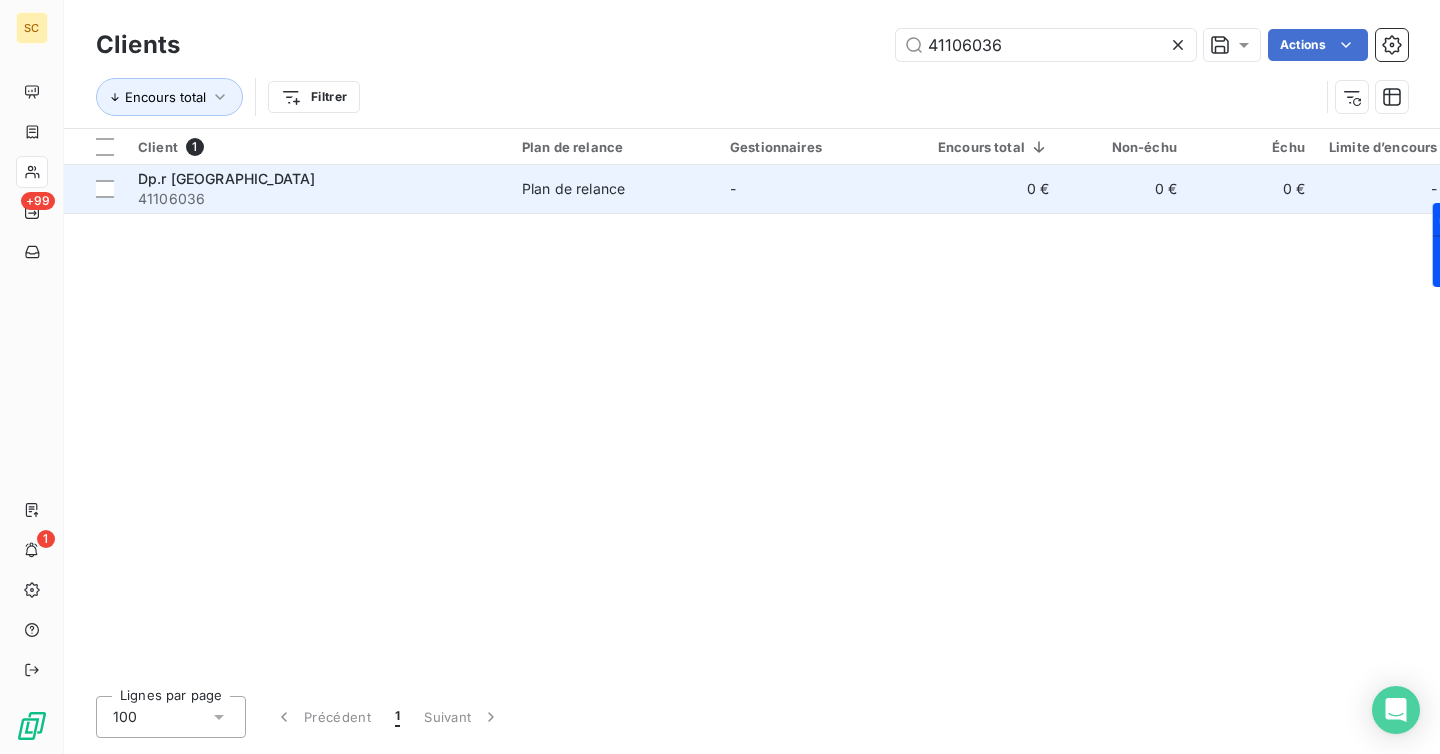 type on "41106036" 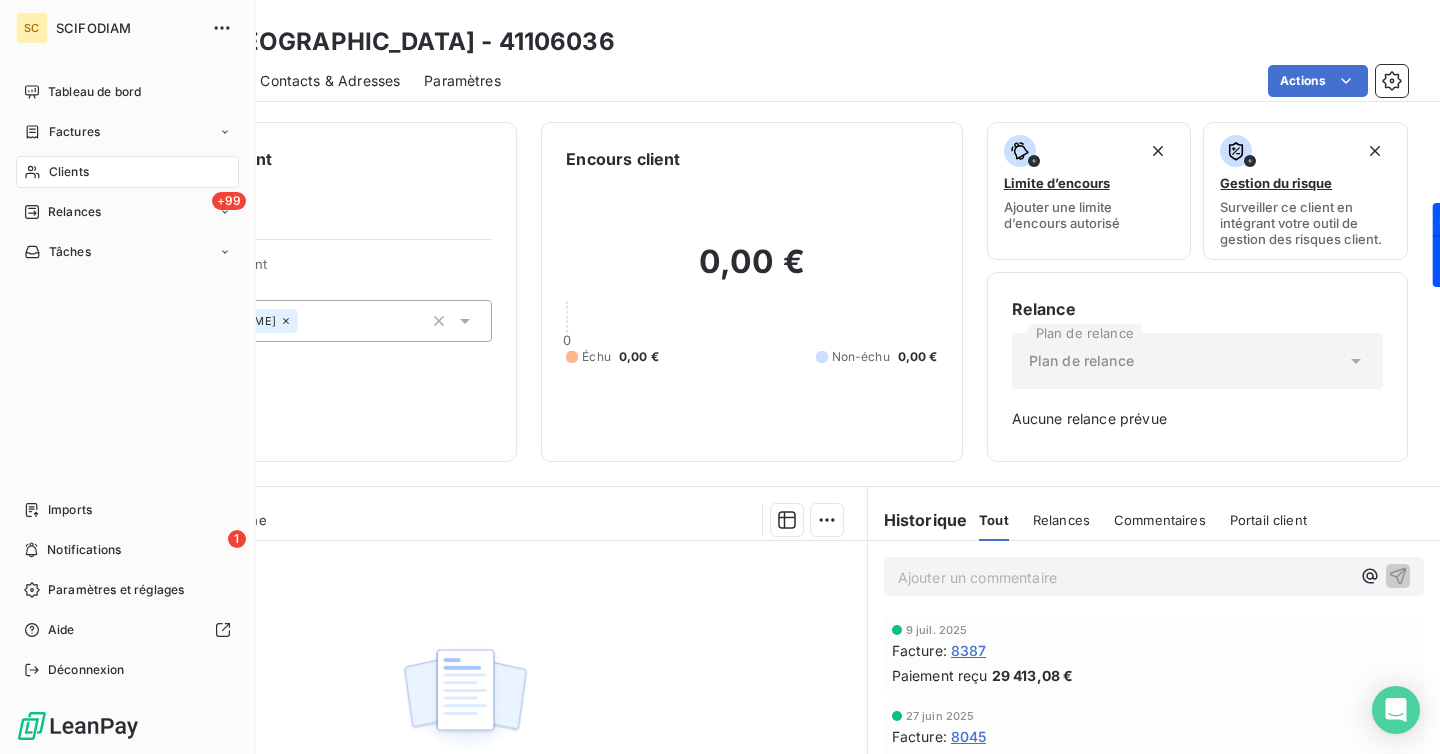 click on "Clients" at bounding box center [69, 172] 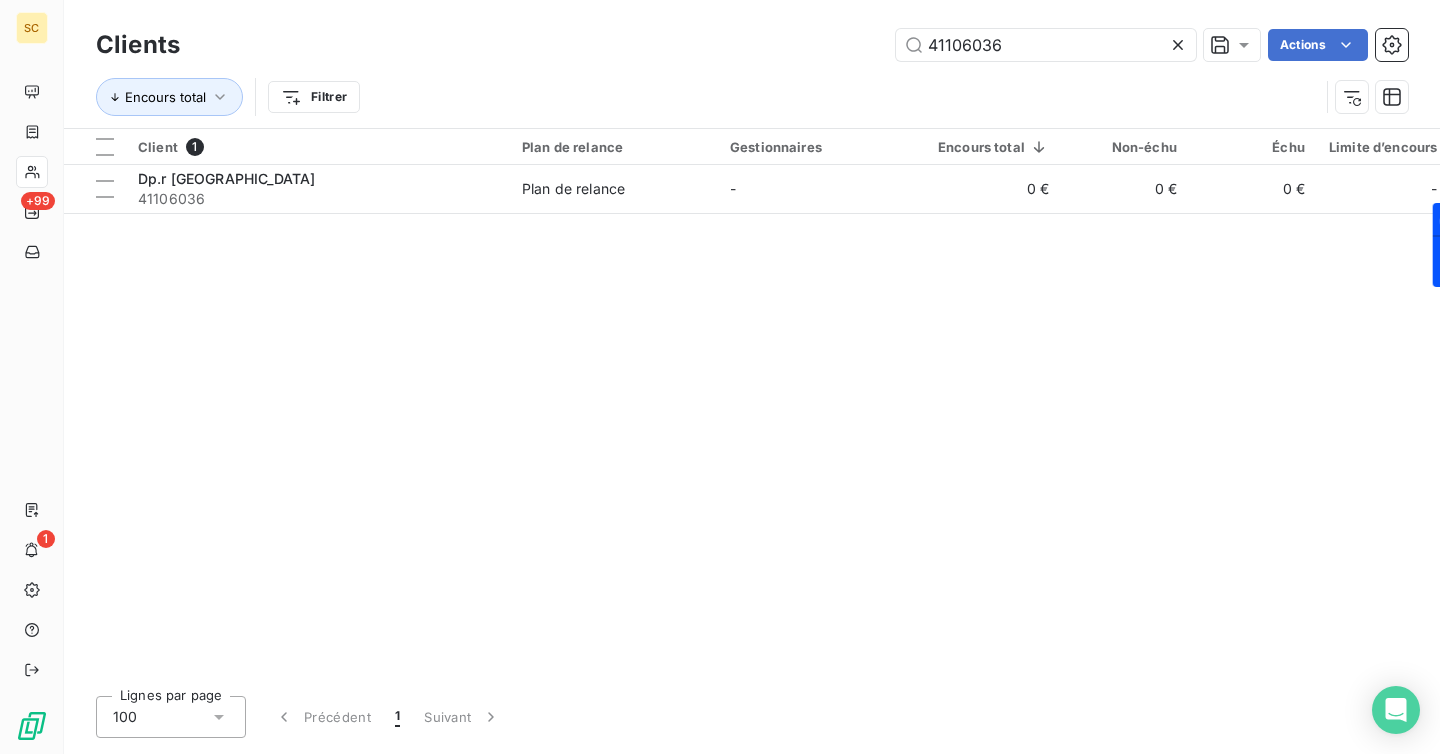 click 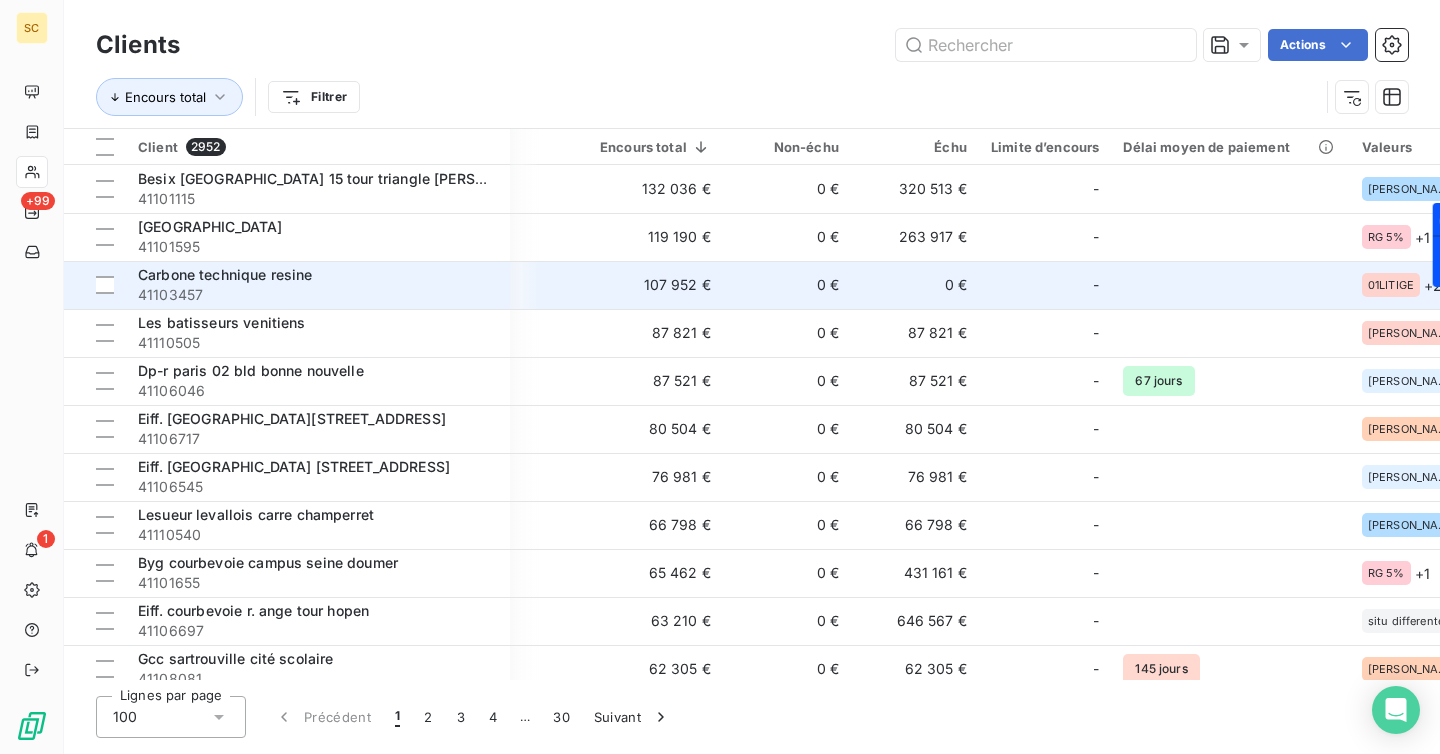 scroll, scrollTop: 0, scrollLeft: 396, axis: horizontal 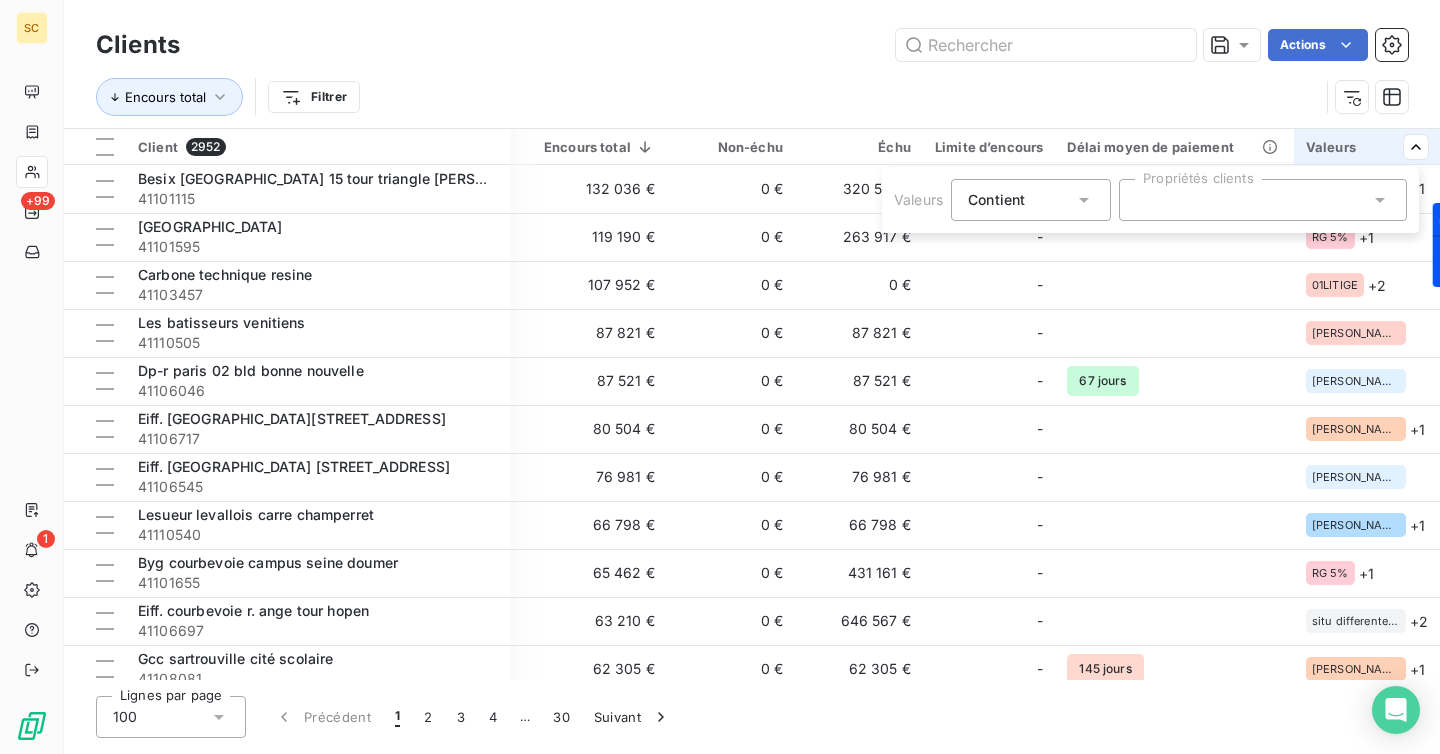 click at bounding box center (1263, 200) 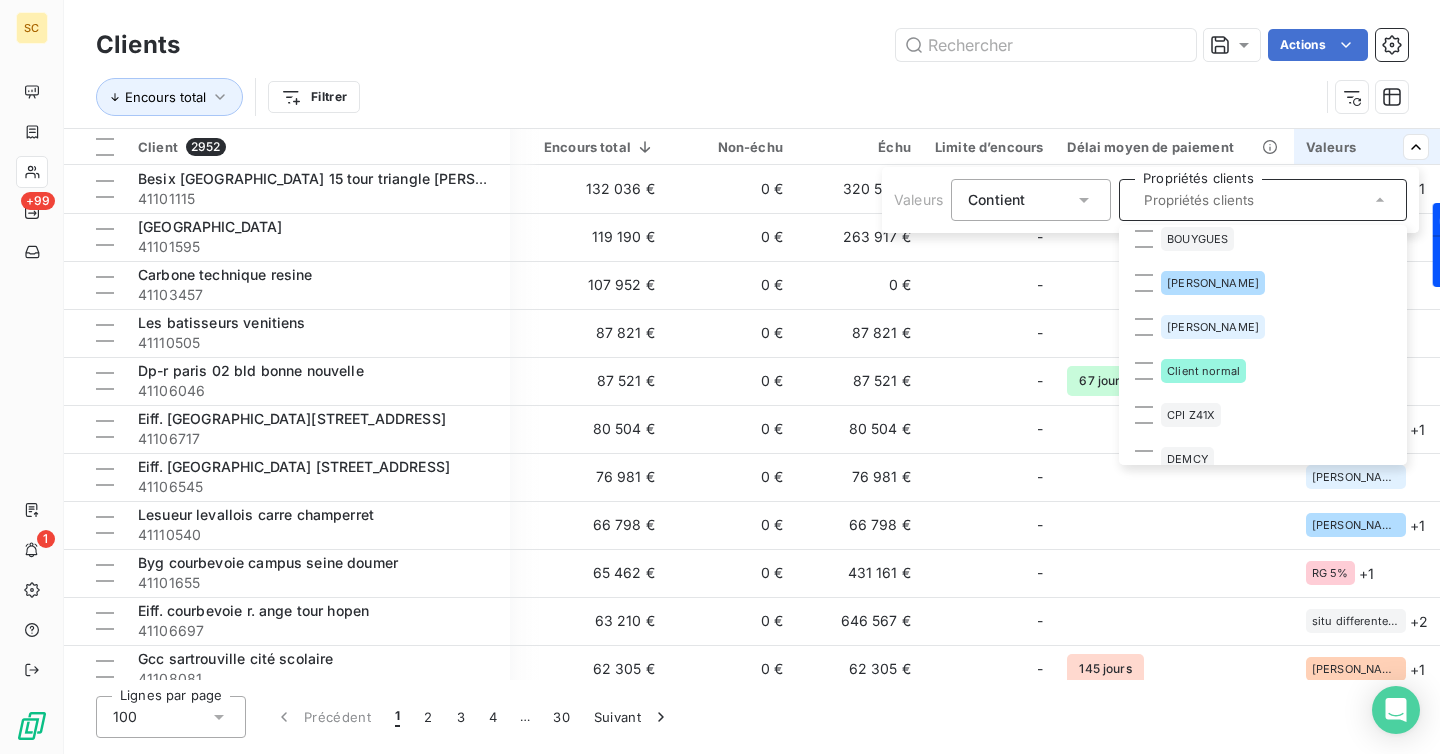 scroll, scrollTop: 478, scrollLeft: 0, axis: vertical 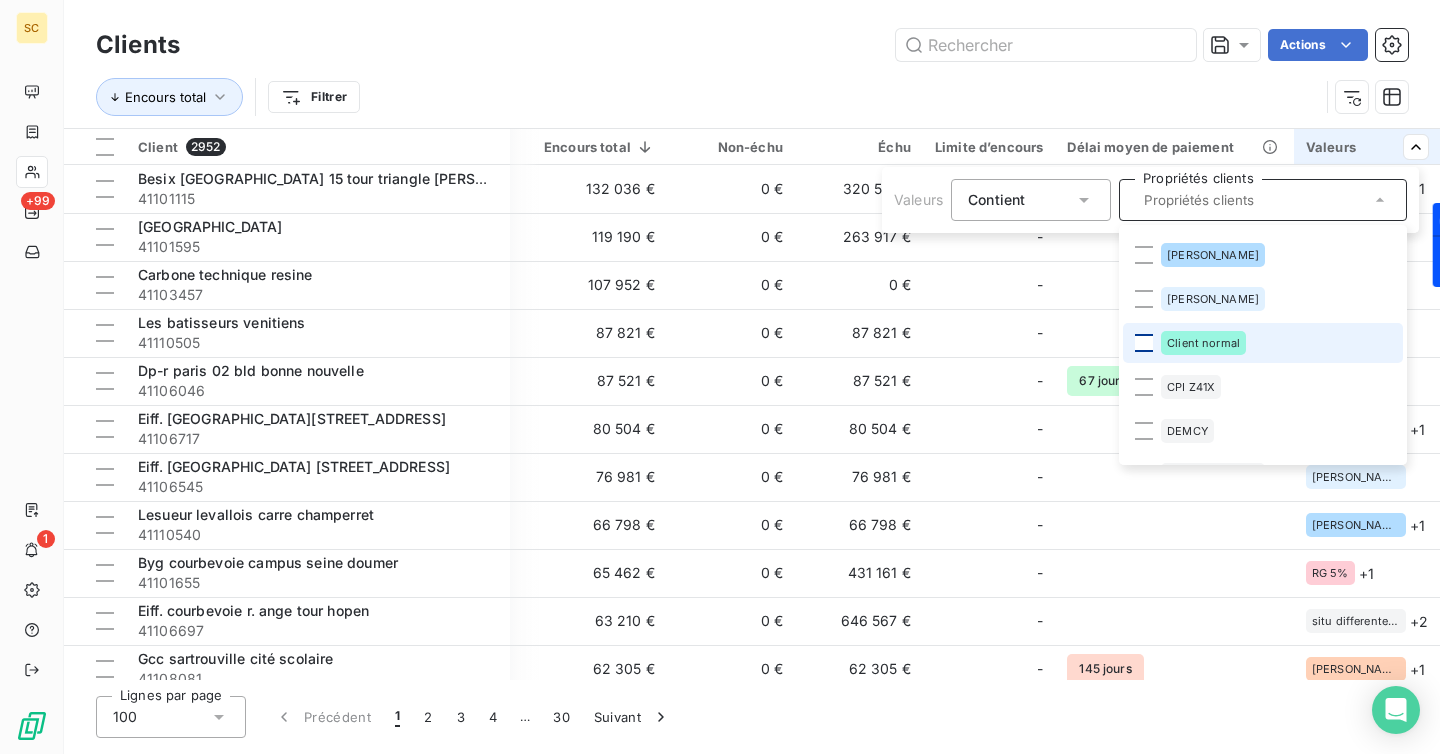 click at bounding box center [1144, 343] 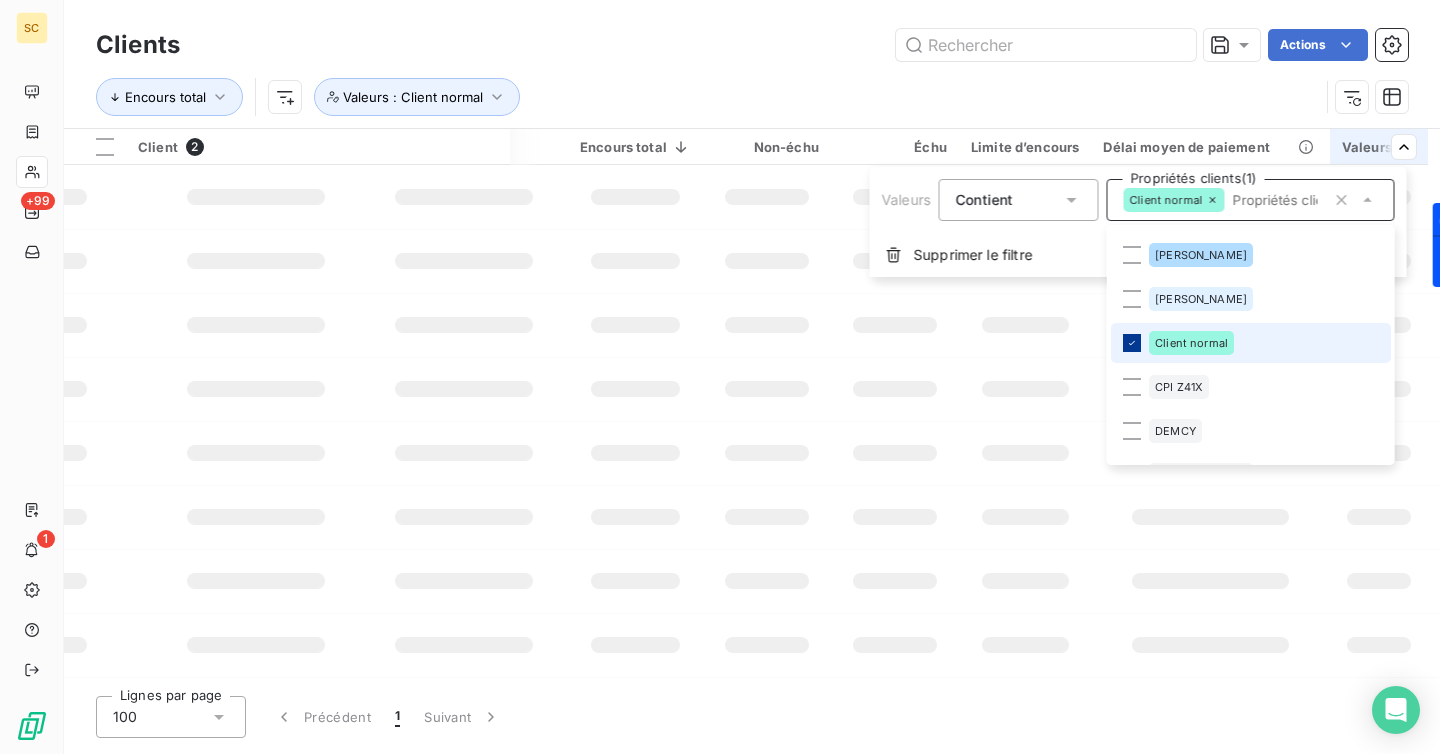 scroll, scrollTop: 0, scrollLeft: 349, axis: horizontal 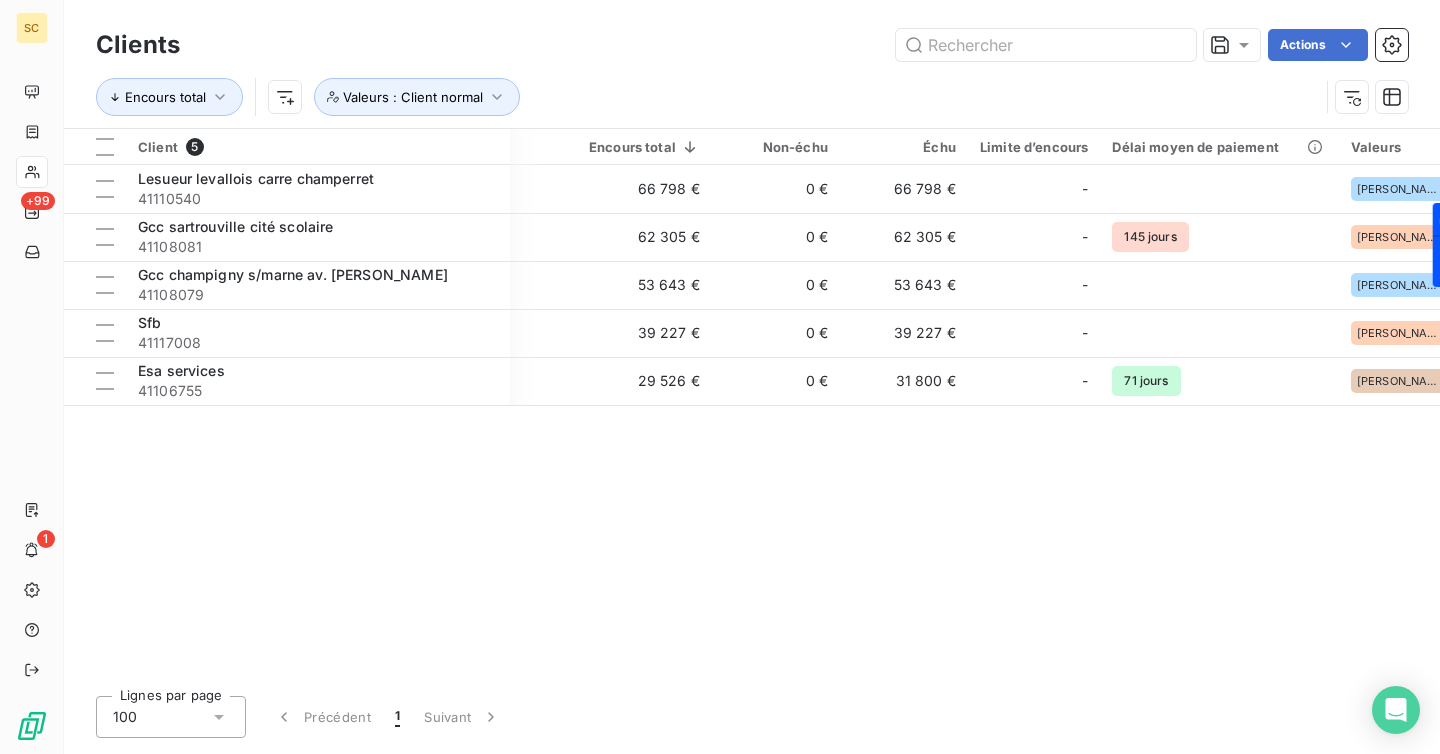 click on "SC +99 1 Clients Actions Encours total Valeurs  : Client normal  Client 5 Plan de relance Gestionnaires Encours total Non-échu Échu Limite d’encours Délai moyen de paiement Valeurs Lesueur levallois carre champerret 41110540 Plan de relance [PERSON_NAME] 66 798 € 0 € 66 798 € - [PERSON_NAME] + 1 Gcc sartrouville cité scolaire 41108081 Plan de relance [PERSON_NAME] 62 305 € 0 € 62 305 € - 145 jours [PERSON_NAME] + 1 Gcc champigny s/marne av. [PERSON_NAME] 41108079 Plan de relance [PERSON_NAME] 53 643 € 0 € 53 643 € - [PERSON_NAME] + 1 Sfb 41117008 Plan de relance [PERSON_NAME] 39 227 € 0 € 39 227 € - [PERSON_NAME] + 1 Esa services 41106755 Plan de relance [PERSON_NAME] 29 526 € 0 € 31 800 € - 71 jours [PERSON_NAME] + 1 Lignes par page 100 Précédent 1 Suivant" at bounding box center [720, 377] 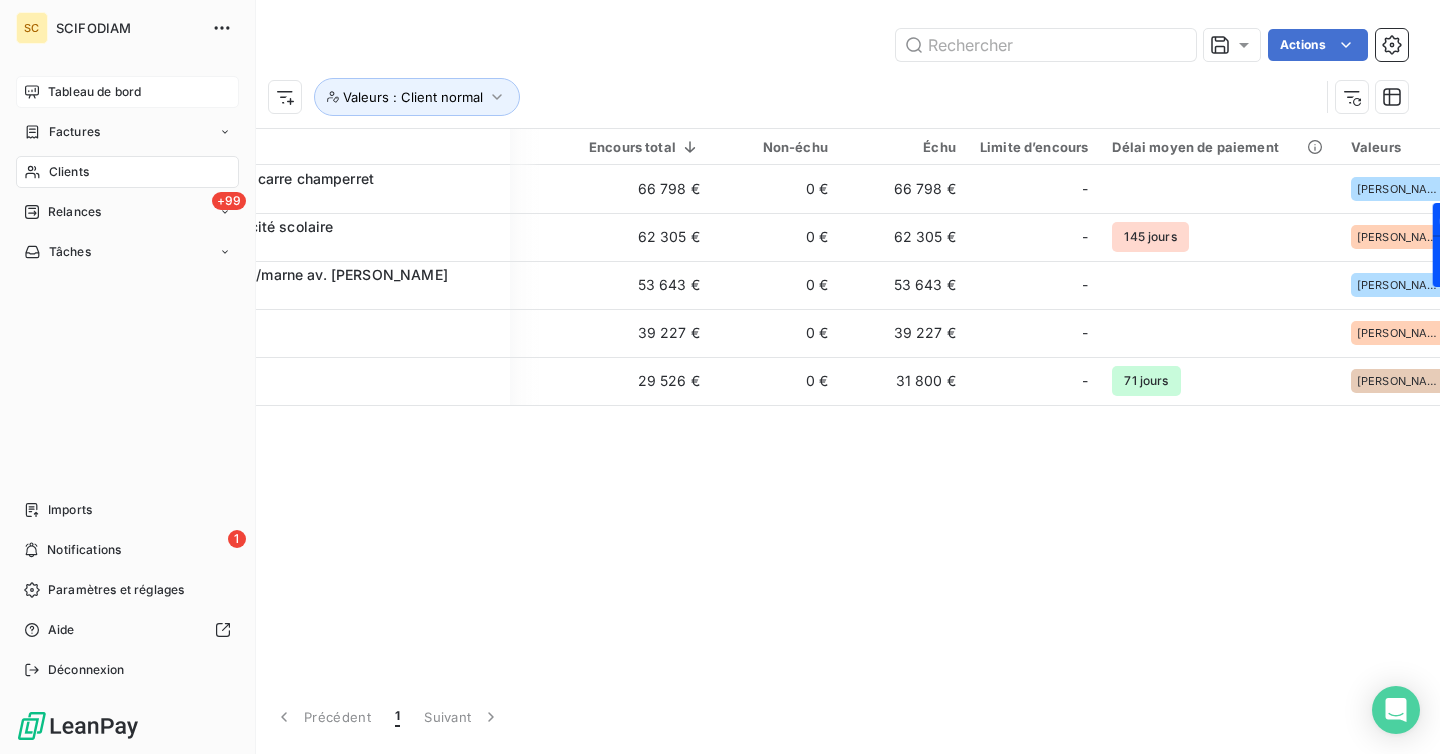 click on "Tableau de bord" at bounding box center [127, 92] 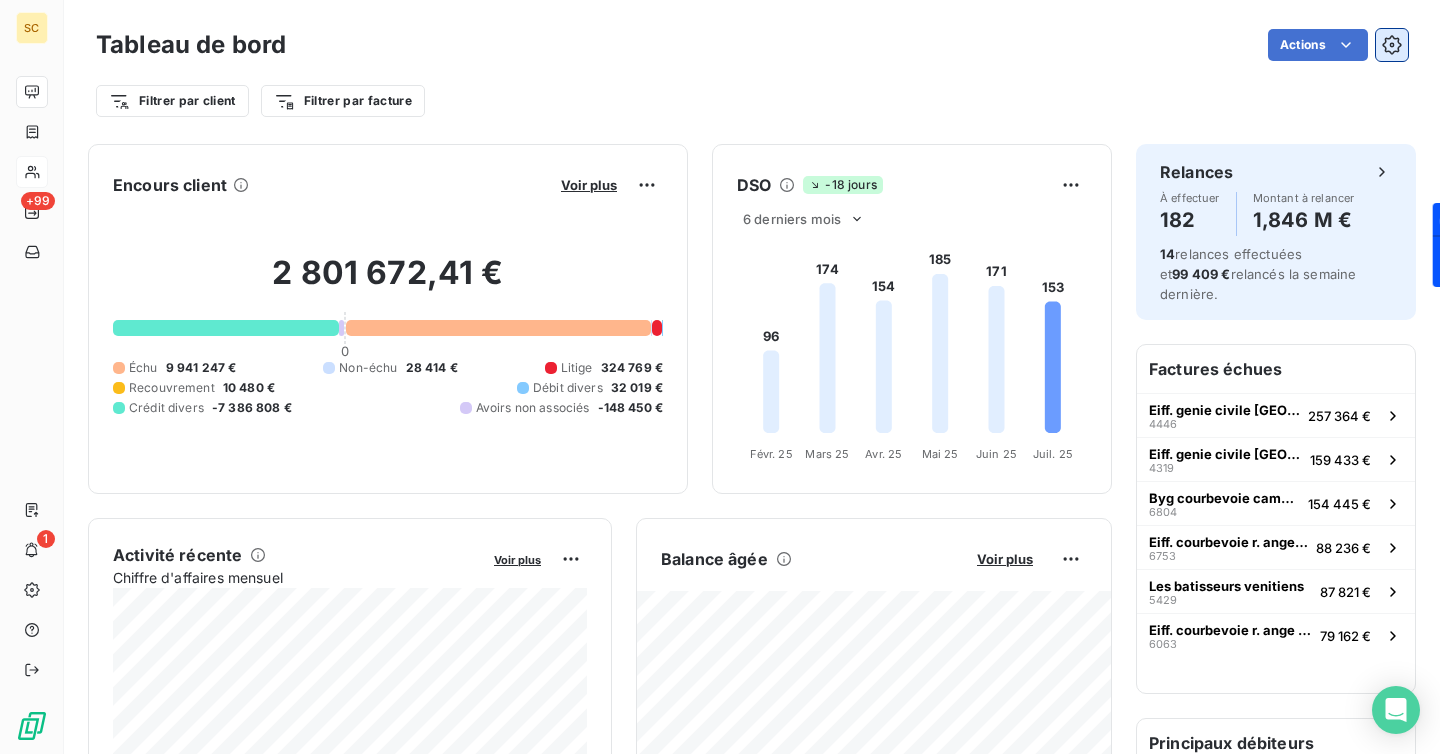 click 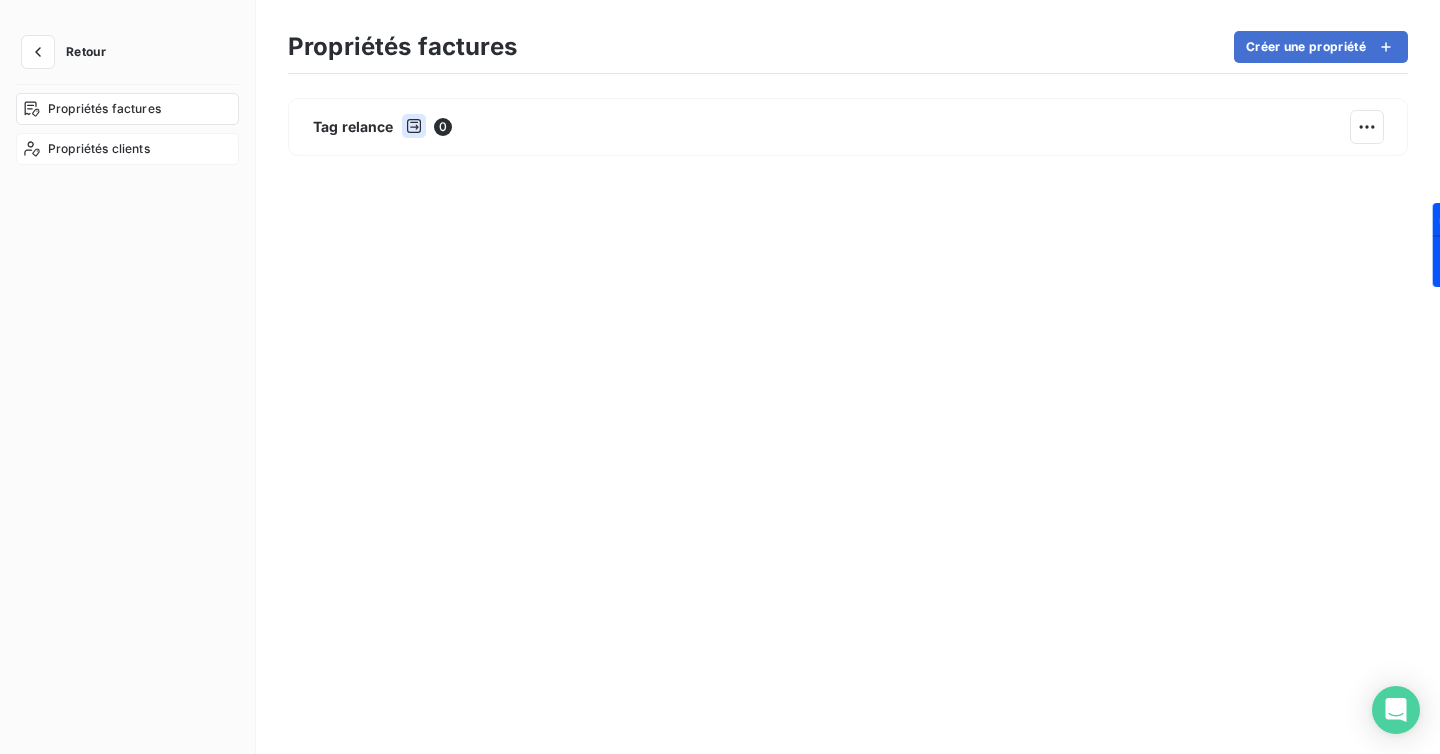 click on "Propriétés clients" at bounding box center [127, 149] 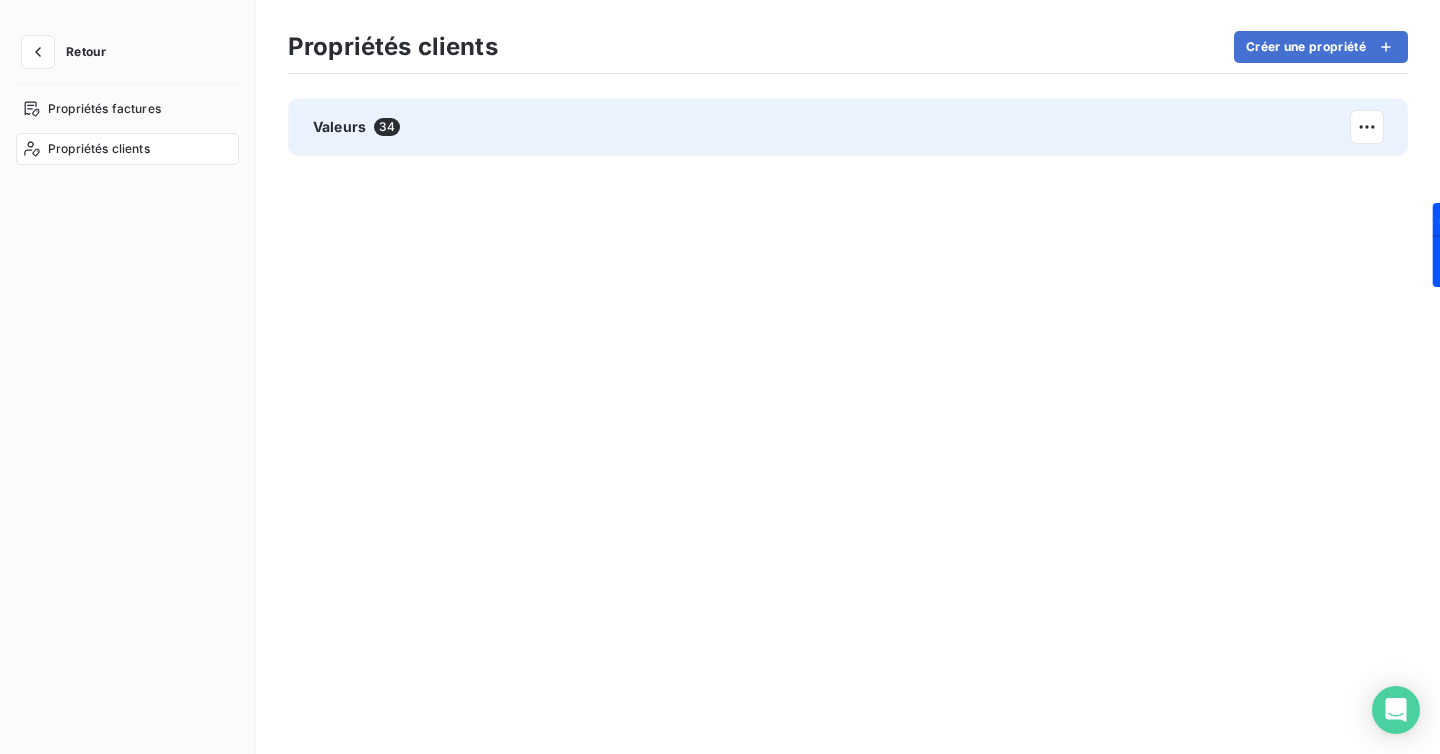 click on "Valeurs 34" at bounding box center (848, 127) 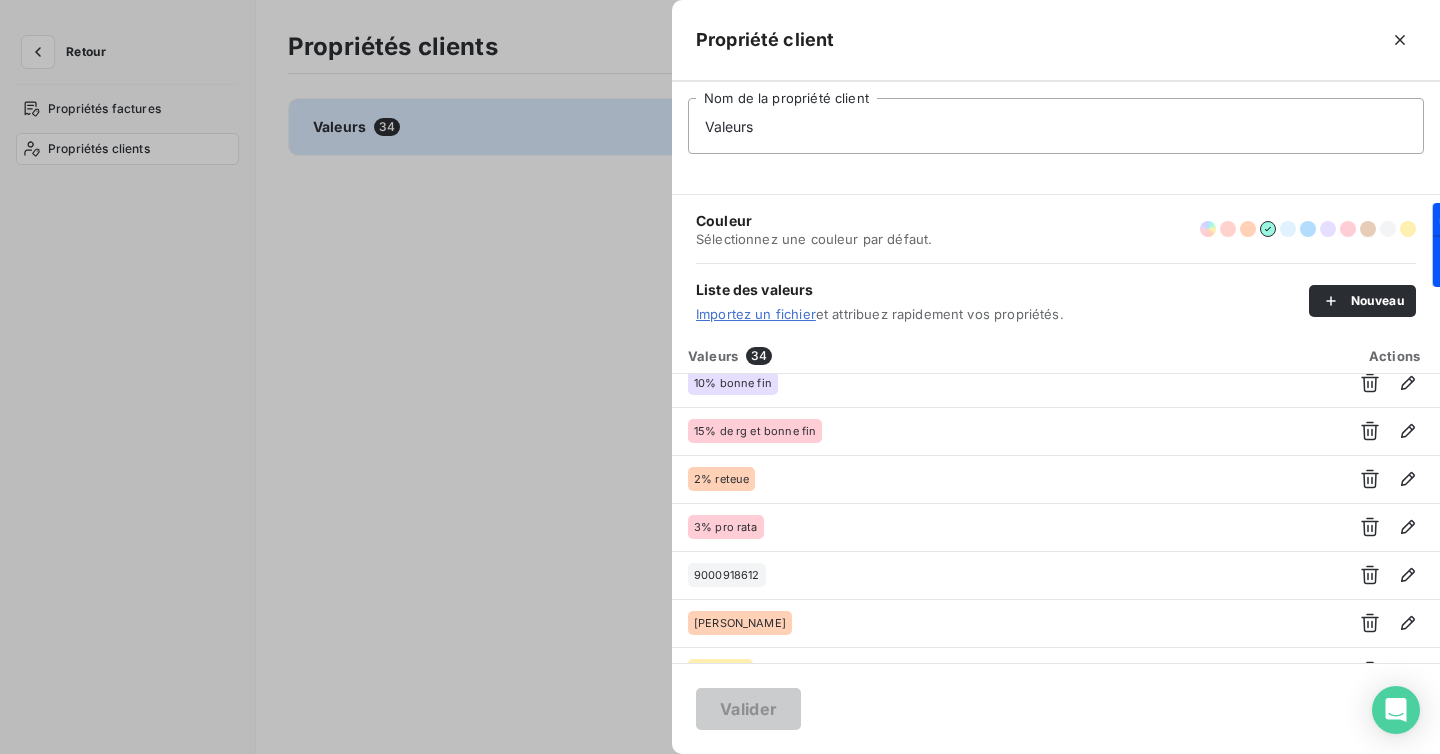 scroll, scrollTop: 0, scrollLeft: 0, axis: both 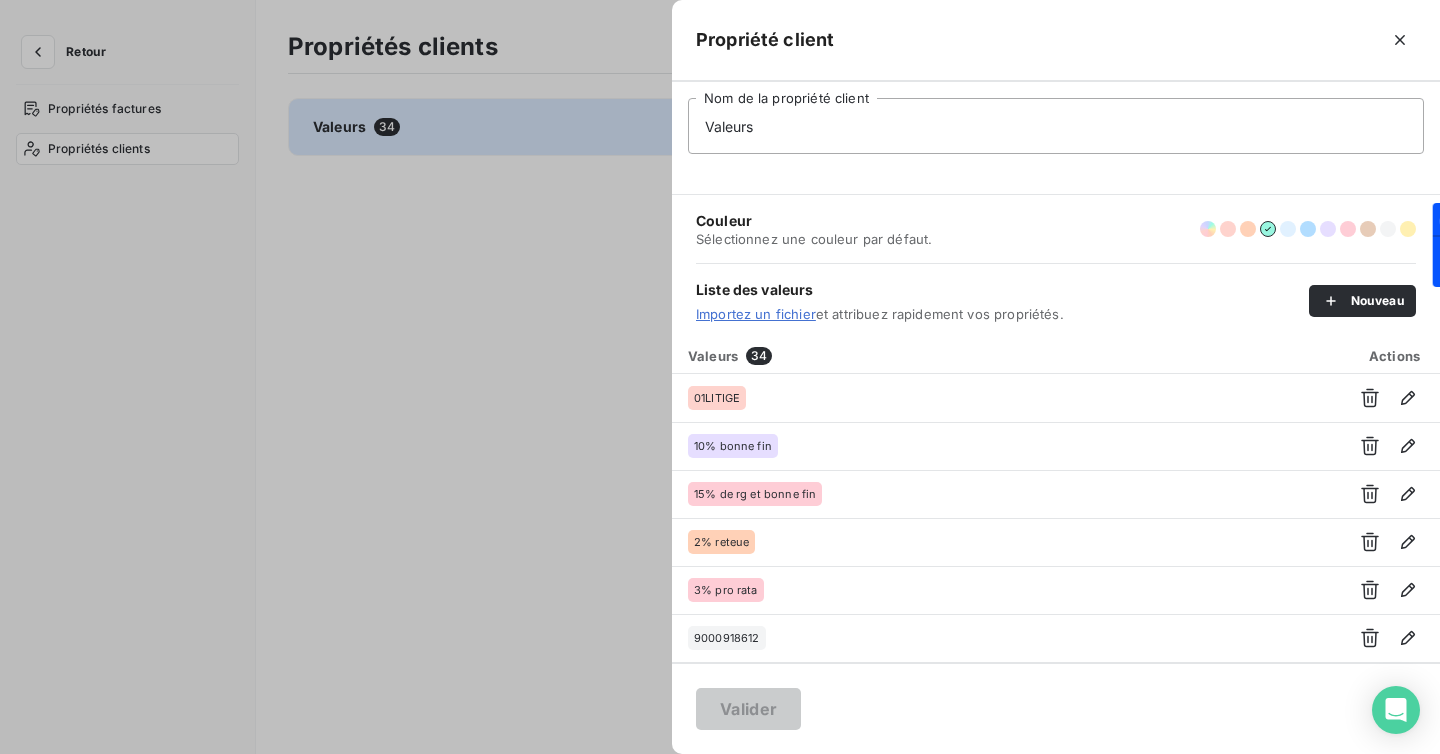 click at bounding box center [720, 377] 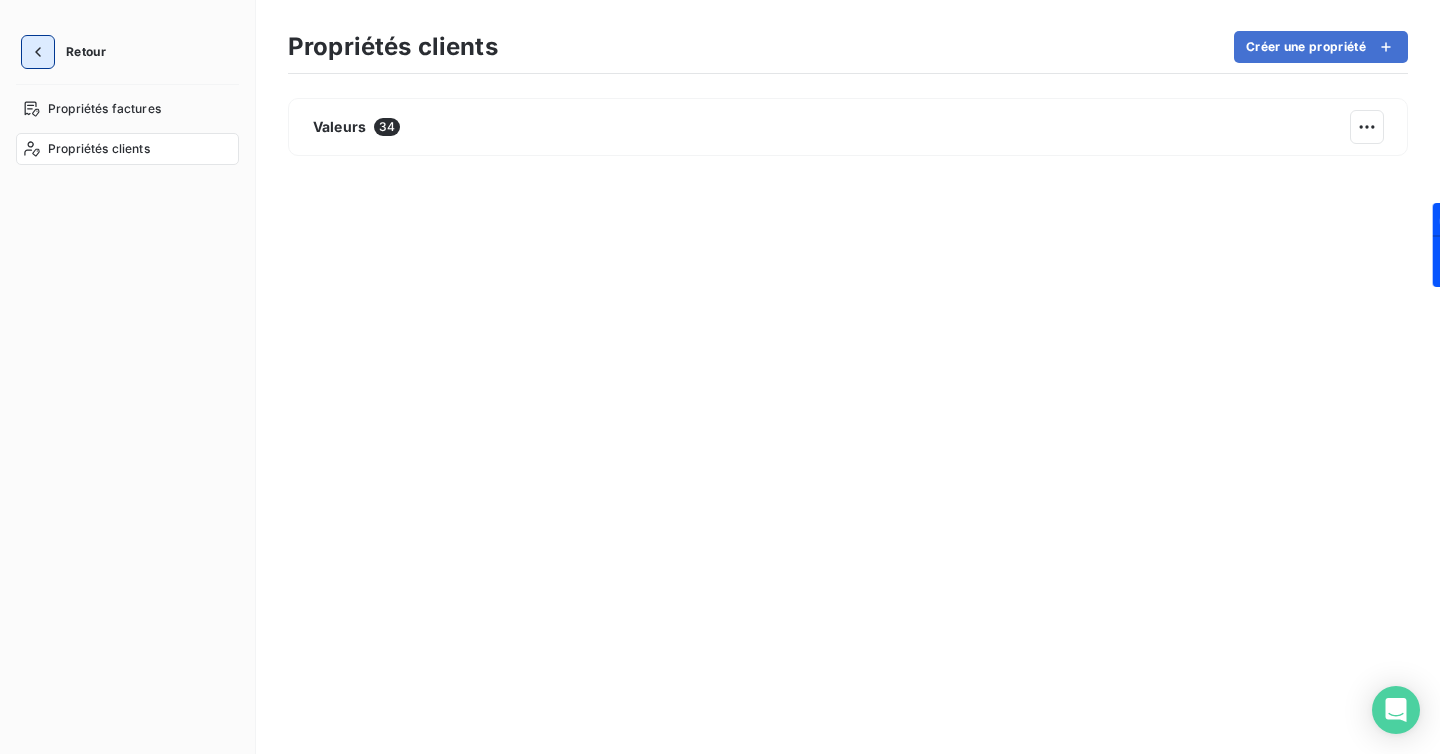 click 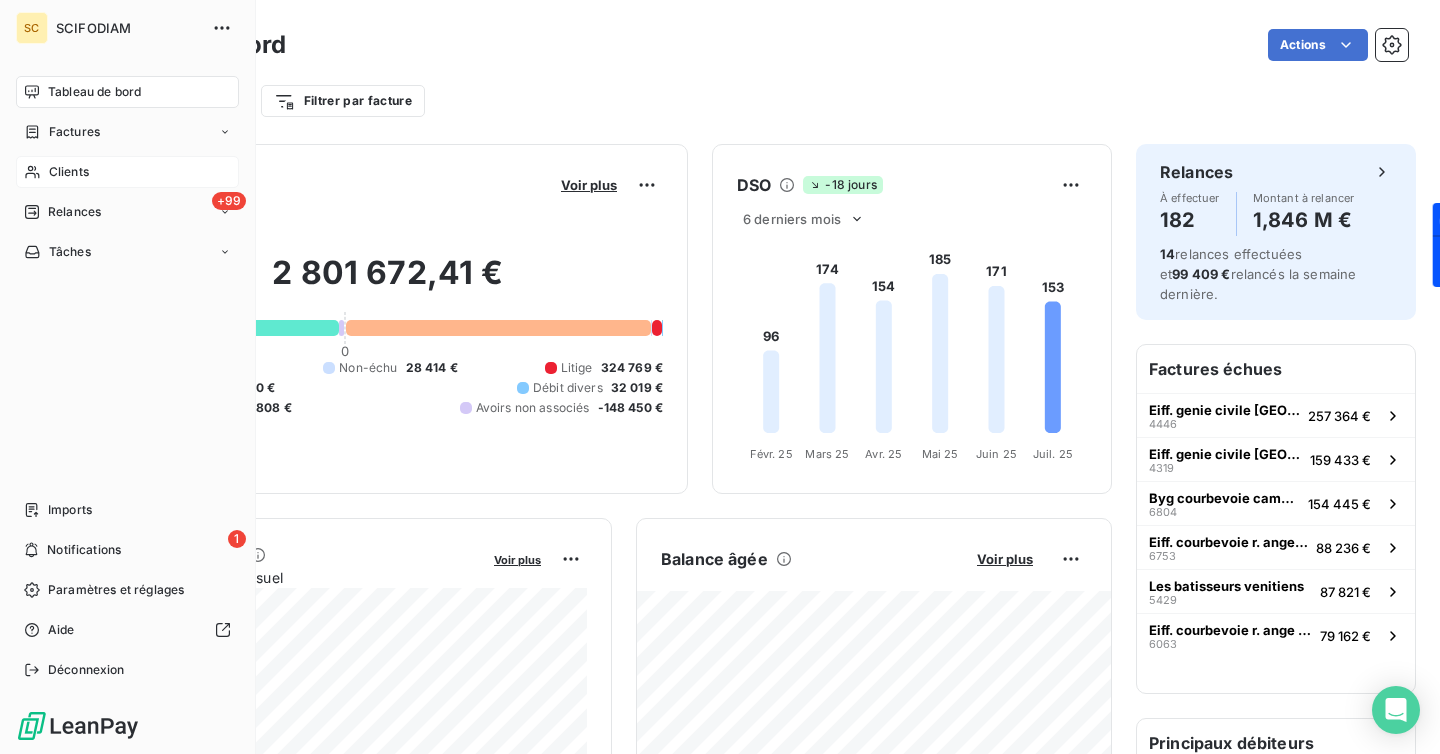 click on "Clients" at bounding box center [127, 172] 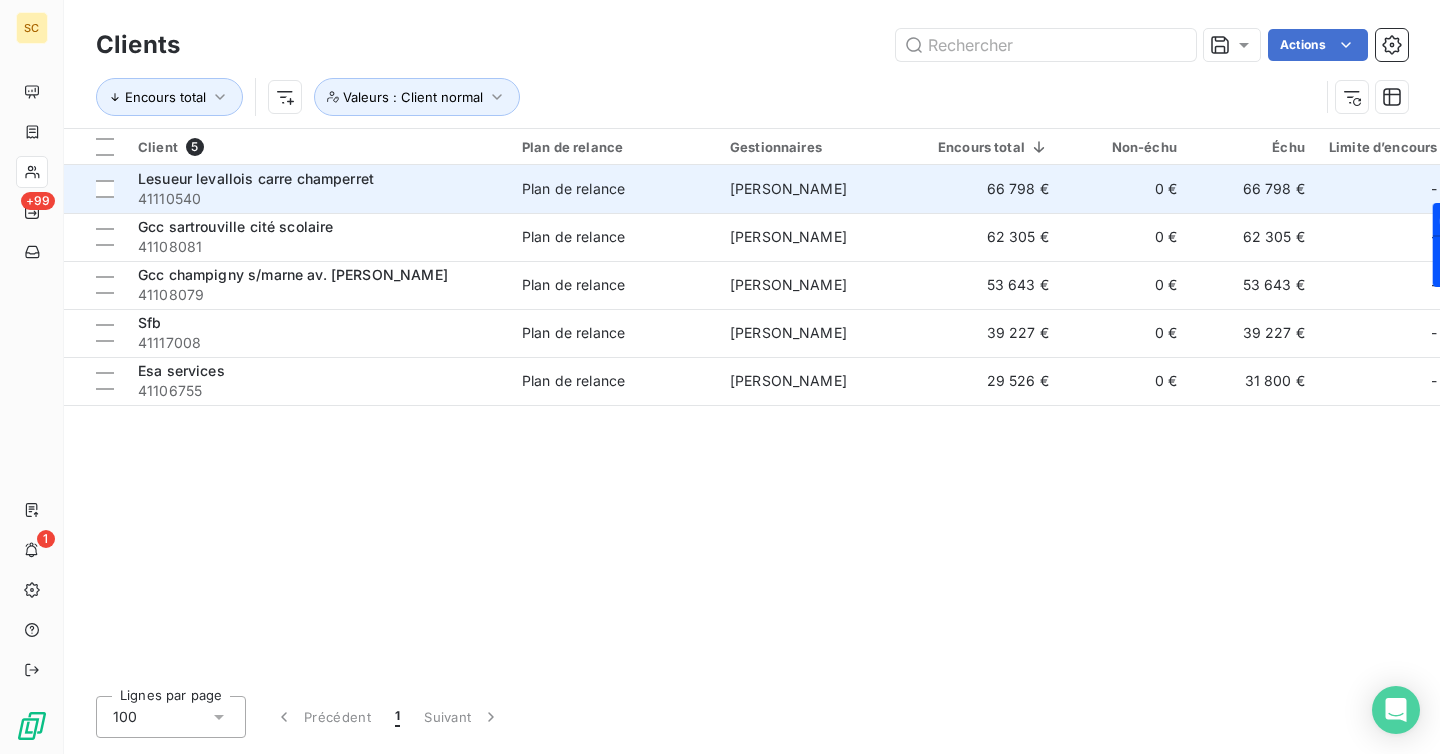 scroll, scrollTop: 0, scrollLeft: 349, axis: horizontal 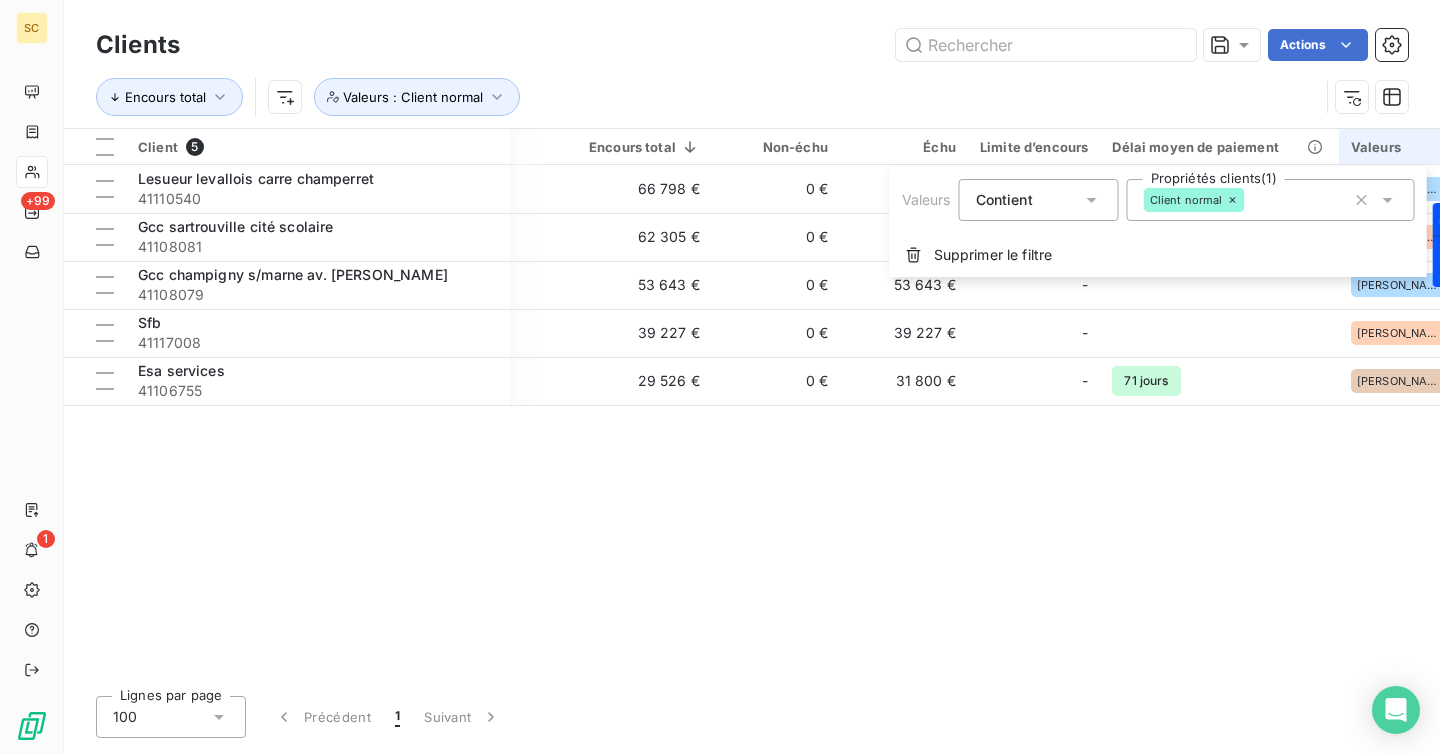 click on "Client normal" at bounding box center [1194, 200] 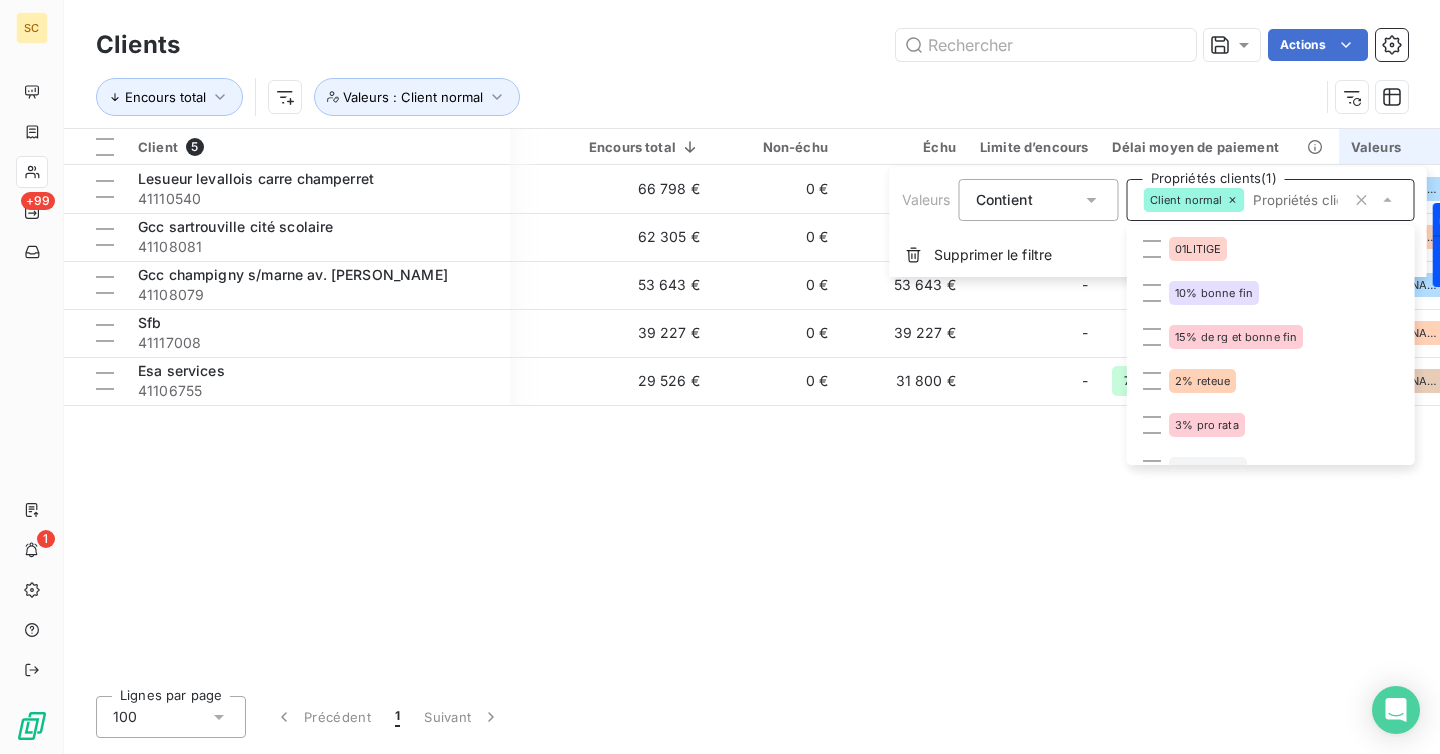 scroll, scrollTop: 376, scrollLeft: 0, axis: vertical 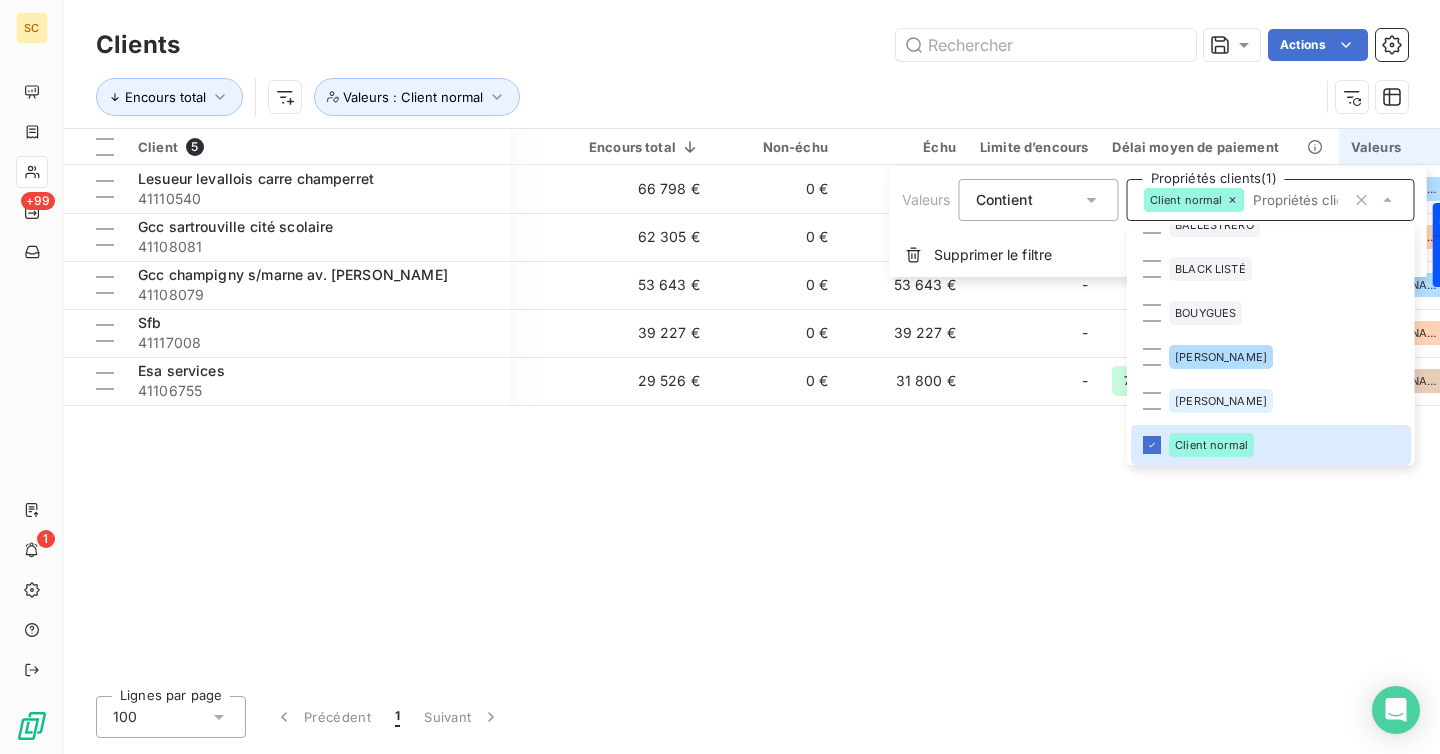 click 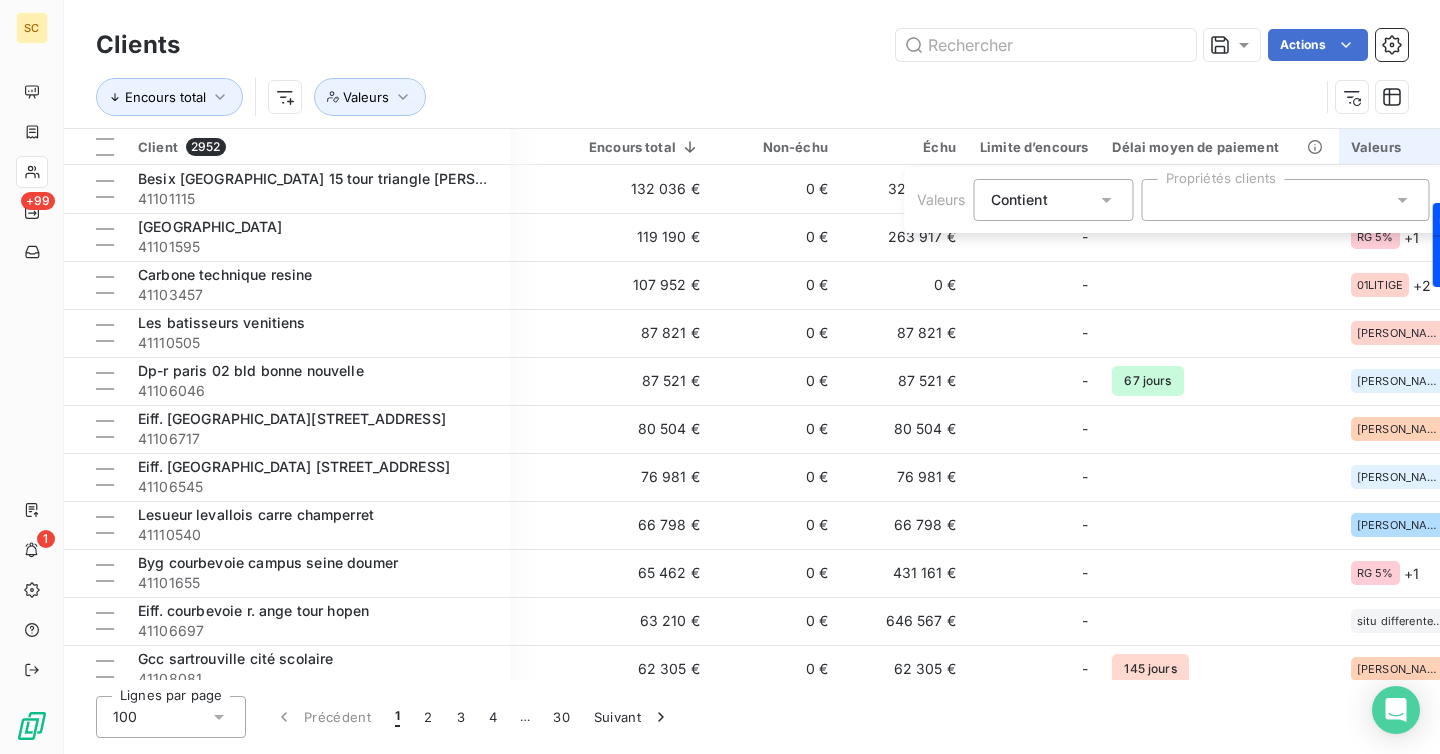 click 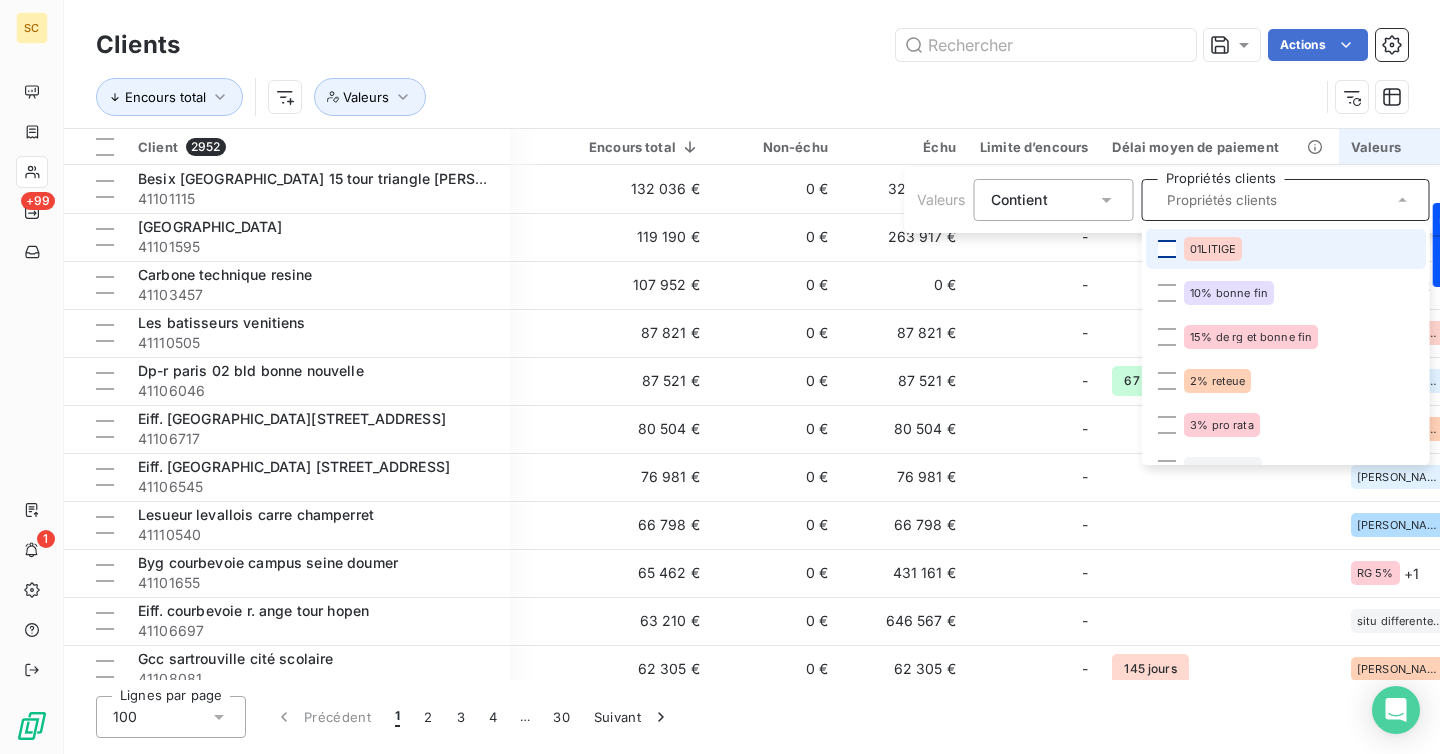 click at bounding box center (1167, 249) 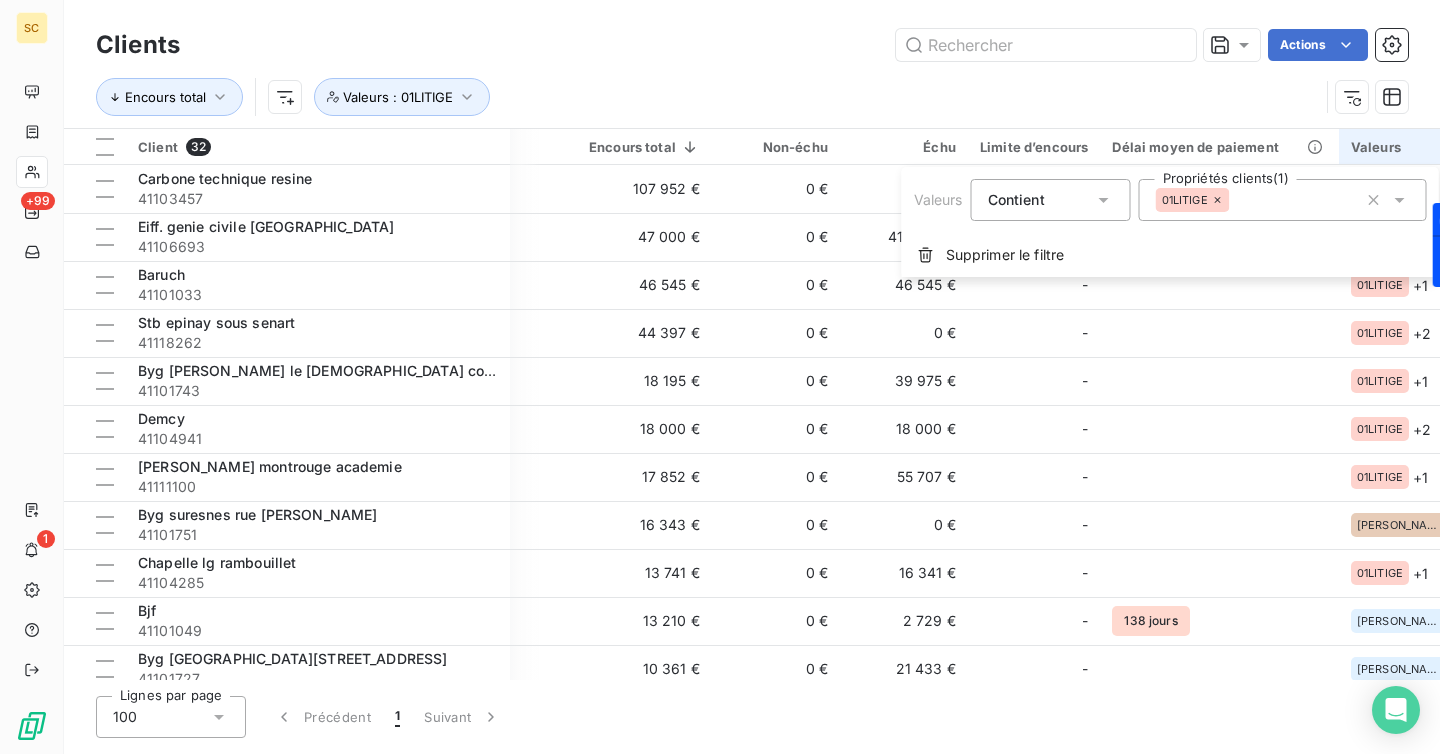 click on "SC +99 1 Clients Actions Encours total Valeurs  : 01LITIGE  Client 32 Plan de relance Gestionnaires Encours total Non-échu Échu Limite d’encours Délai moyen de paiement Valeurs Carbone technique resine 41103457 LITIGE - 107 952 € 0 € 0 € - 01LITIGE + 2 Eiff. genie civile rouen 41106693 LITIGE - 47 000 € 0 € 416 798 € - 01LITIGE + 1 Baruch 41101033 LITIGE - 46 545 € 0 € 46 545 € - 01LITIGE + 1 Stb epinay sous senart 41118262 LITIGE [PERSON_NAME] 44 397 € 0 € 0 € - 01LITIGE + 2 Byg savigny le temple col remy haie 41101743 LITIGE [PERSON_NAME] 18 195 € 0 € 39 975 € - 01LITIGE + 1 Demcy 41104941 LITIGE - 18 000 € 0 € 18 000 € - 01LITIGE + 2 [PERSON_NAME] montrouge academie 41111100 LITIGE [PERSON_NAME] 17 852 € 0 € 55 707 € - 01LITIGE + 1 Byg suresnes [GEOGRAPHIC_DATA][PERSON_NAME] 41101751 Plan de relance [PERSON_NAME] 16 343 € 0 € 0 € - [PERSON_NAME] + 1 Chapelle lg rambouillet 41104285 Plan de relance - 13 741 € 0 € - +" at bounding box center [720, 377] 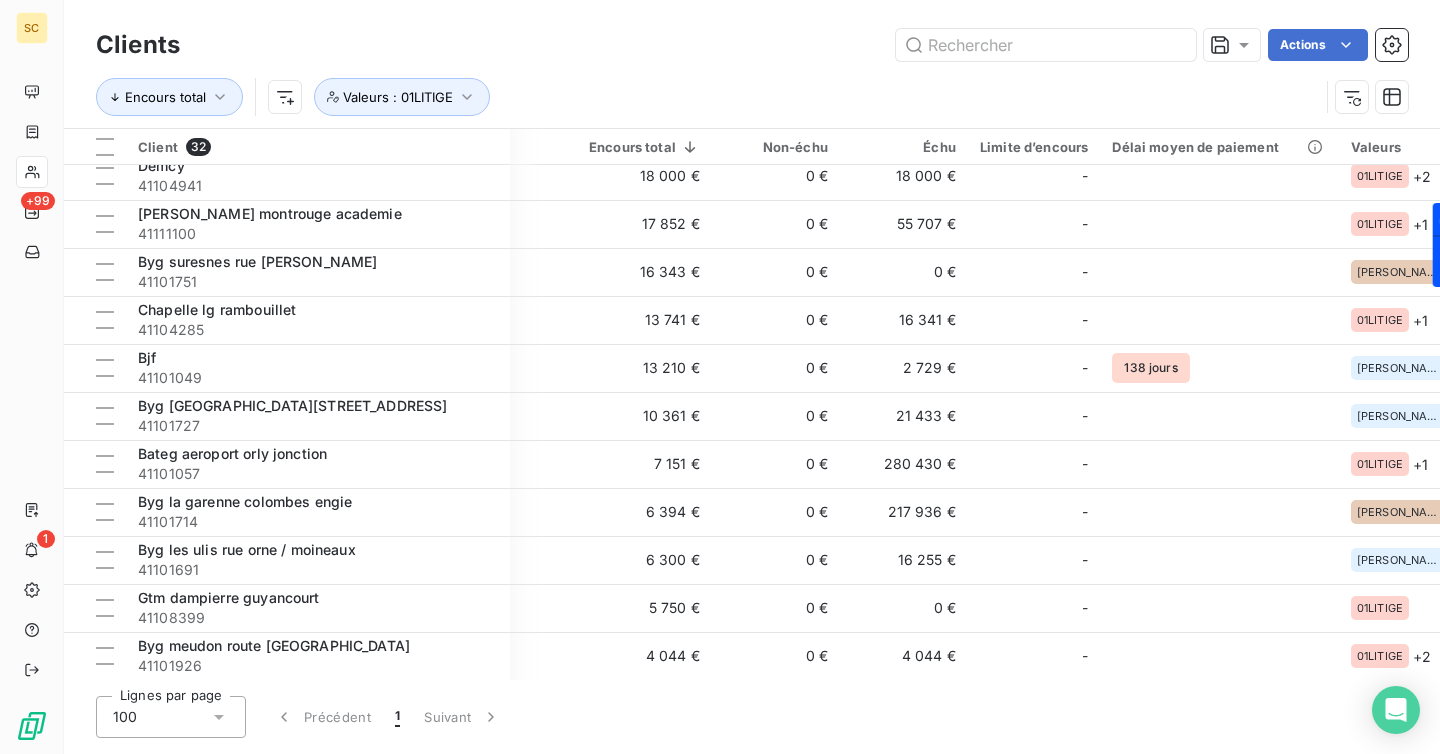 scroll, scrollTop: 0, scrollLeft: 349, axis: horizontal 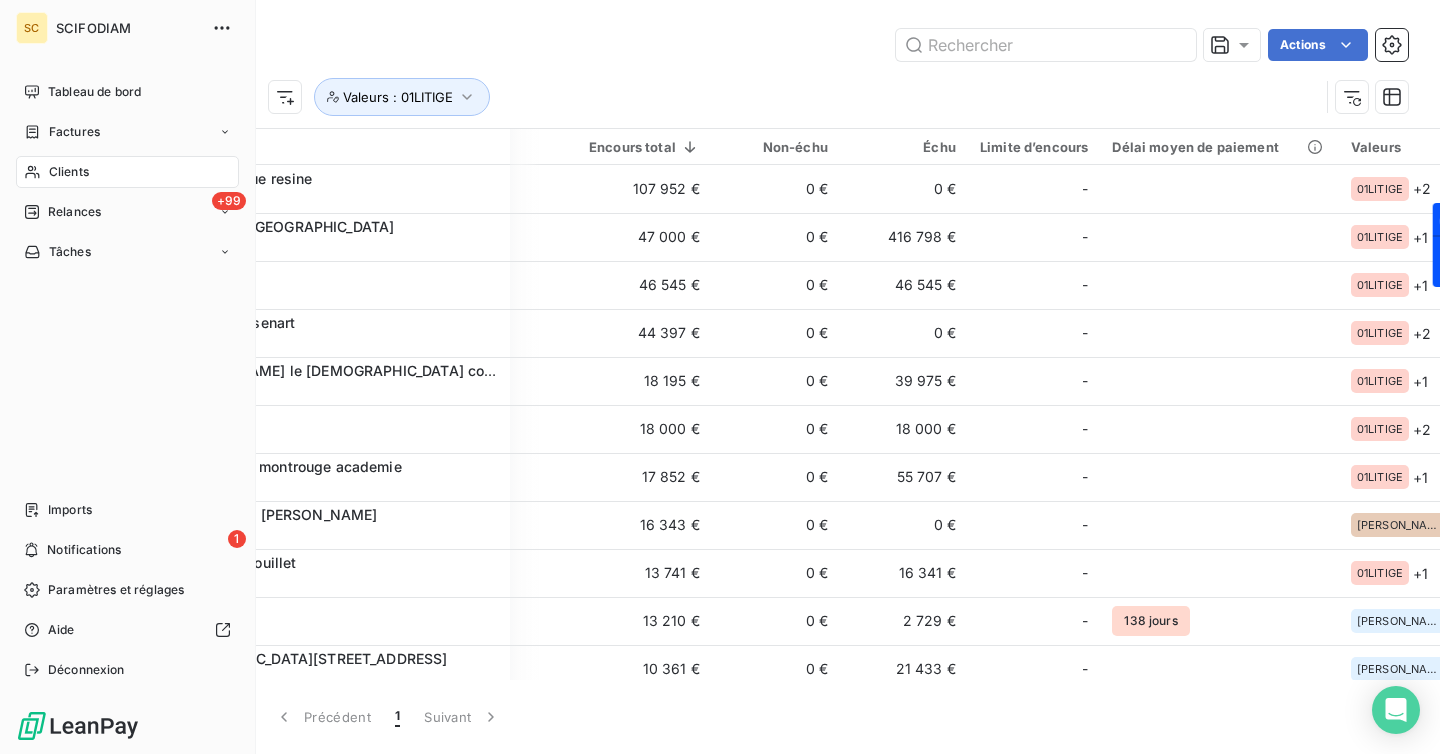 click on "Clients" at bounding box center (69, 172) 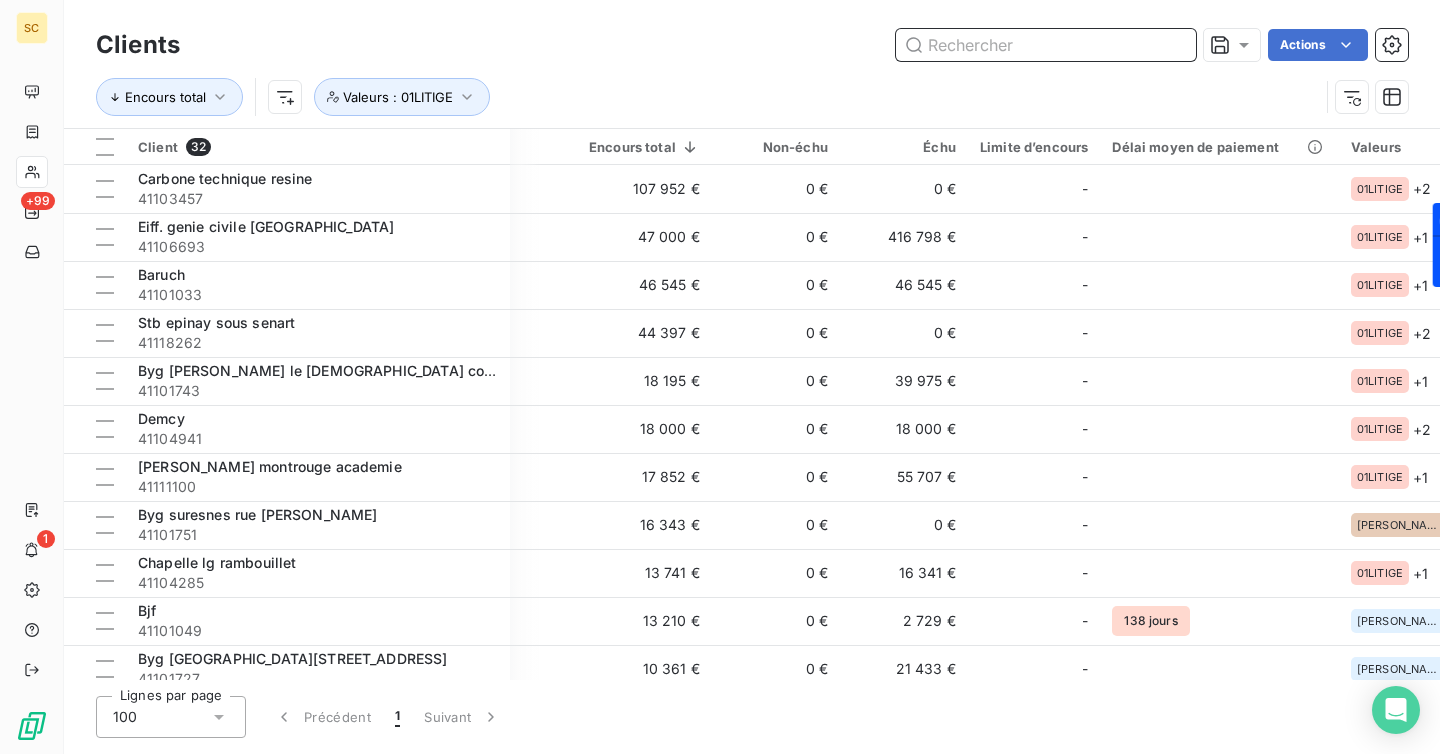 click at bounding box center (1046, 45) 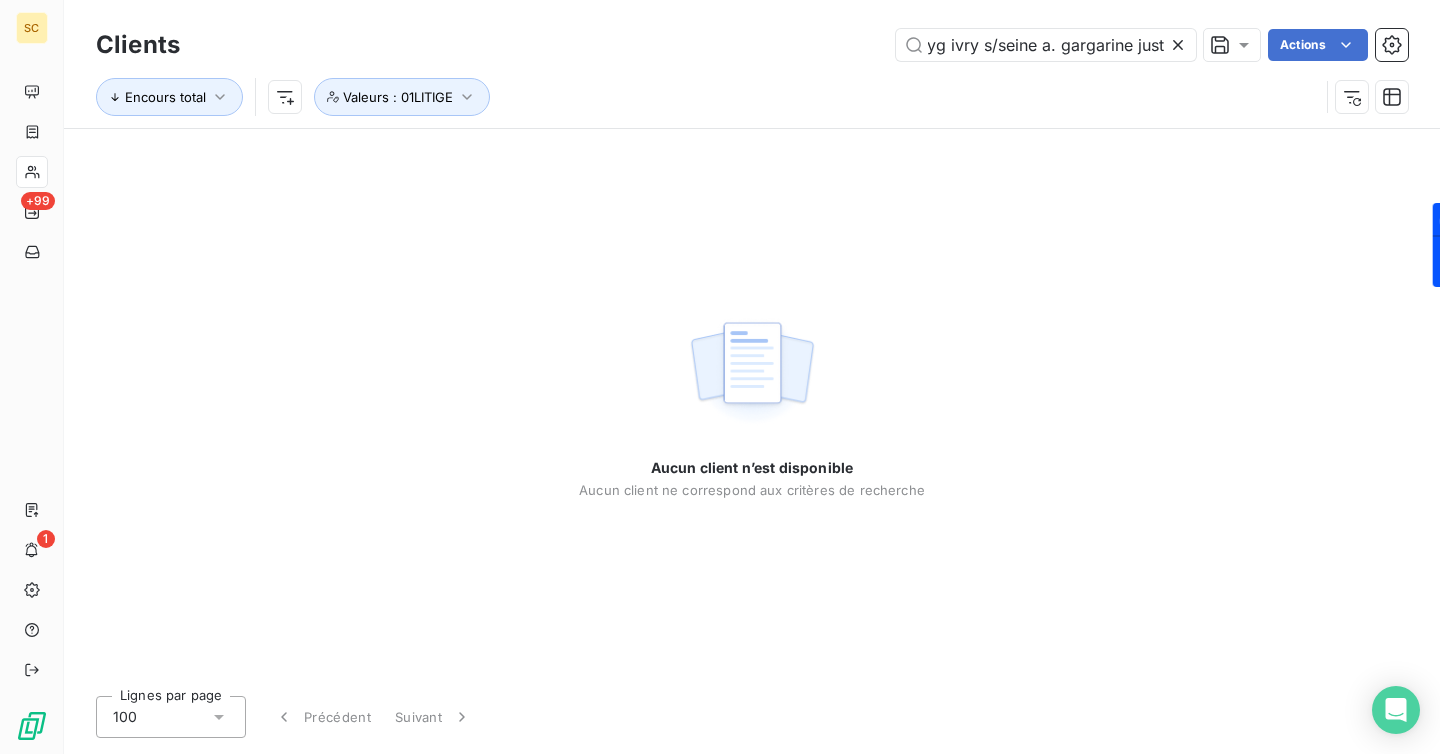 scroll, scrollTop: 0, scrollLeft: 0, axis: both 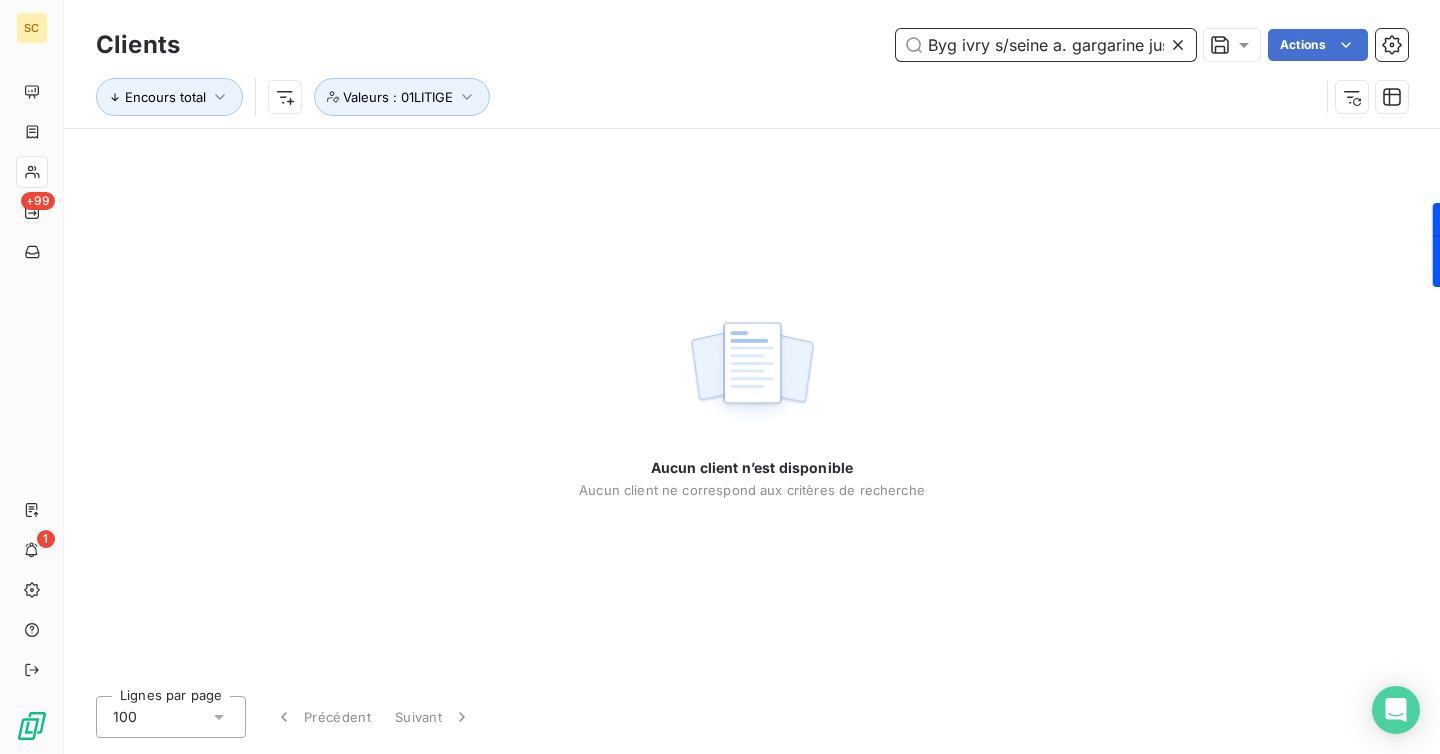 click on "Byg ivry s/seine a. gargarine just" at bounding box center (1046, 45) 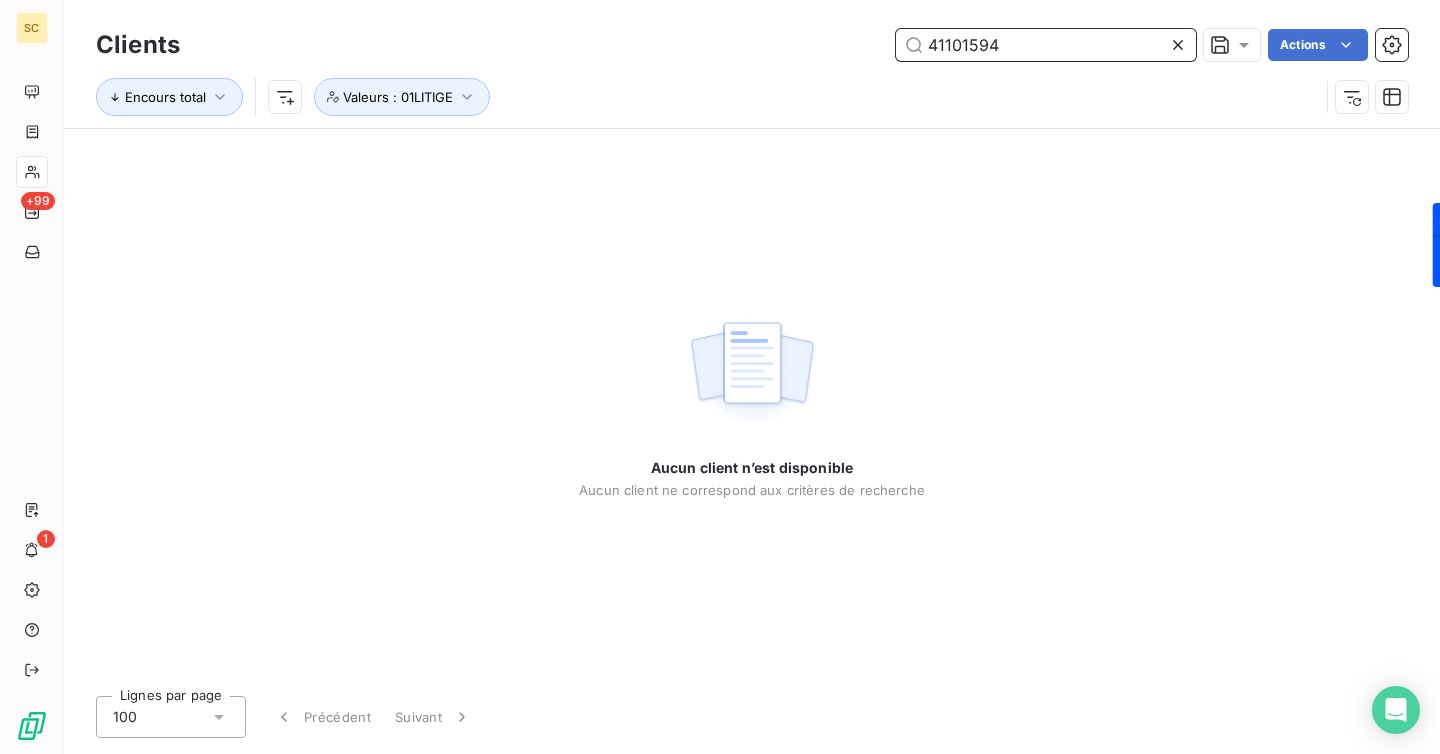 type on "41101594" 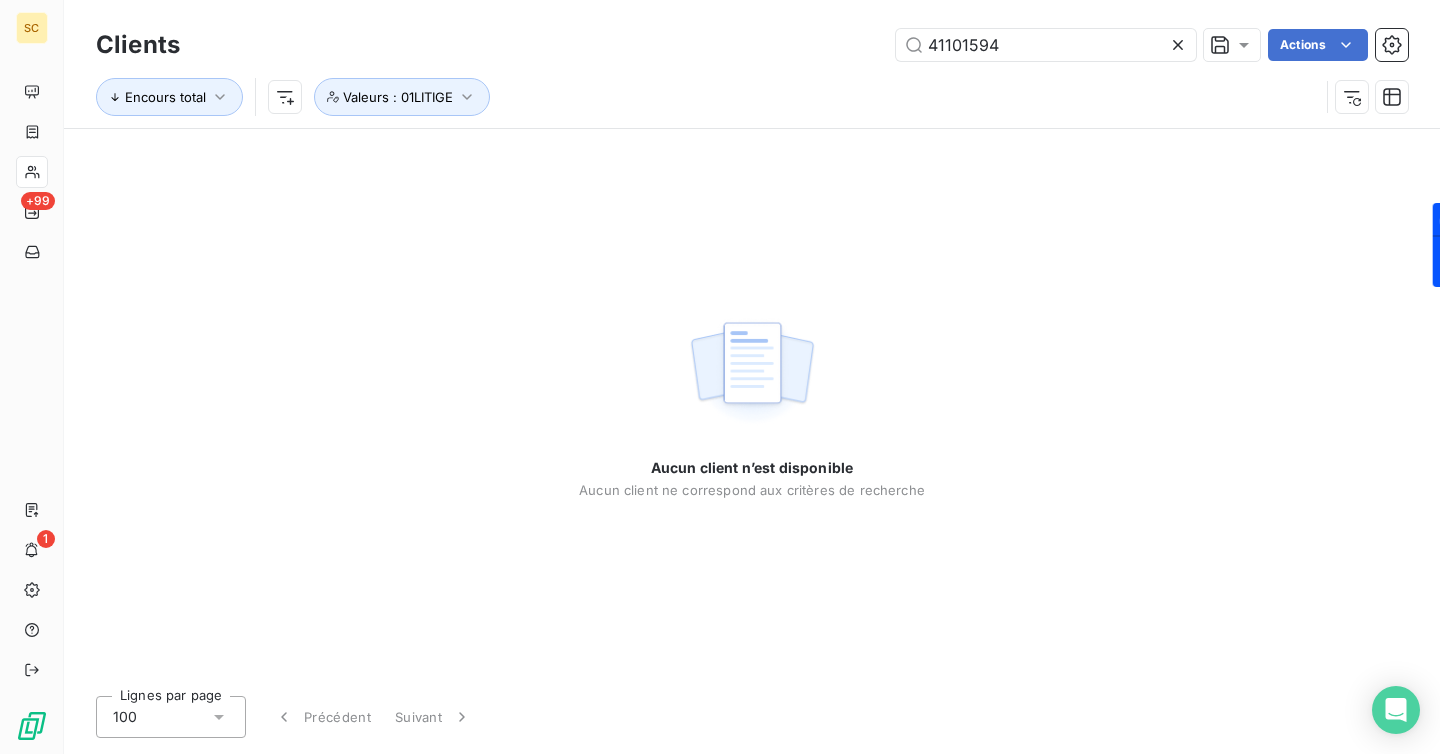 click 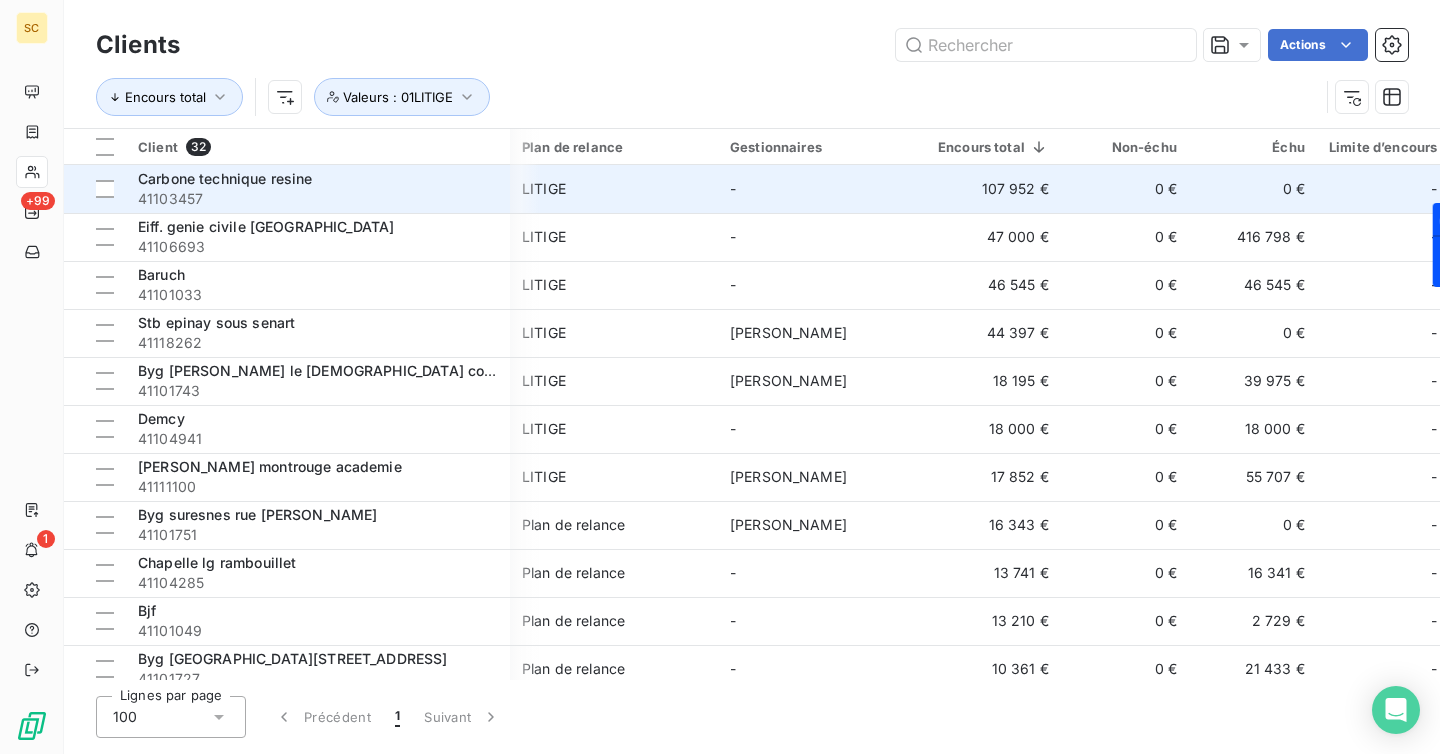scroll, scrollTop: 0, scrollLeft: 384, axis: horizontal 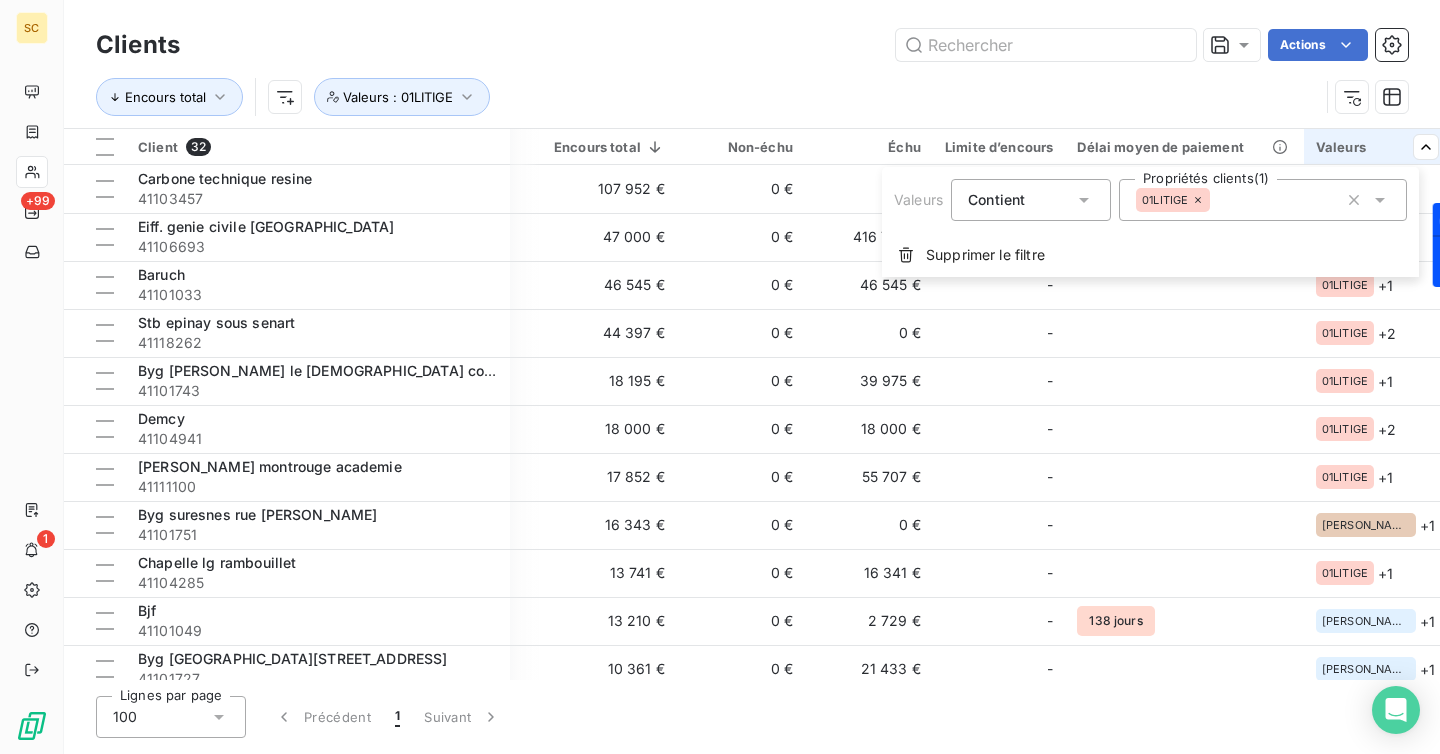 click 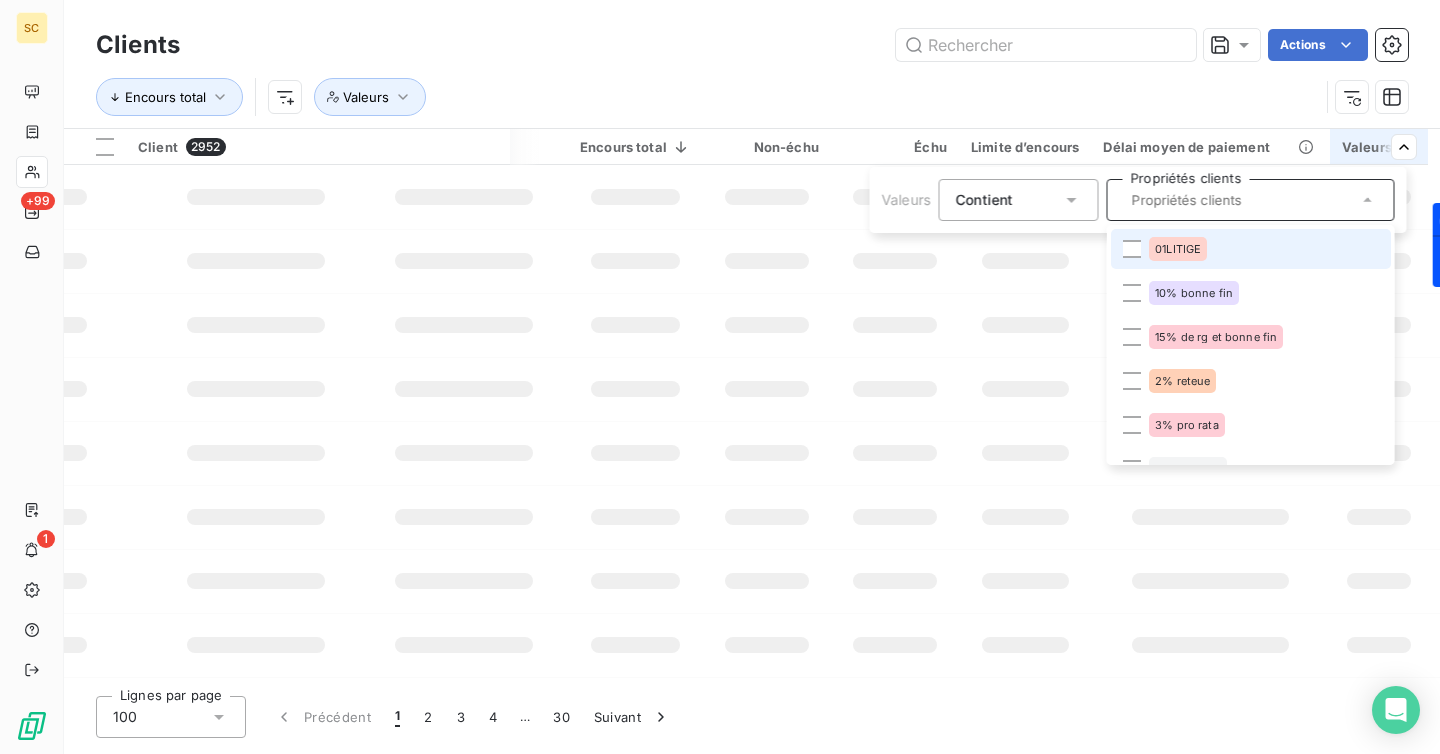 scroll, scrollTop: 0, scrollLeft: 360, axis: horizontal 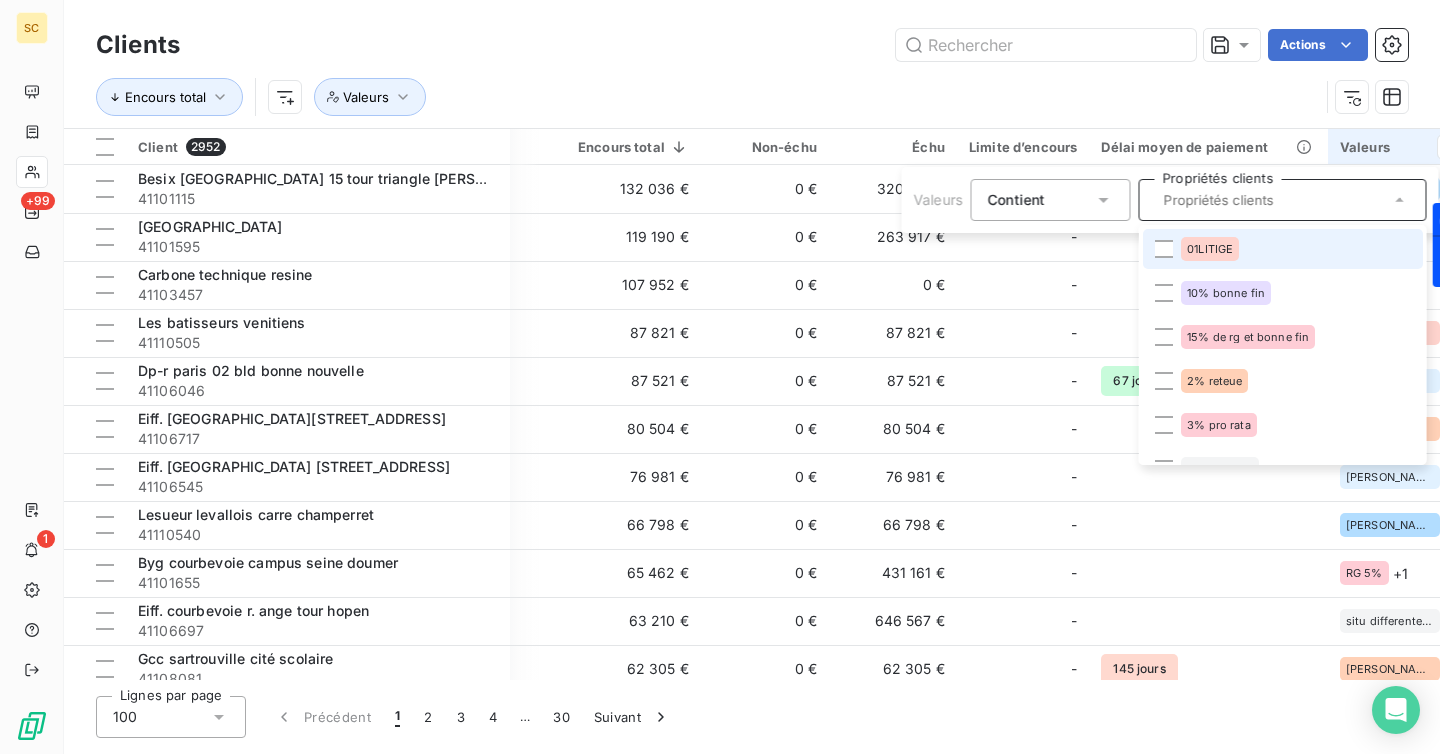 click on "SC +99 1 Clients Actions Encours total Valeurs  Client 2952 Plan de relance Gestionnaires Encours total Non-échu Échu Limite d’encours Délai moyen de paiement Valeurs Besix [GEOGRAPHIC_DATA] 15 tour triangle [PERSON_NAME] 41101115 Plan de relance [PERSON_NAME] 132 036 € 0 € 320 513 € - [PERSON_NAME] + 1 Byg [GEOGRAPHIC_DATA] 41101595 Plan de relance [PERSON_NAME] 119 190 € 0 € 263 917 € - RG 5% + 1 Carbone technique resine 41103457 LITIGE - 107 952 € 0 € 0 € - 01LITIGE + 2 Les batisseurs venitiens 41110505 Plan de relance - 87 821 € 0 € 87 821 € - lucas Dp-r paris 02 bld bonne nouvelle 41106046 Plan de relance - 87 521 € 0 € 87 521 € - 67 jours [PERSON_NAME]. [GEOGRAPHIC_DATA][STREET_ADDRESS] 41106717 Plan de relance [PERSON_NAME] 80 504 € 0 € 80 504 € - [PERSON_NAME] + 1 Eiff. [GEOGRAPHIC_DATA] [STREET_ADDRESS] 41106545 Plan de relance - 76 981 € 0 € 76 981 € - [PERSON_NAME] levallois carre champerret 41110540 Plan de relance [PERSON_NAME] 0 € - +" at bounding box center (720, 377) 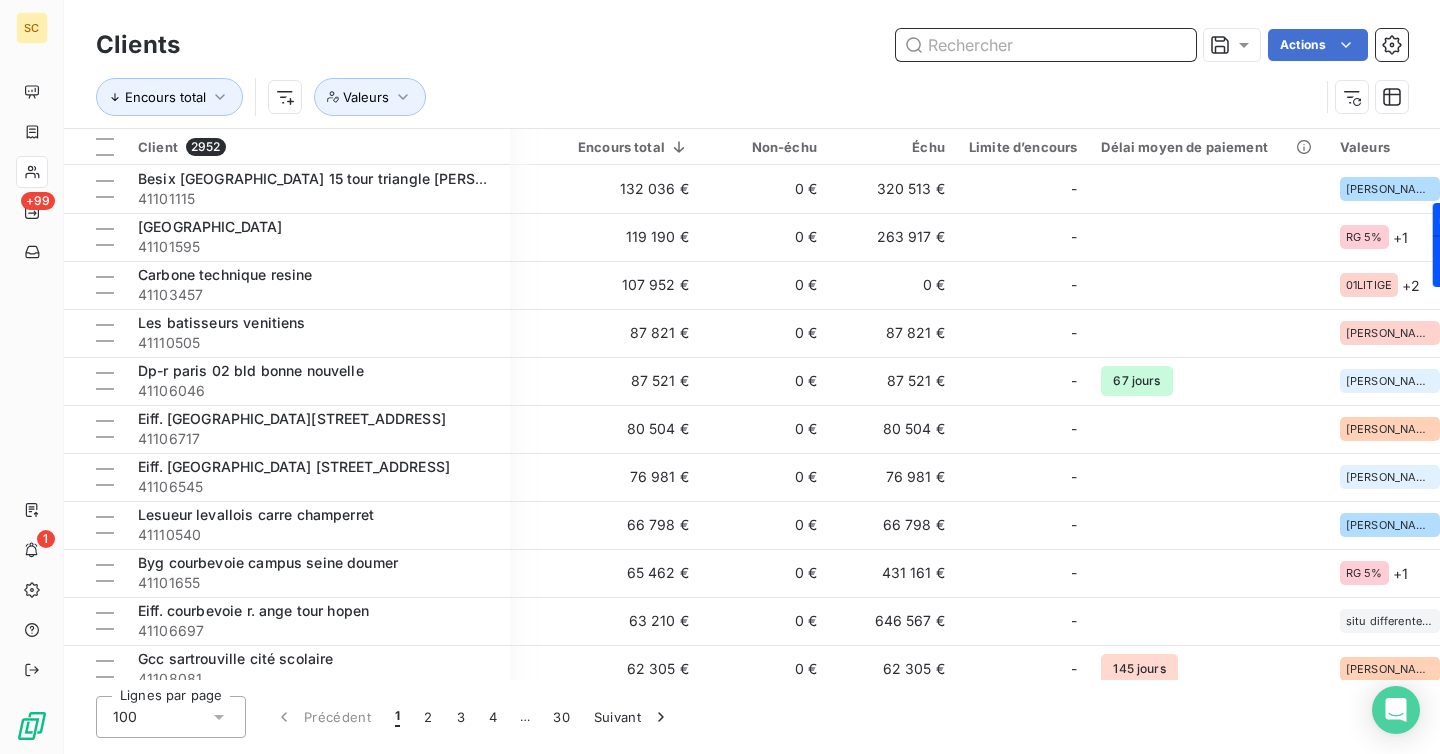 click at bounding box center (1046, 45) 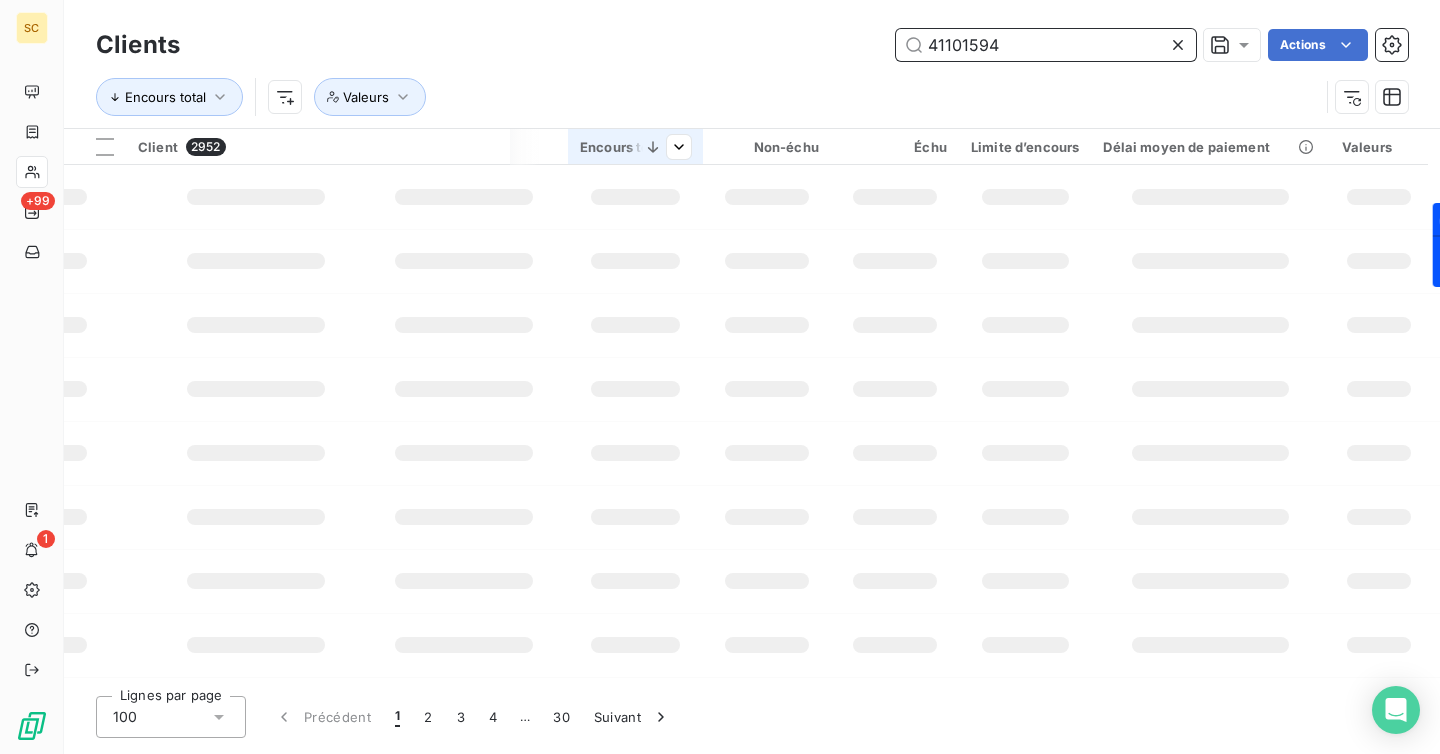 scroll, scrollTop: 0, scrollLeft: 340, axis: horizontal 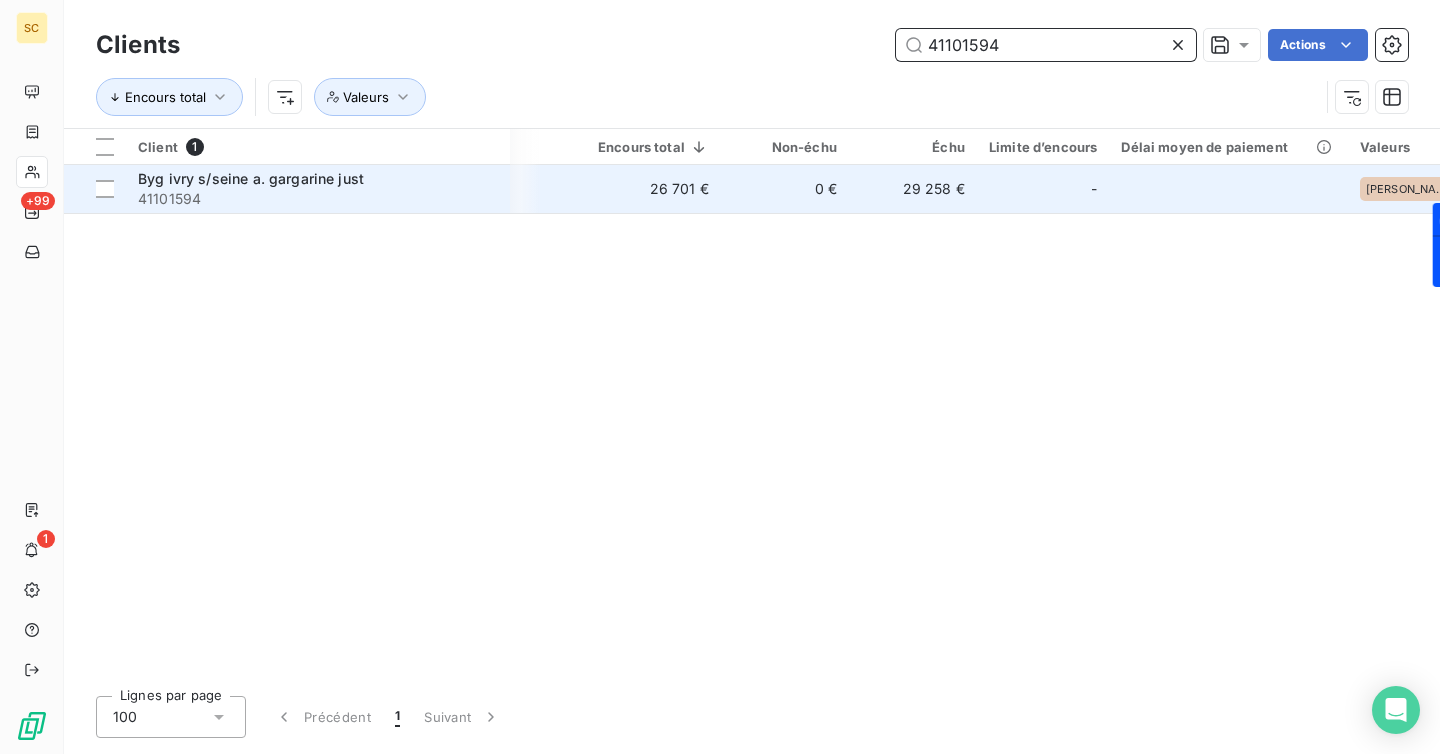 type on "41101594" 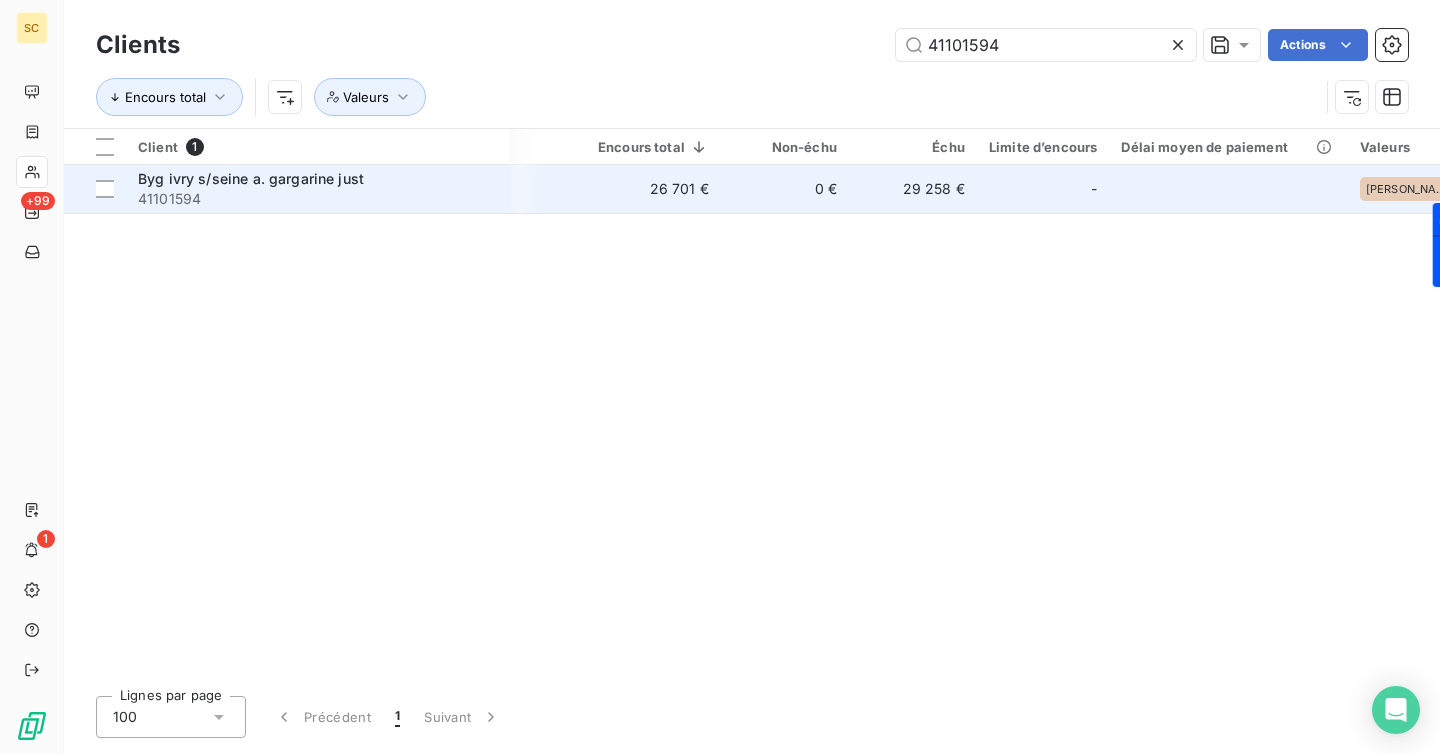 click on "41101594" at bounding box center (318, 199) 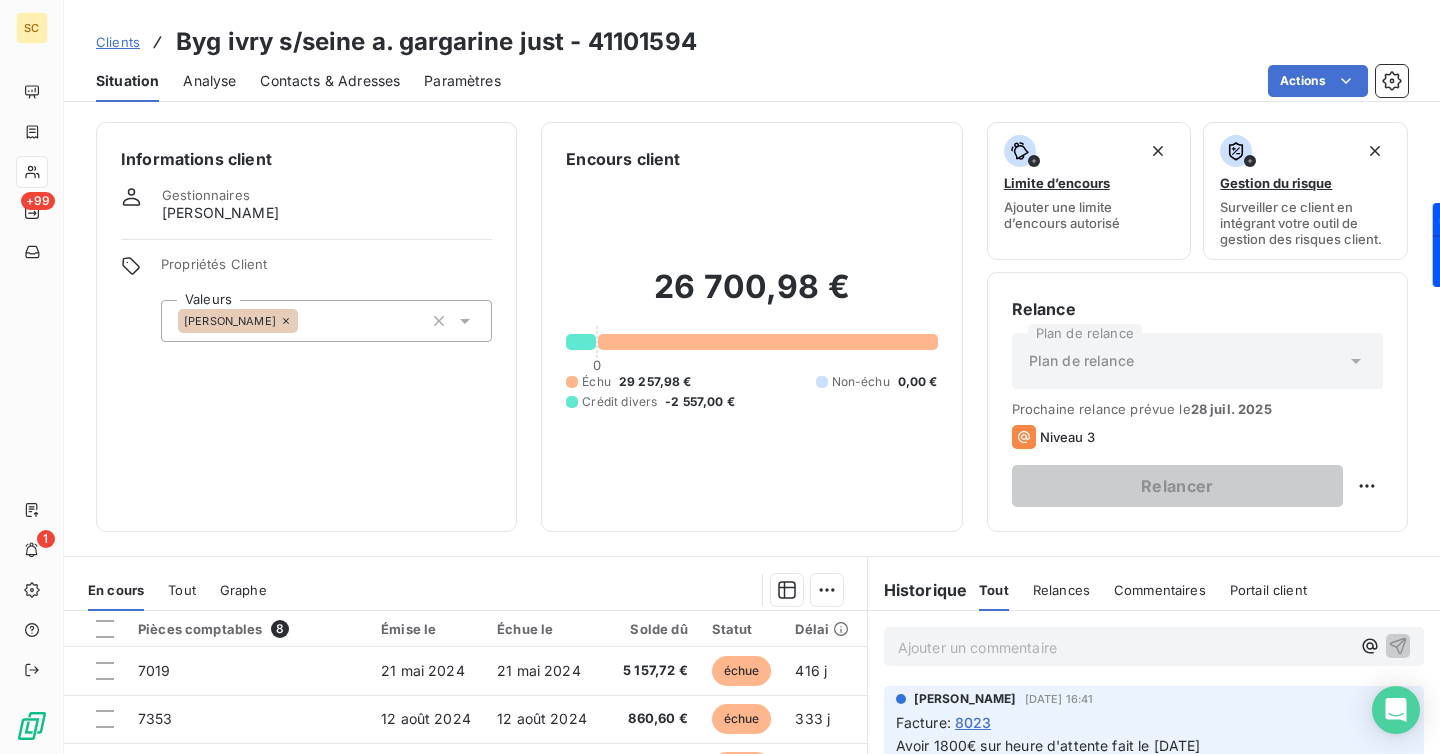 click 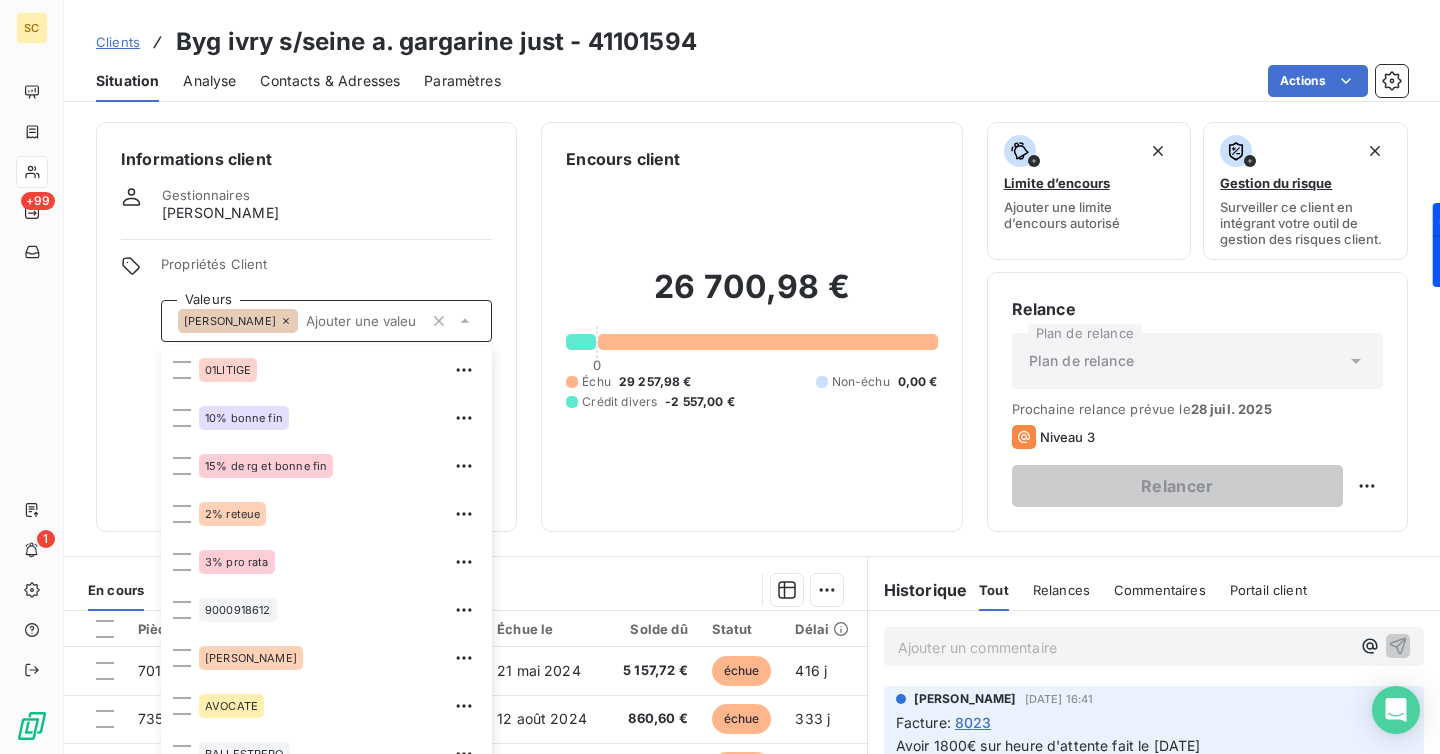 scroll, scrollTop: 72, scrollLeft: 0, axis: vertical 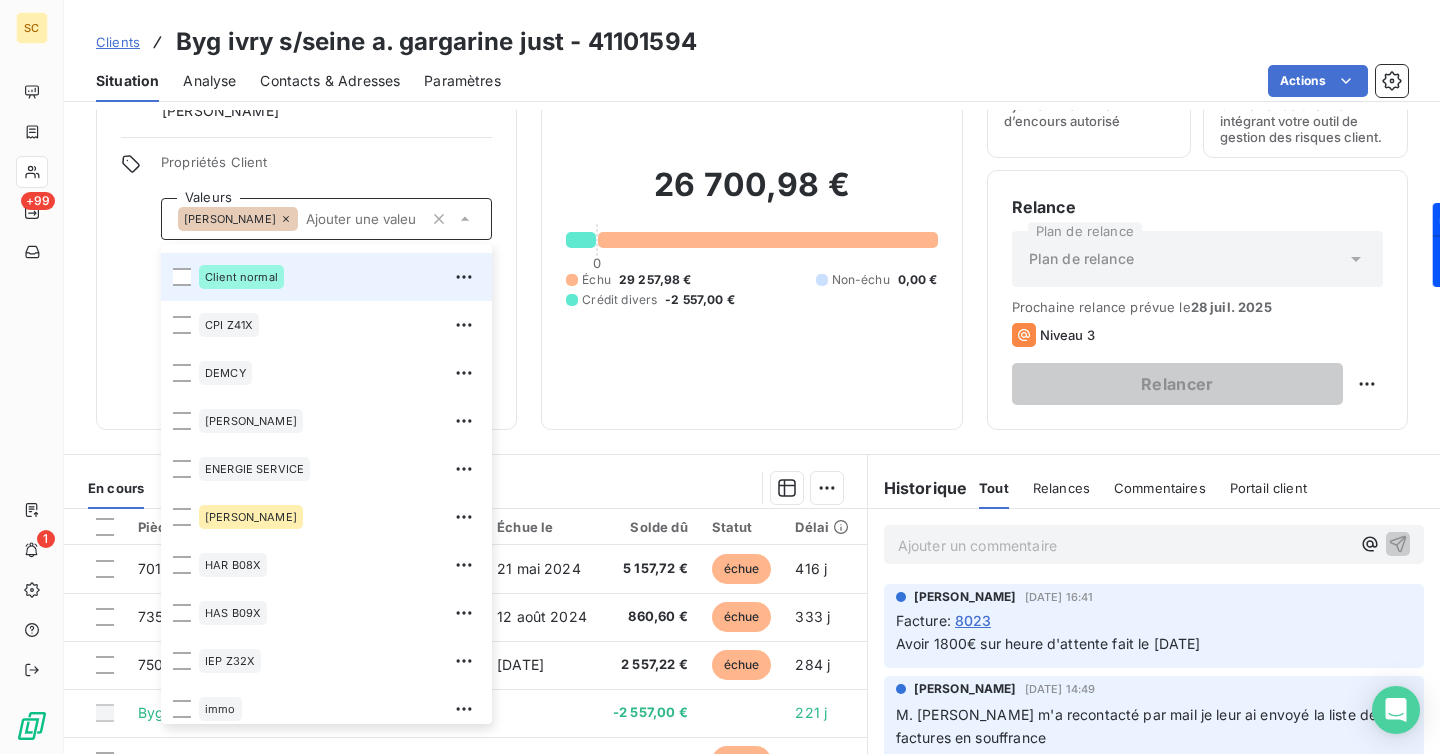 click on "Client normal" at bounding box center [339, 277] 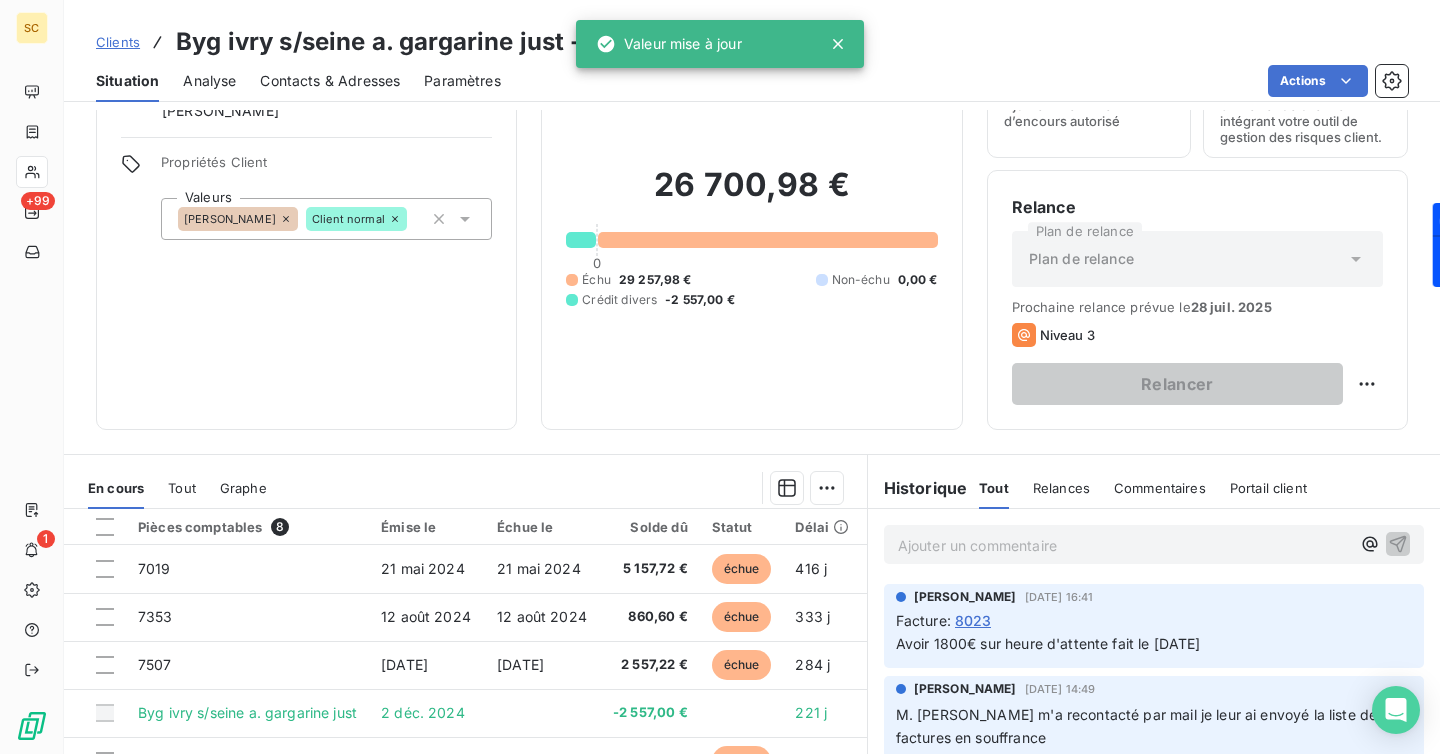 click on "Informations client Gestionnaires [PERSON_NAME] Propriétés Client Valeurs [PERSON_NAME] Client normal" at bounding box center (306, 225) 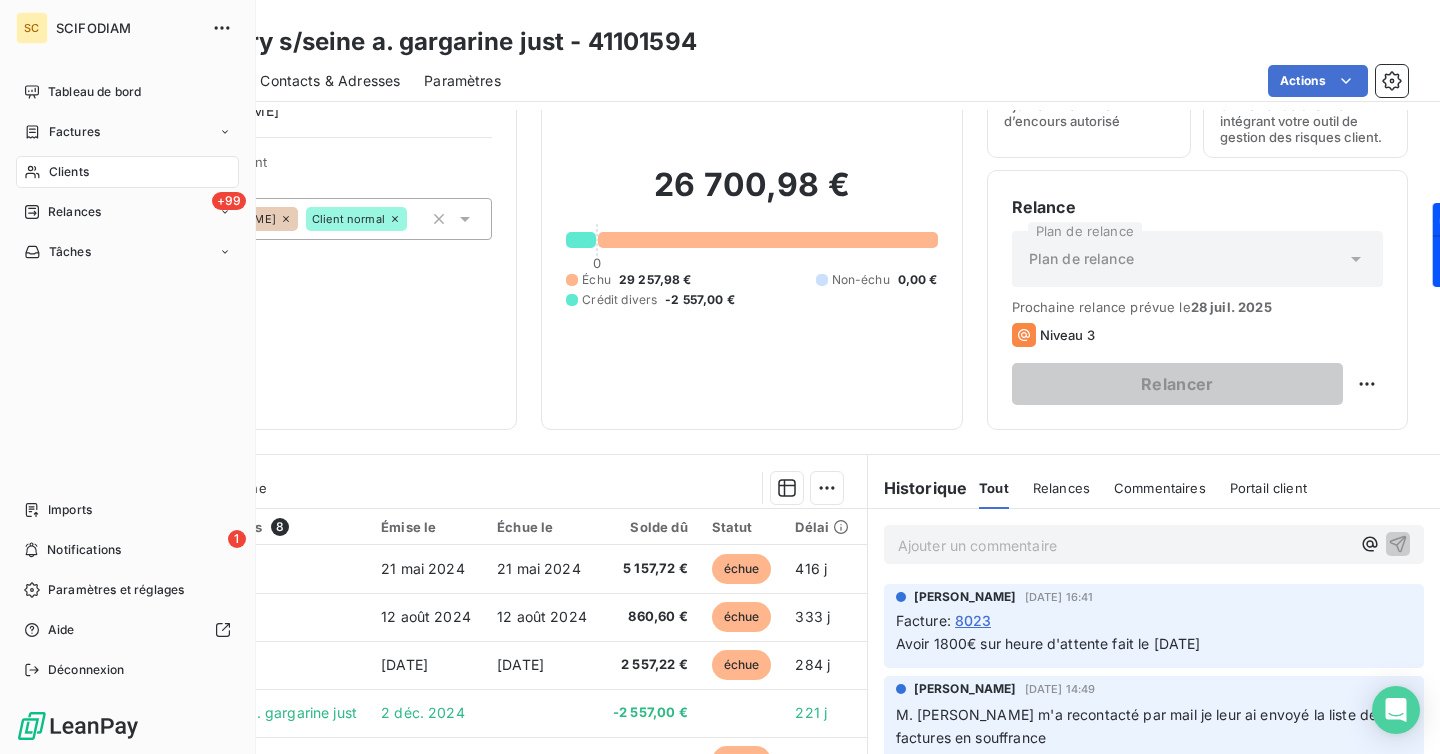 click on "Clients" at bounding box center [69, 172] 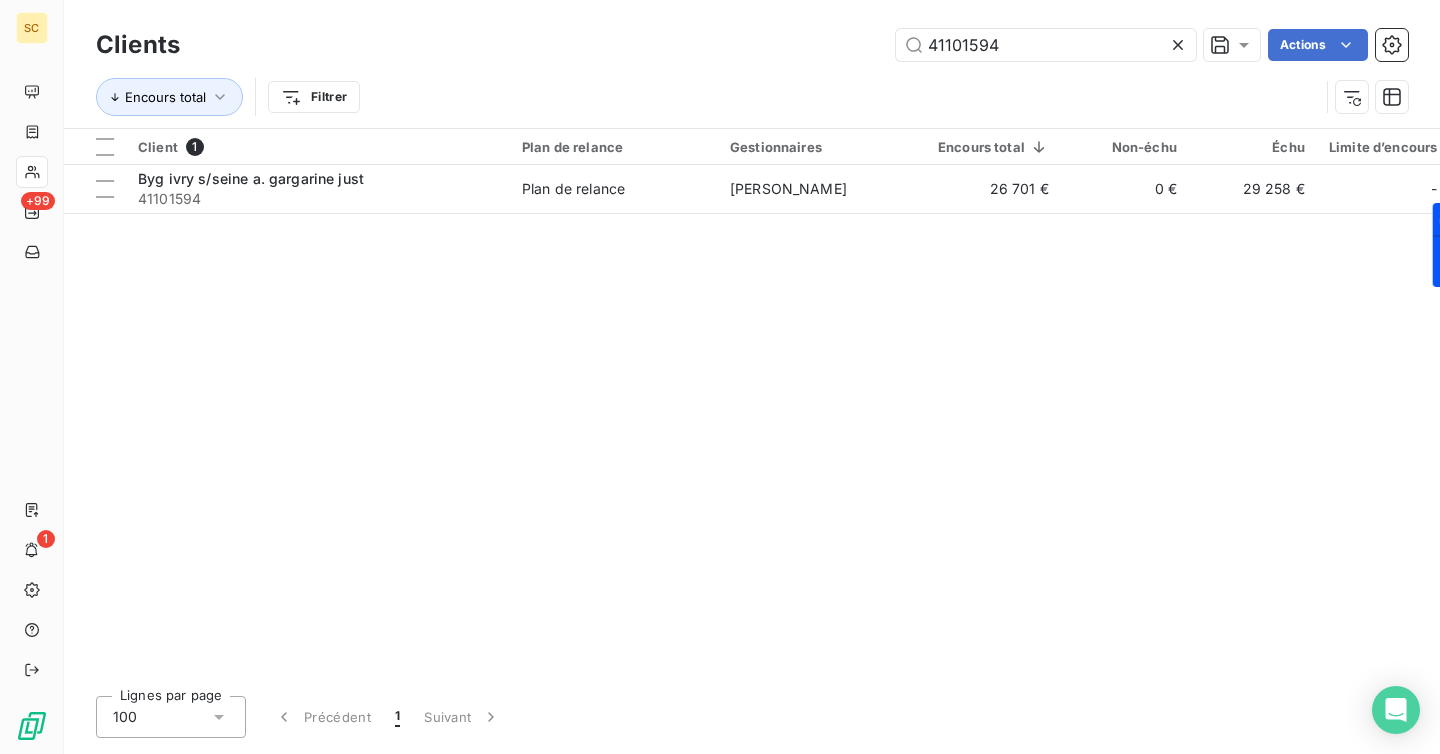 click 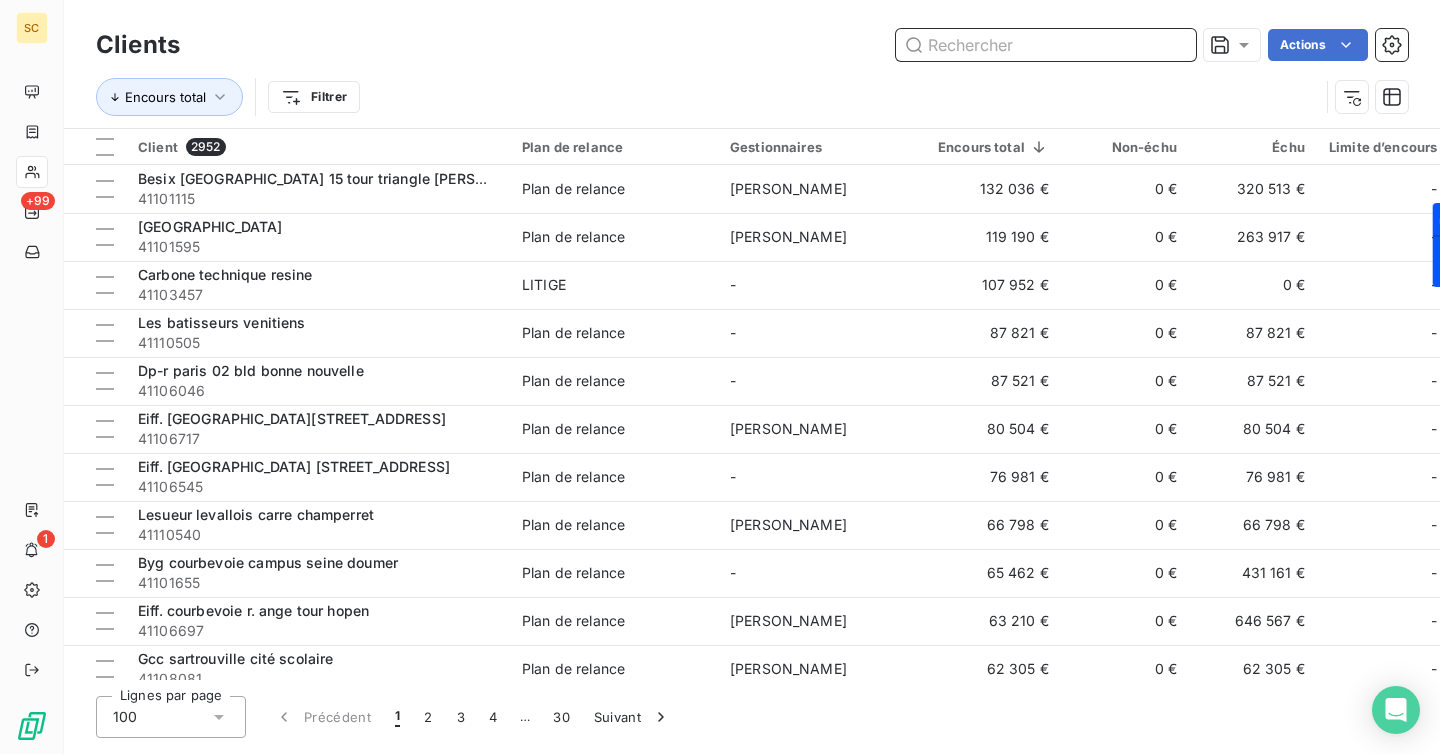 click at bounding box center (1046, 45) 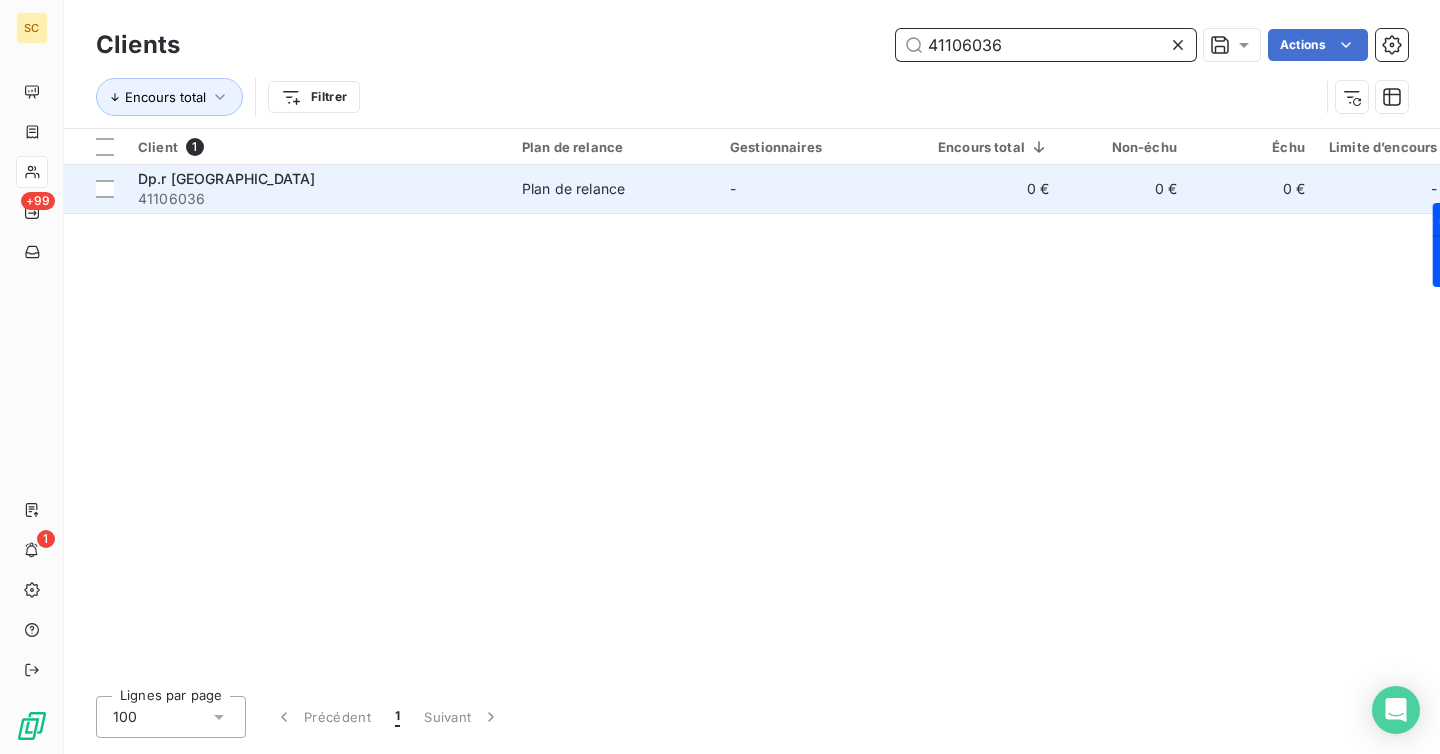 type on "41106036" 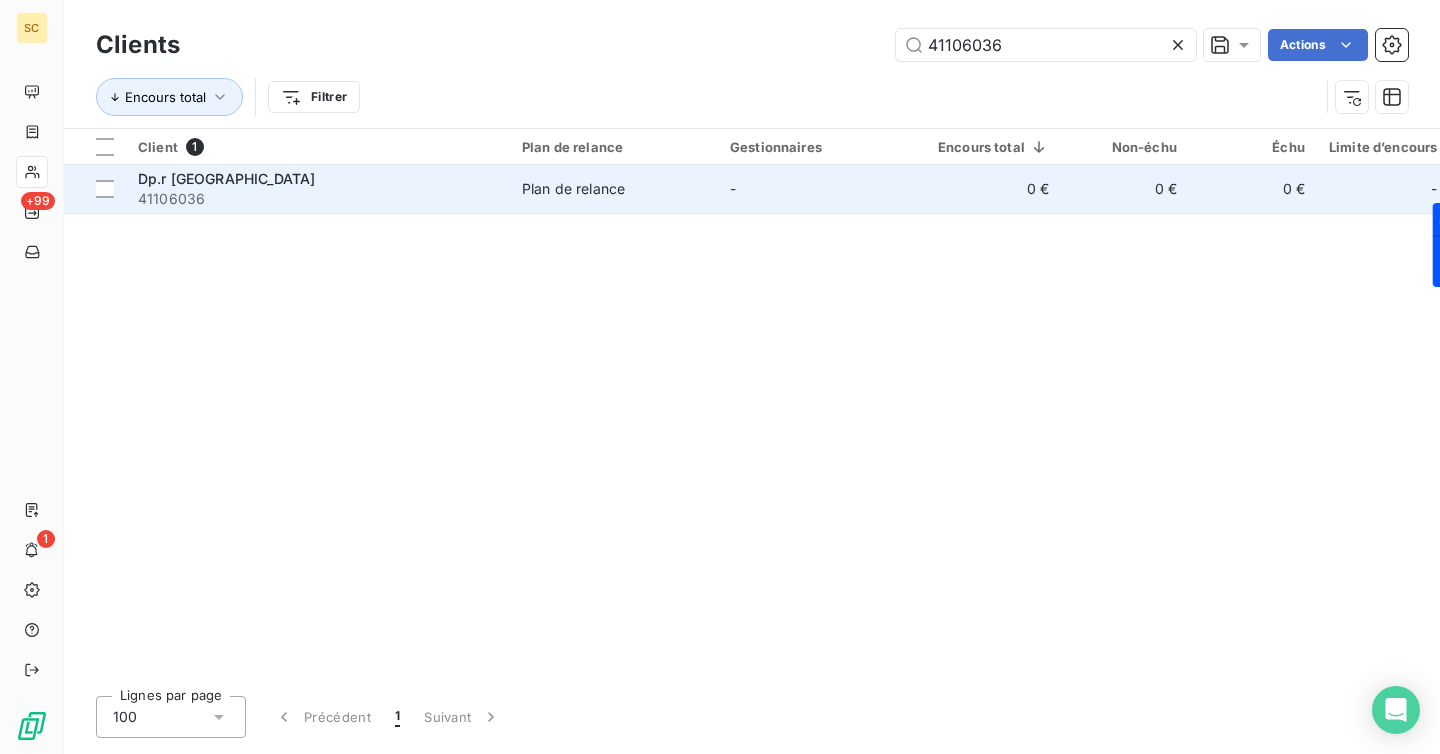 click on "Dp.r [GEOGRAPHIC_DATA]" at bounding box center [318, 179] 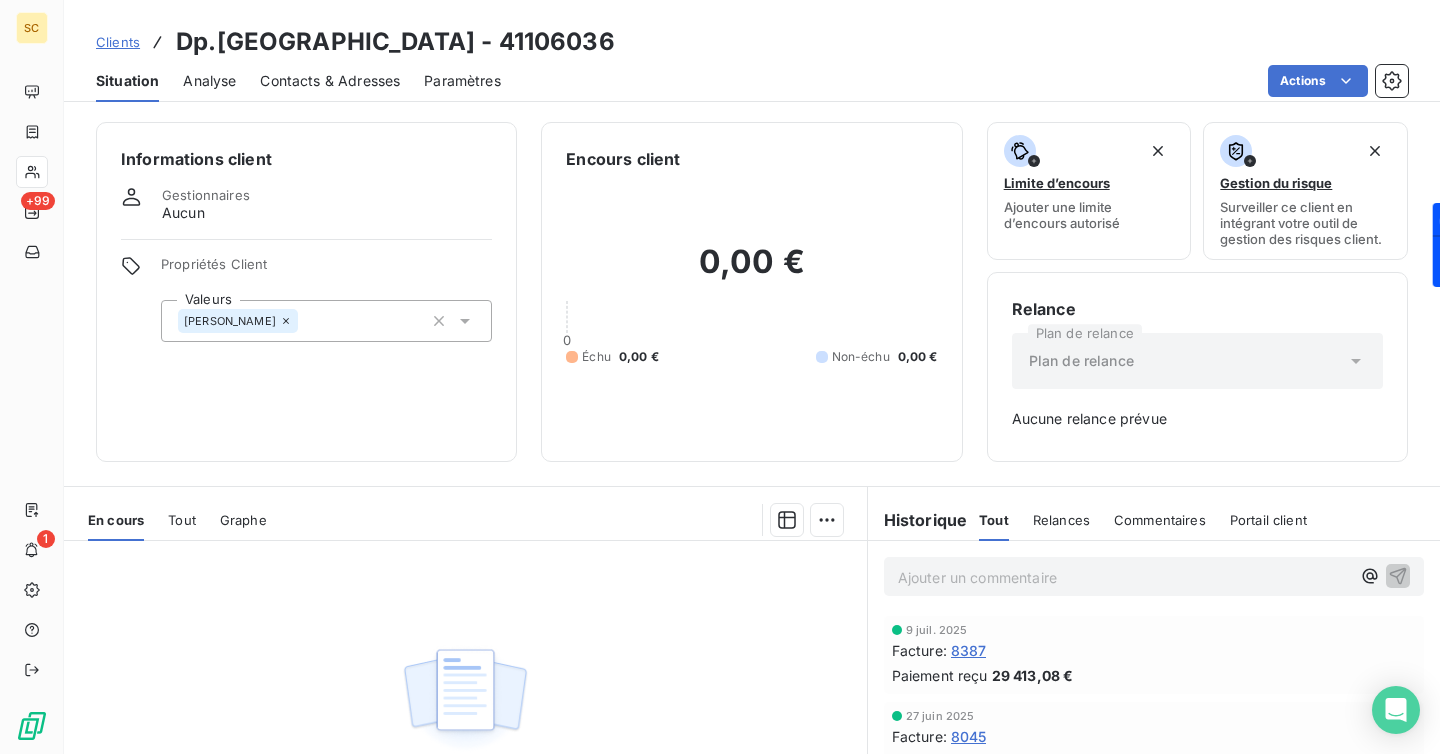click 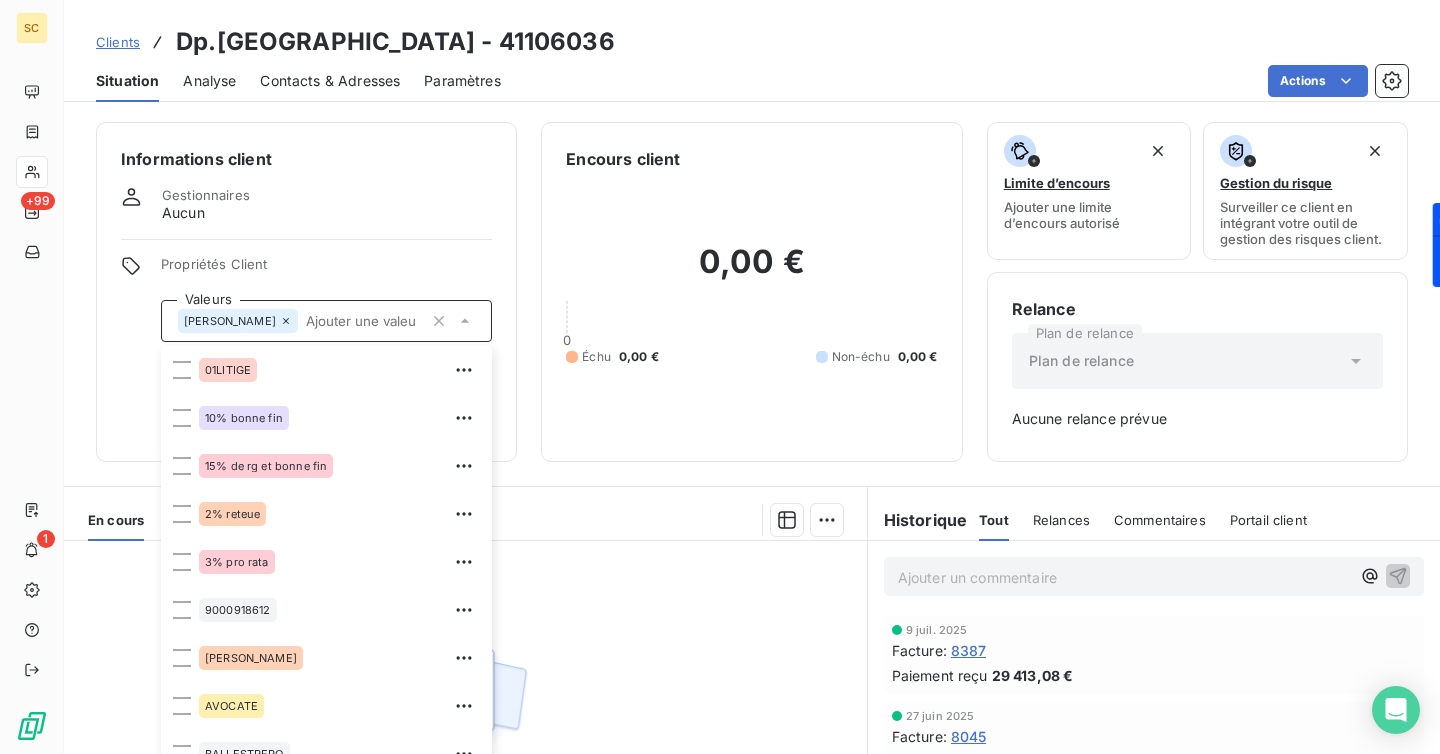 scroll, scrollTop: 72, scrollLeft: 0, axis: vertical 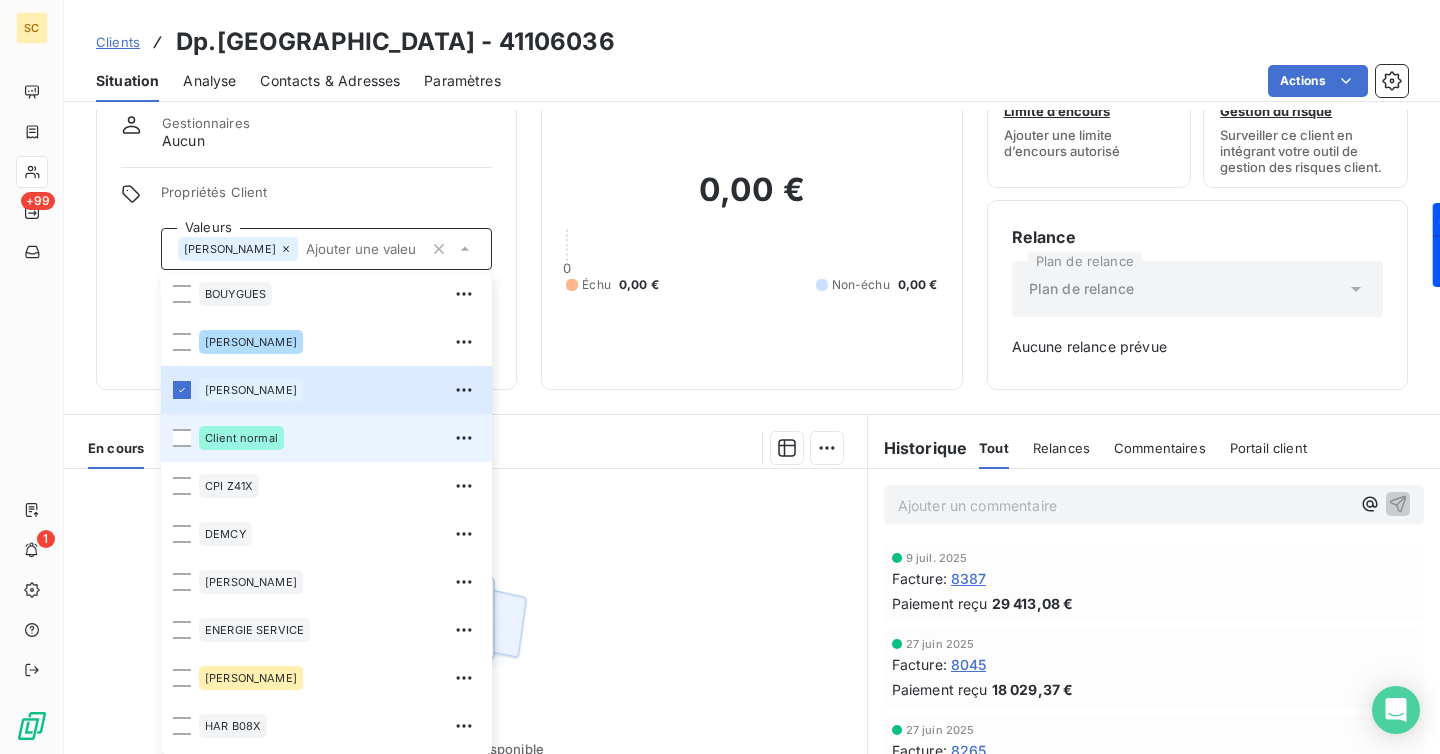 click on "Client normal" at bounding box center [339, 438] 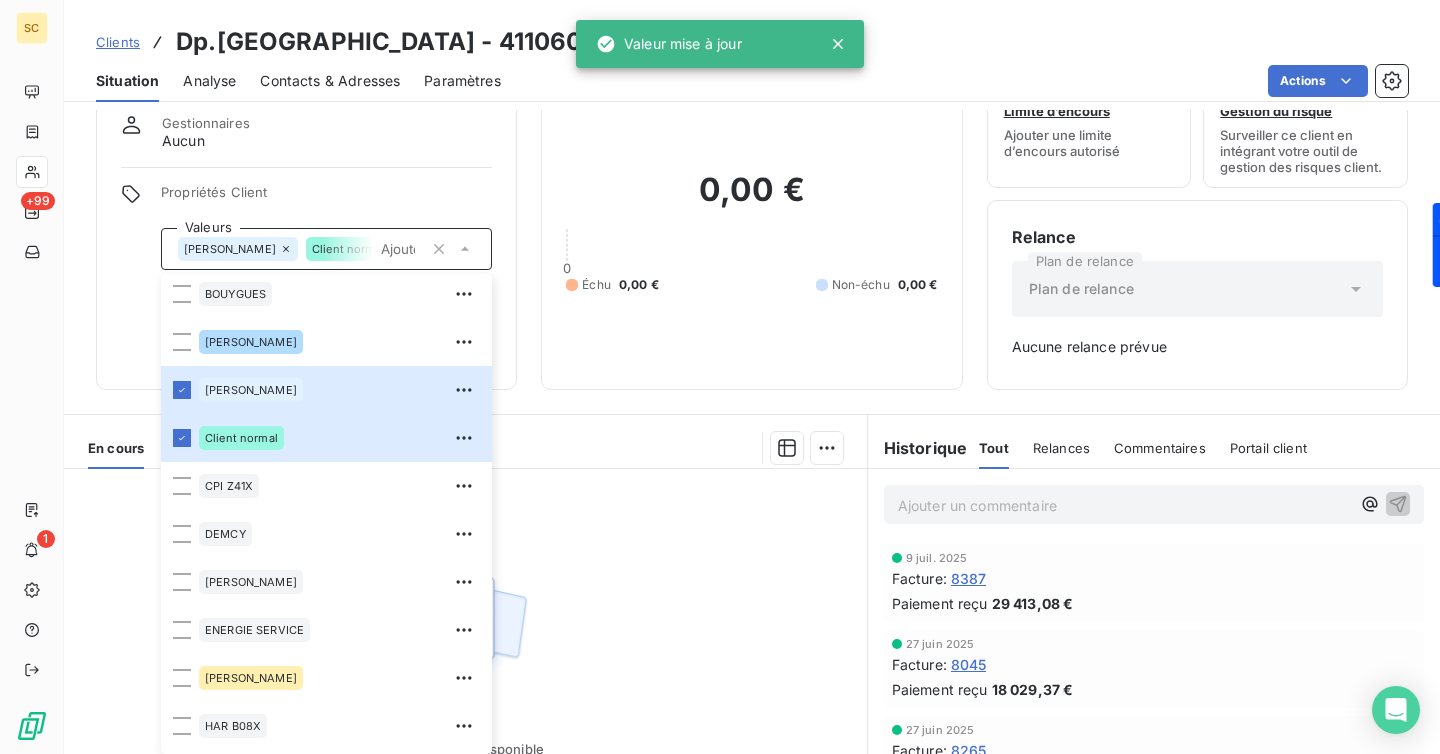 click on "0,00 € 0 Échu 0,00 € Non-échu 0,00 €" at bounding box center (751, 232) 